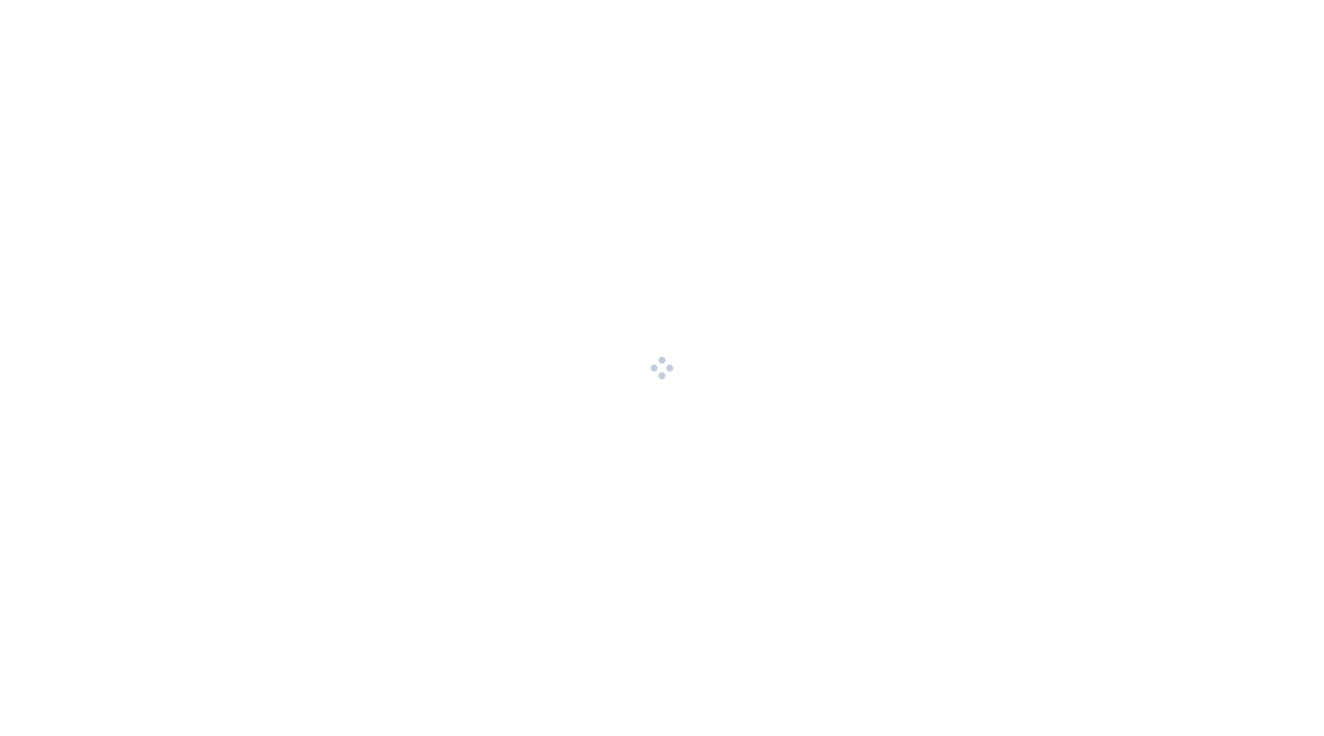 scroll, scrollTop: 0, scrollLeft: 0, axis: both 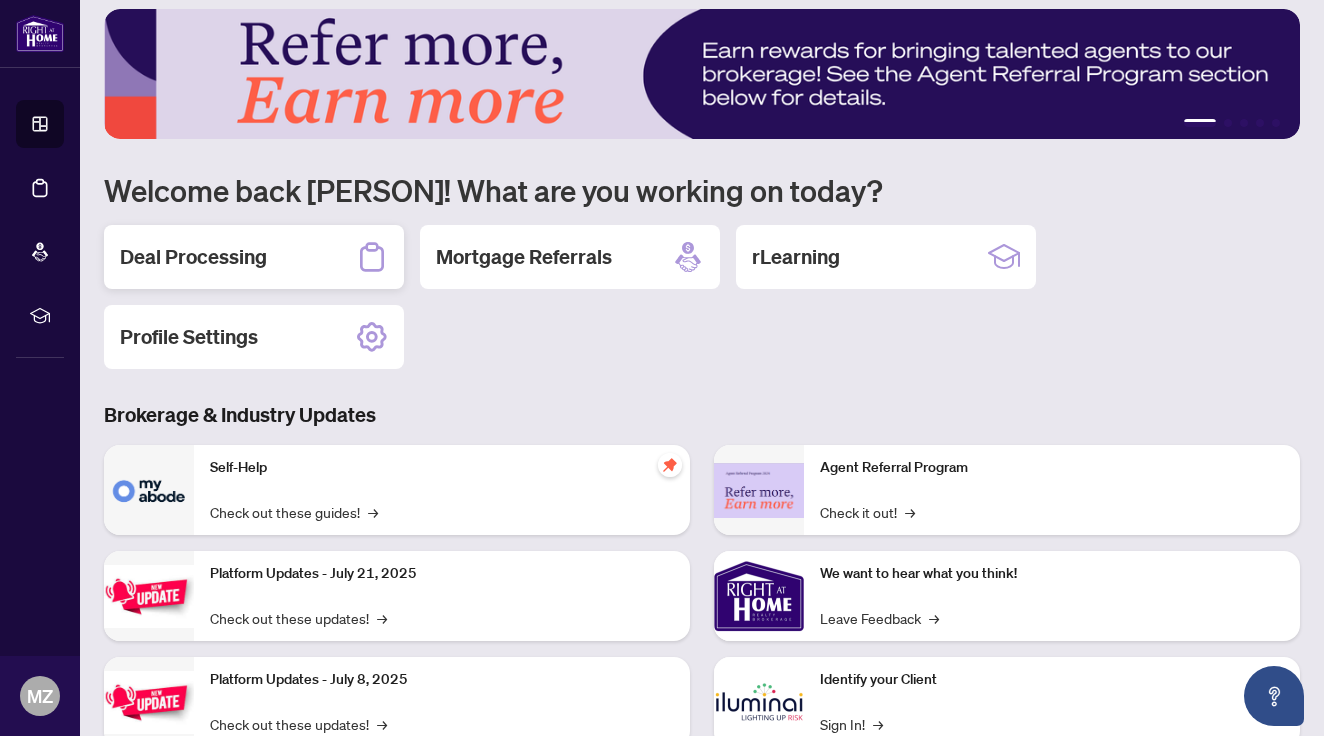 click on "Deal Processing" at bounding box center [254, 257] 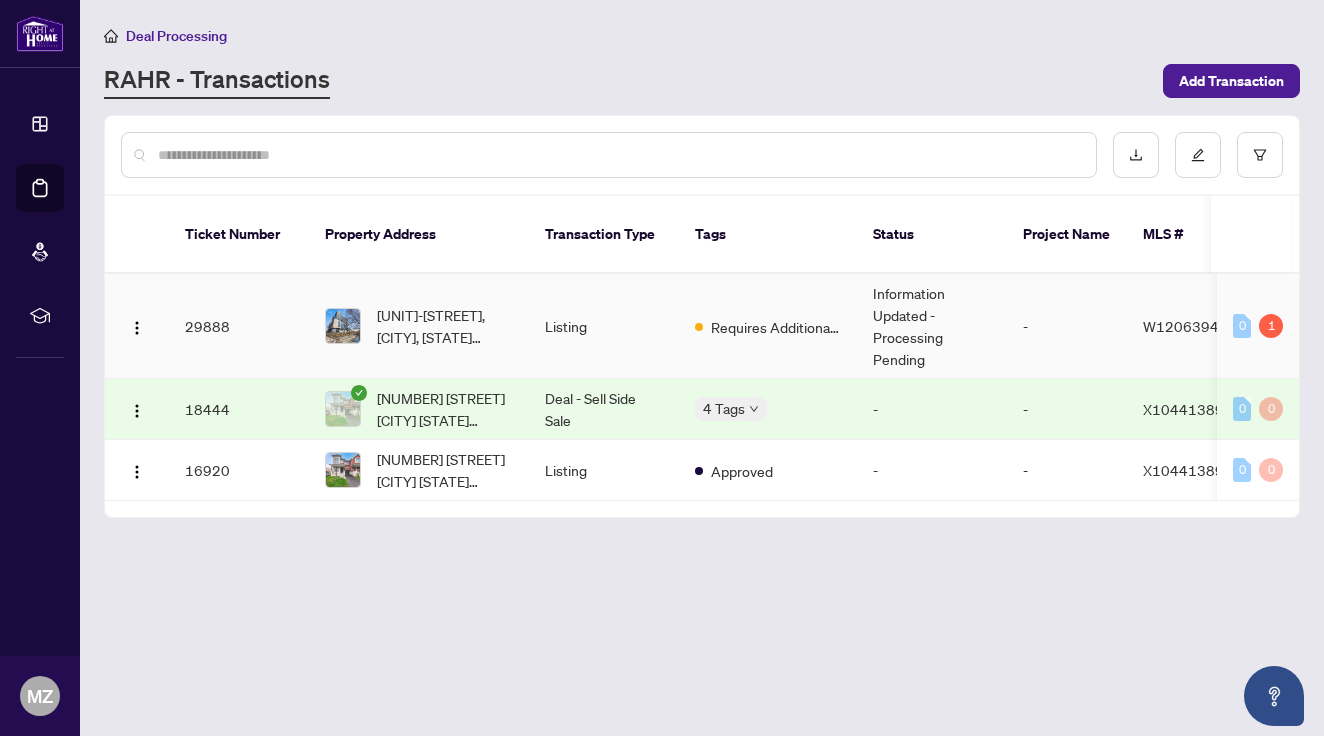 click on "Requires Additional Docs" at bounding box center [776, 327] 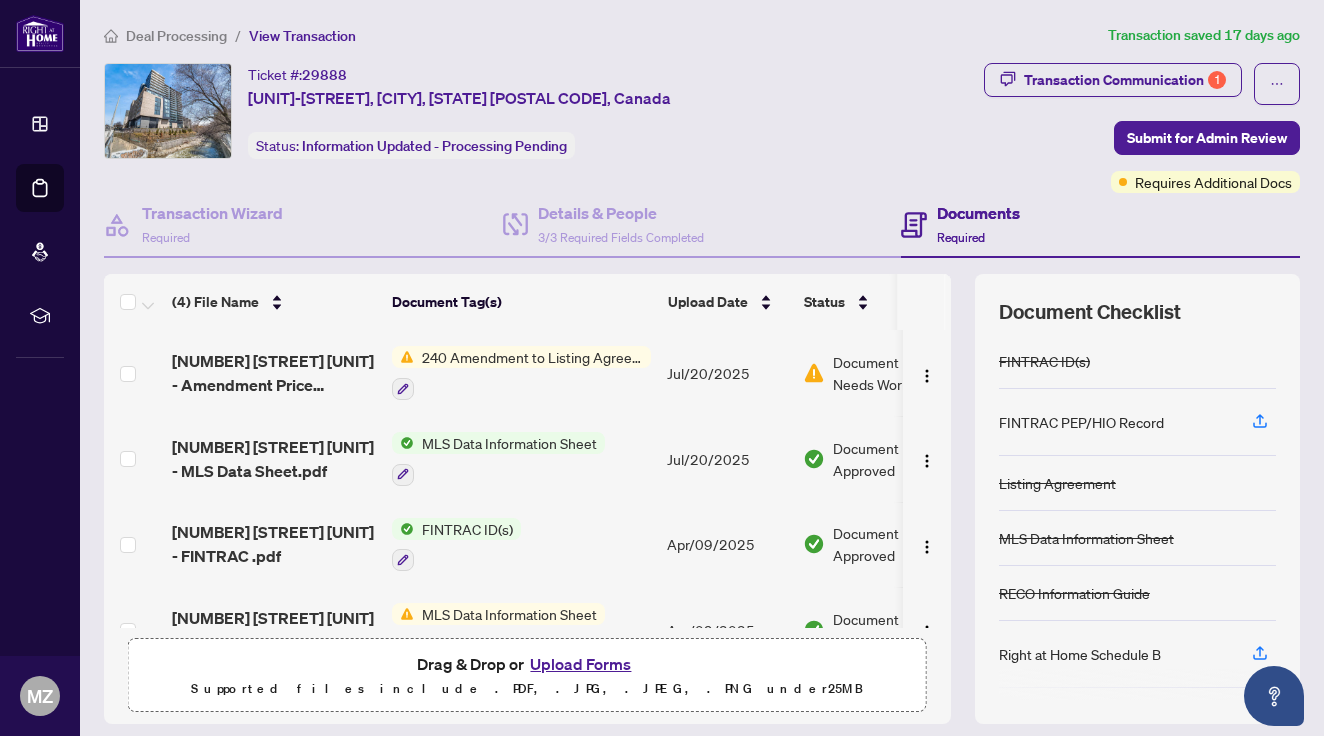 scroll, scrollTop: 0, scrollLeft: 0, axis: both 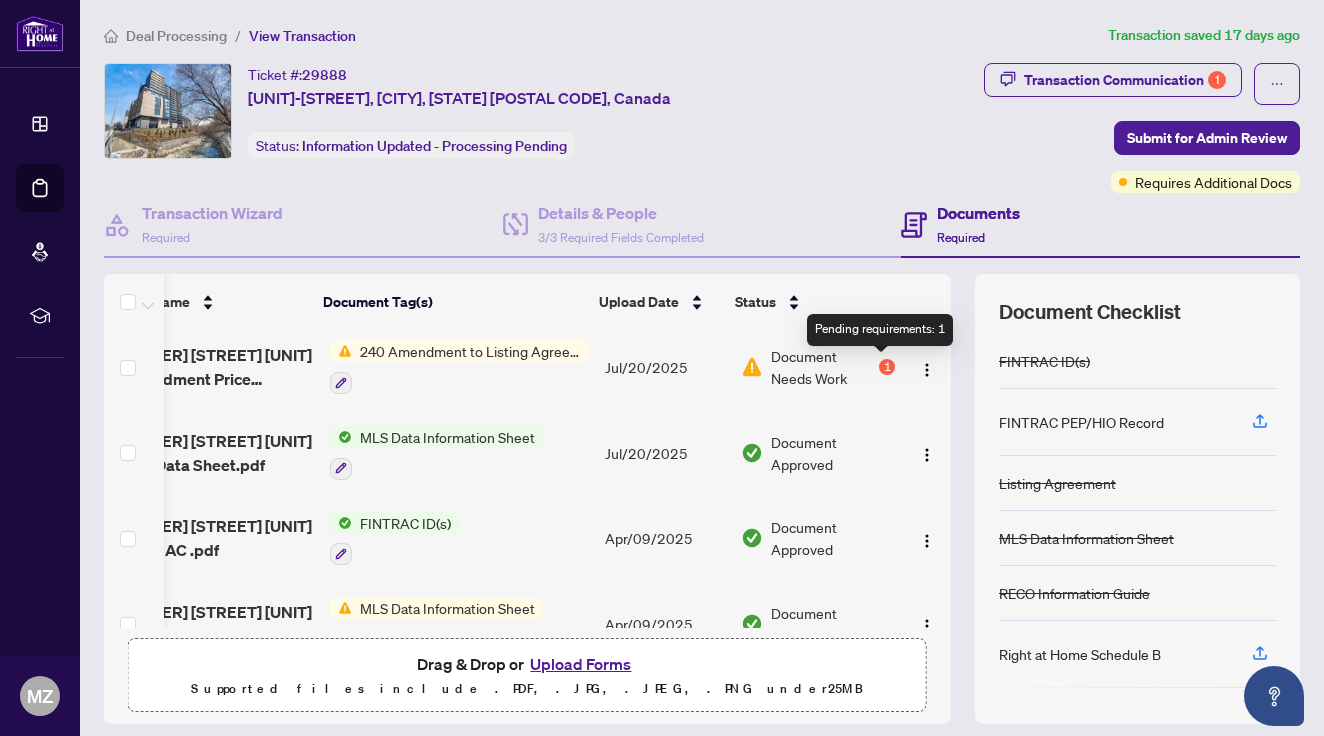 click on "1" at bounding box center [887, 367] 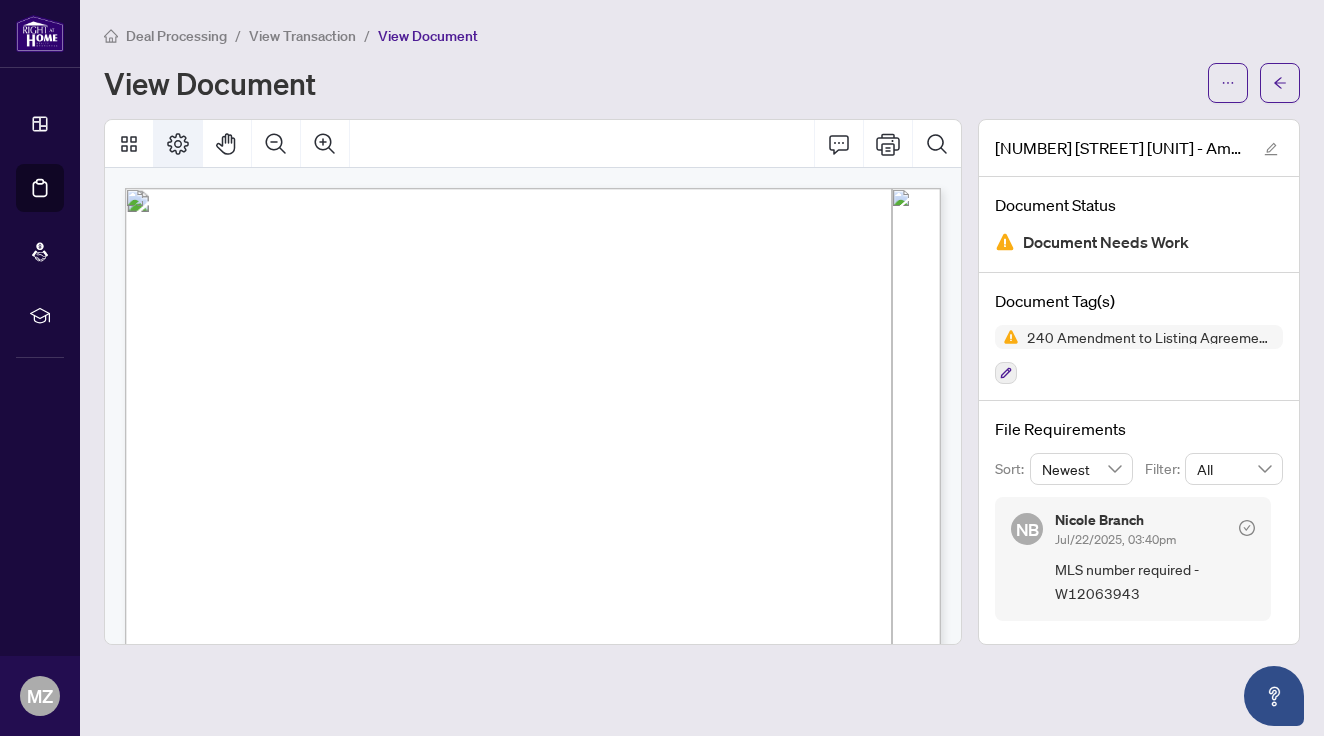 click 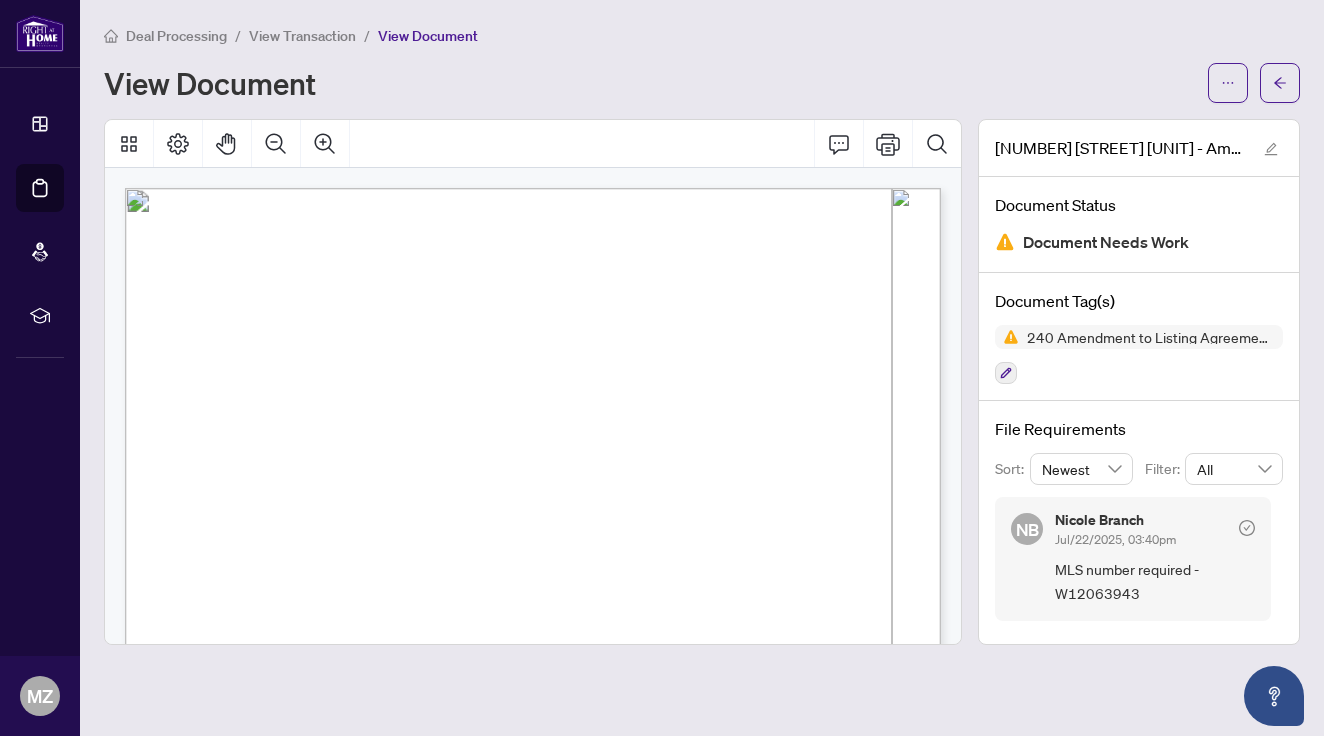 click 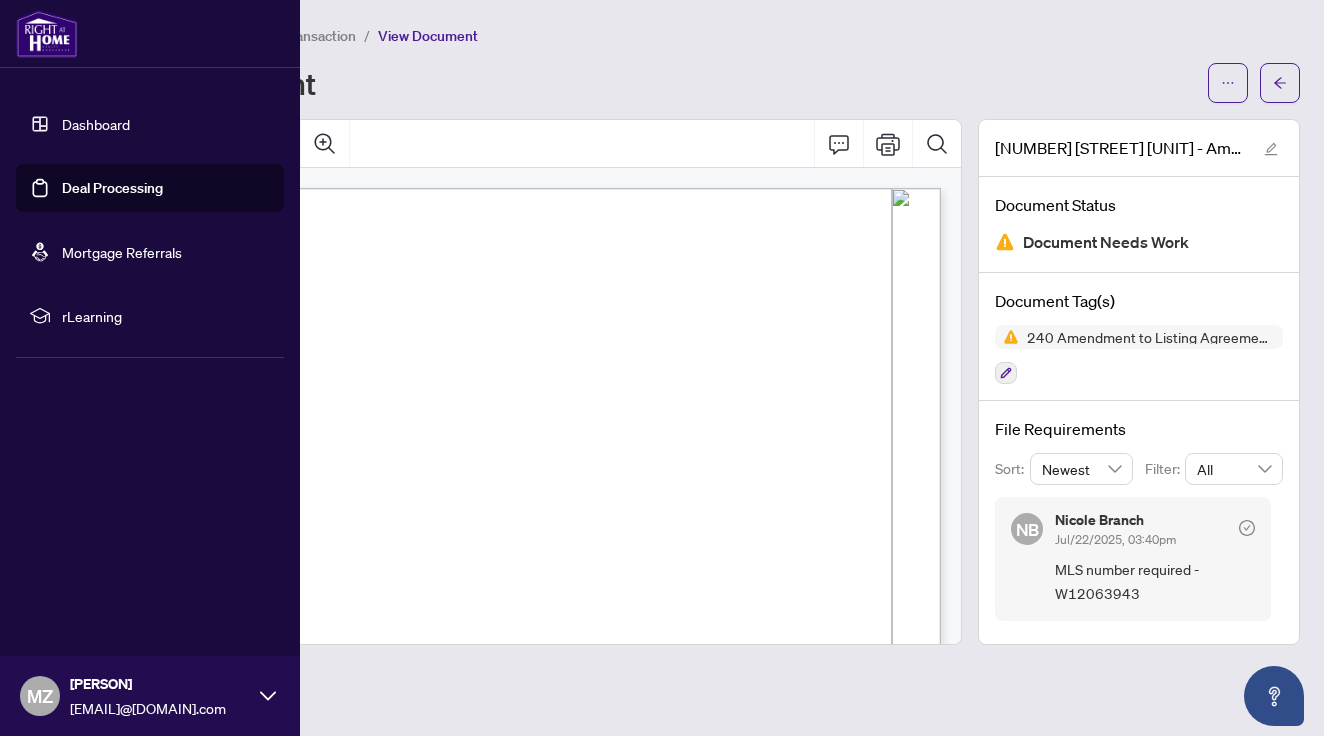 click at bounding box center (47, 34) 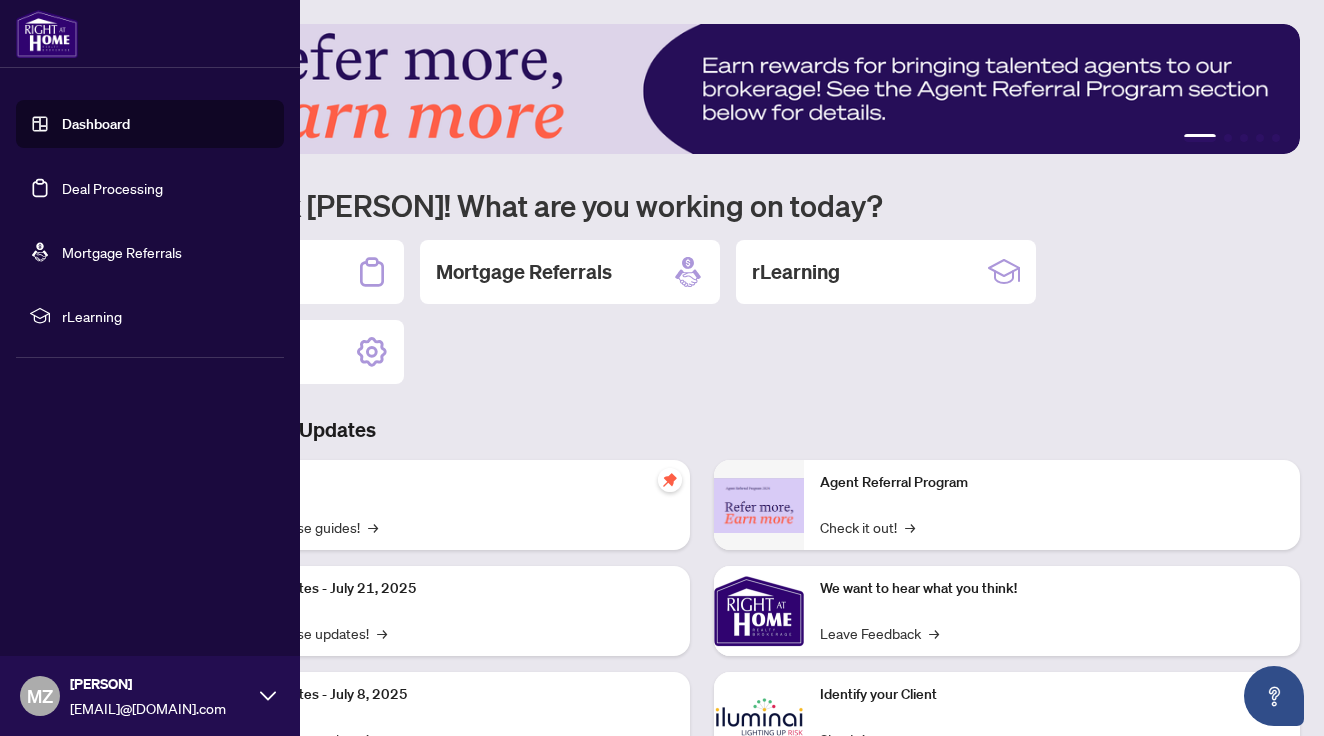 click on "Dashboard" at bounding box center [96, 124] 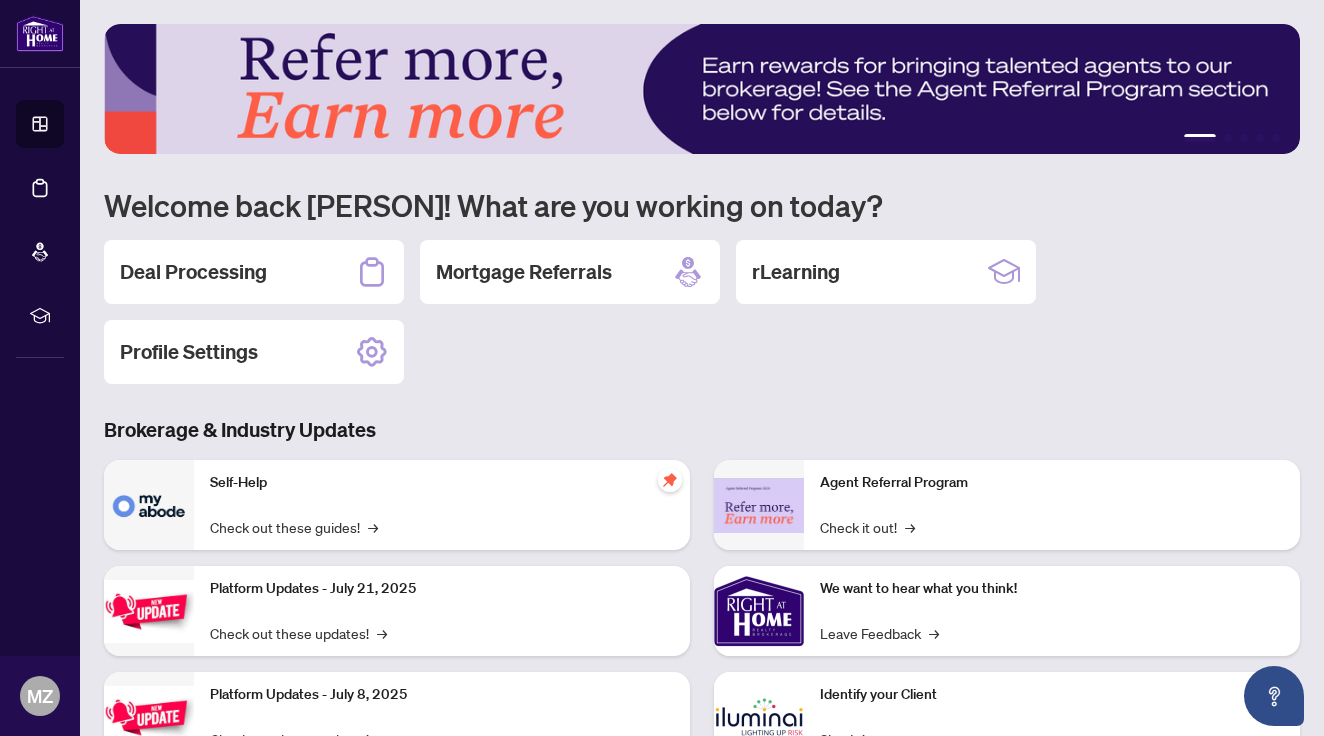 click on "Deal Processing Mortgage Referrals rLearning Profile Settings" at bounding box center (702, 312) 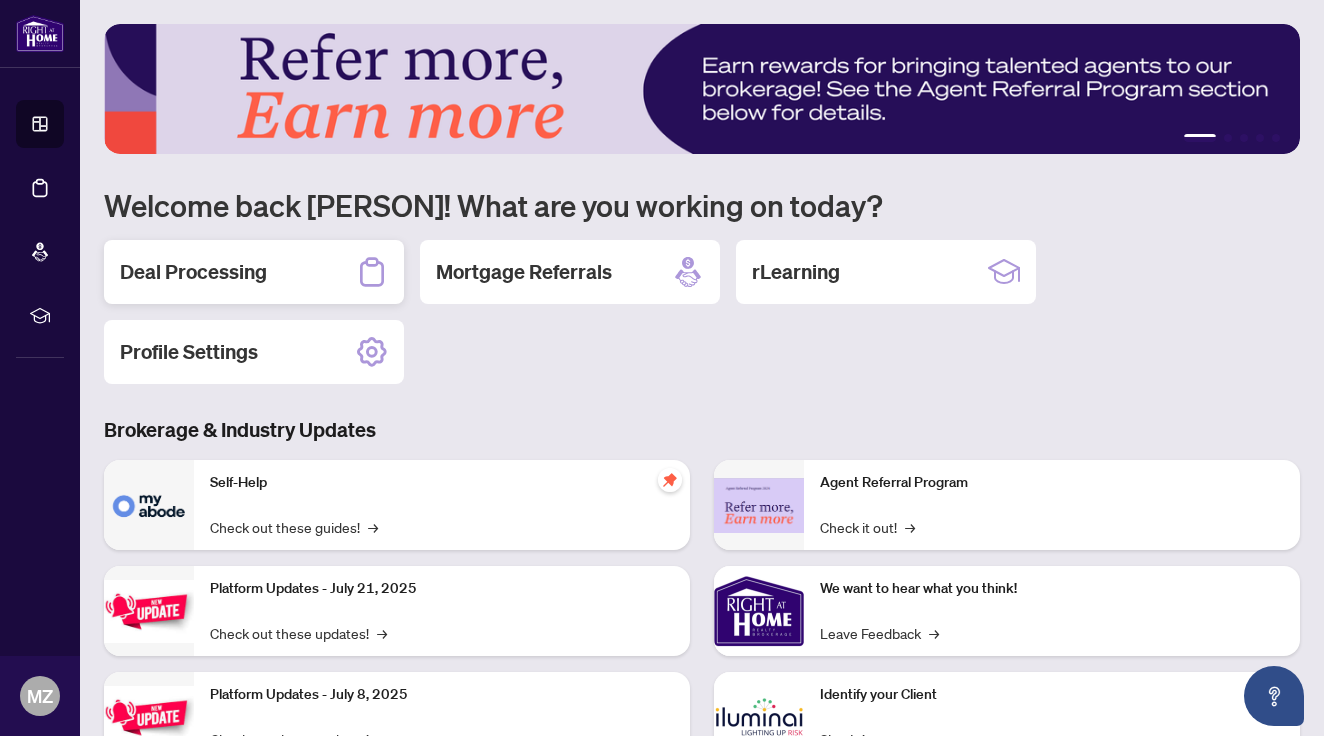 click on "Deal Processing" at bounding box center [254, 272] 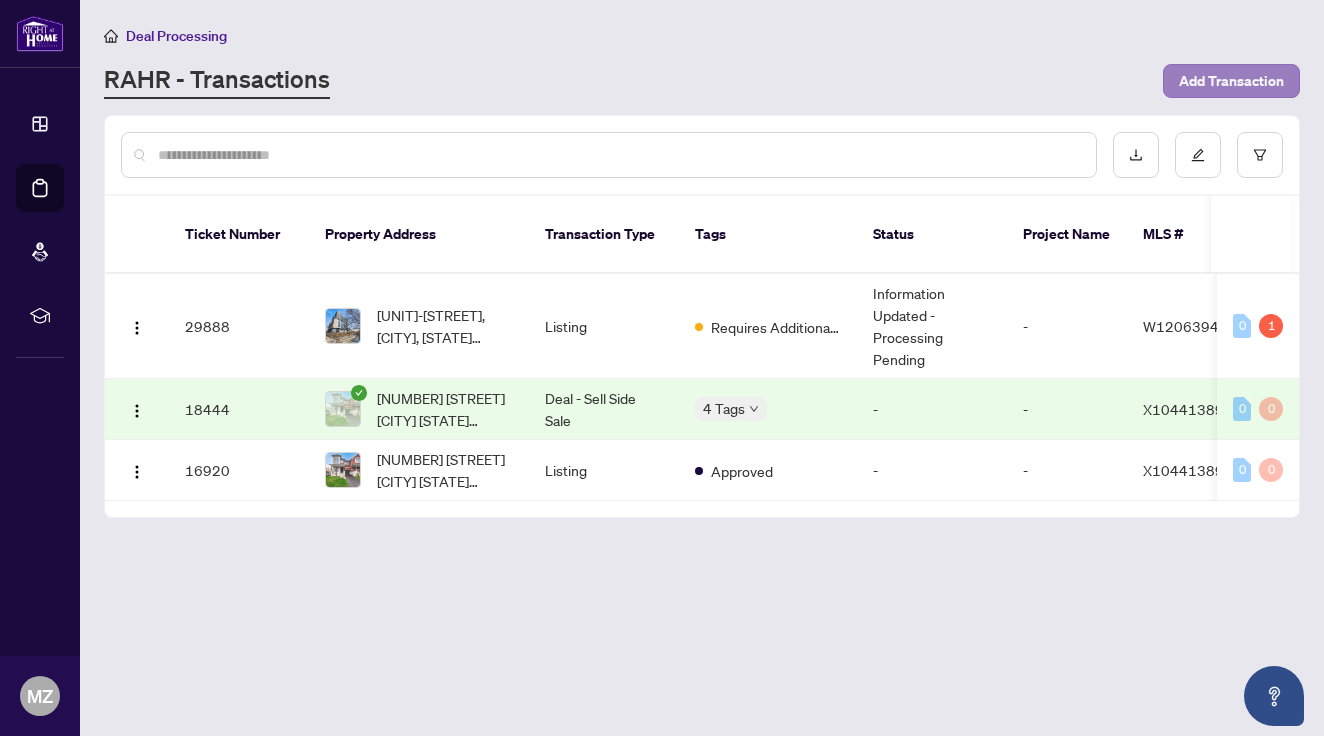 click on "Add Transaction" at bounding box center [1231, 81] 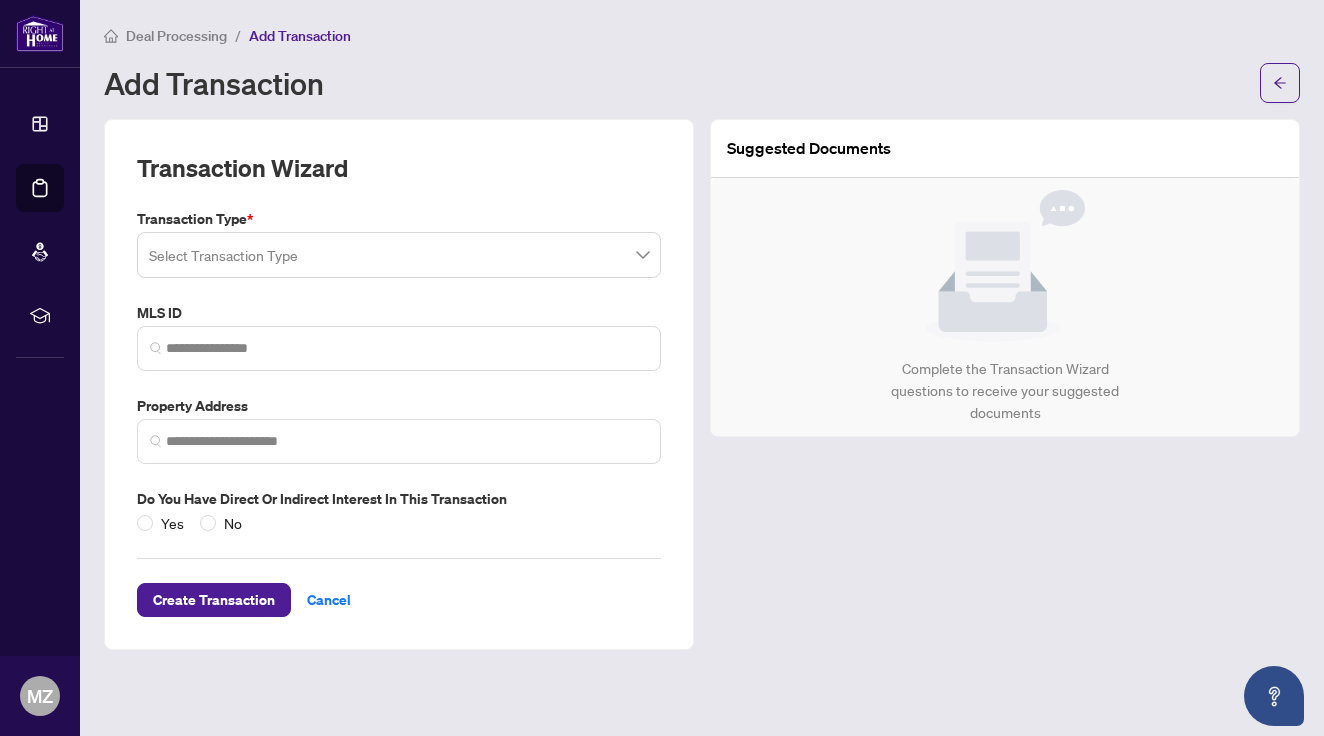 click at bounding box center (390, 258) 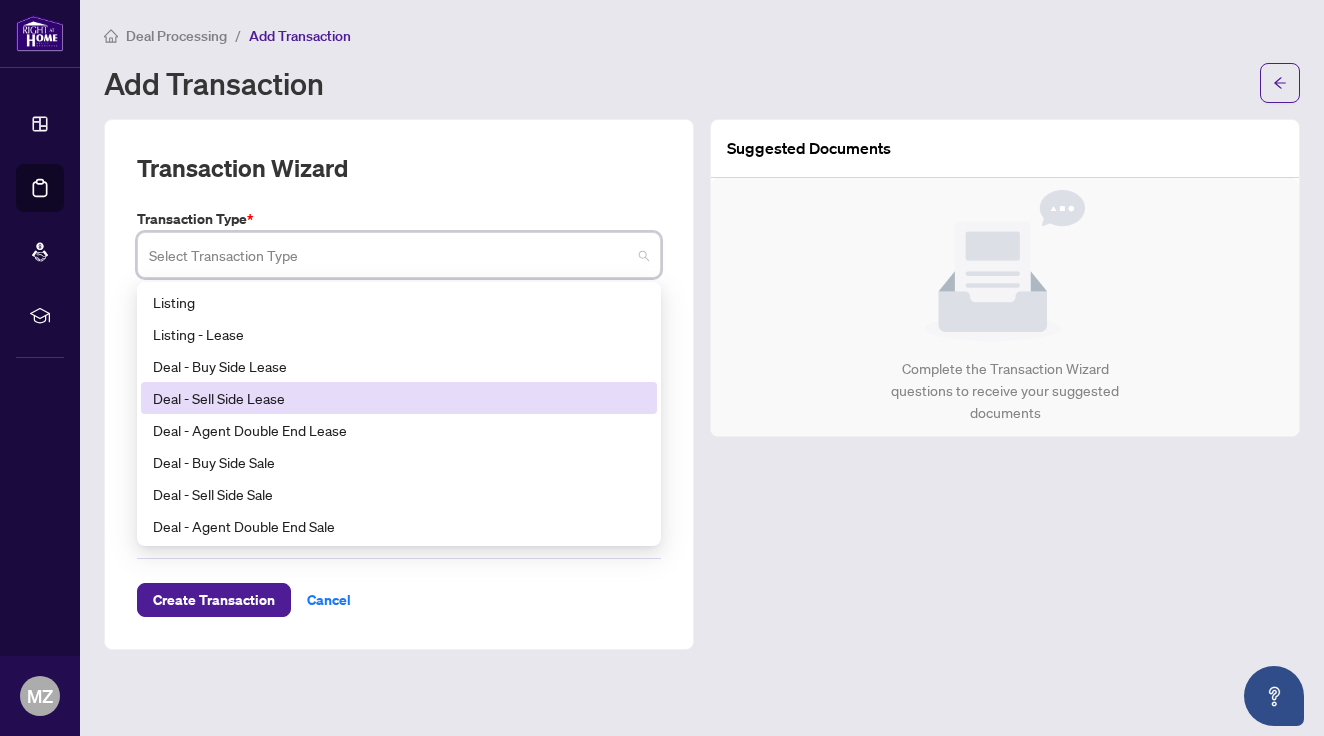 click on "Deal - Sell Side Lease" at bounding box center [399, 398] 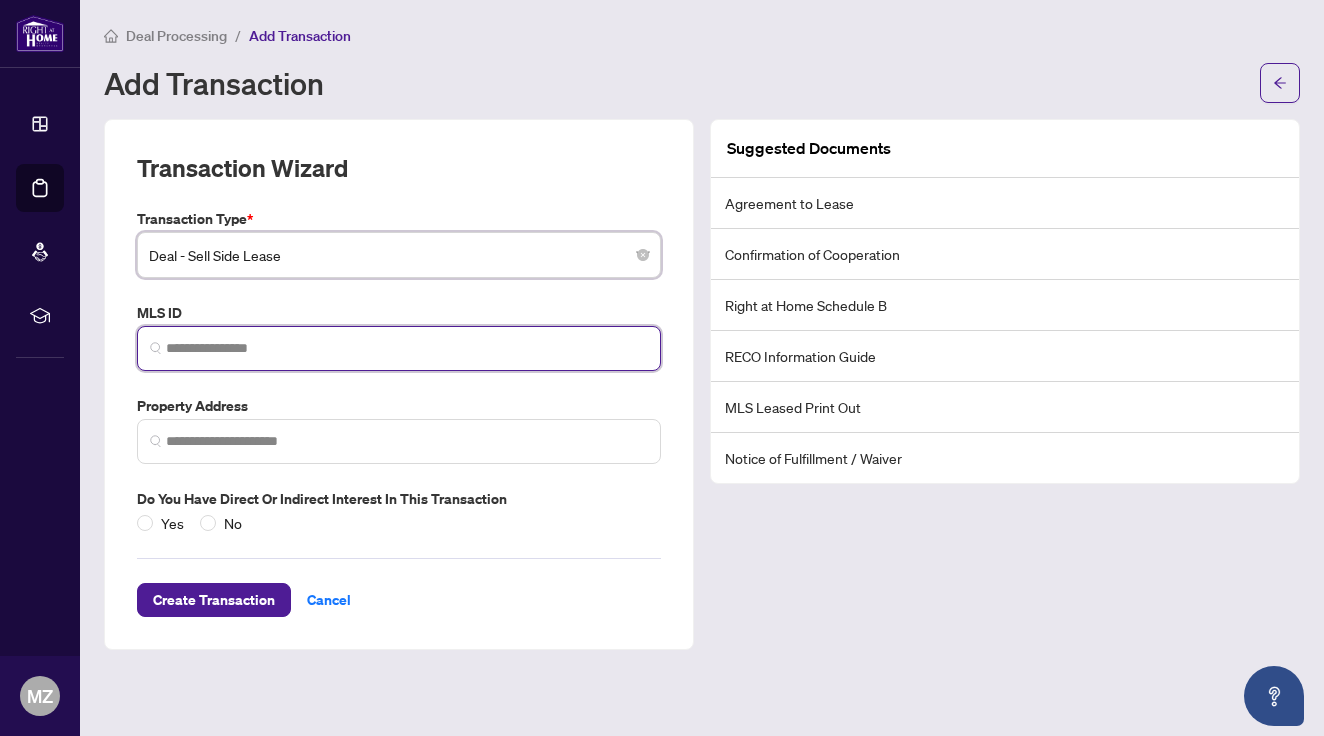 click at bounding box center (407, 348) 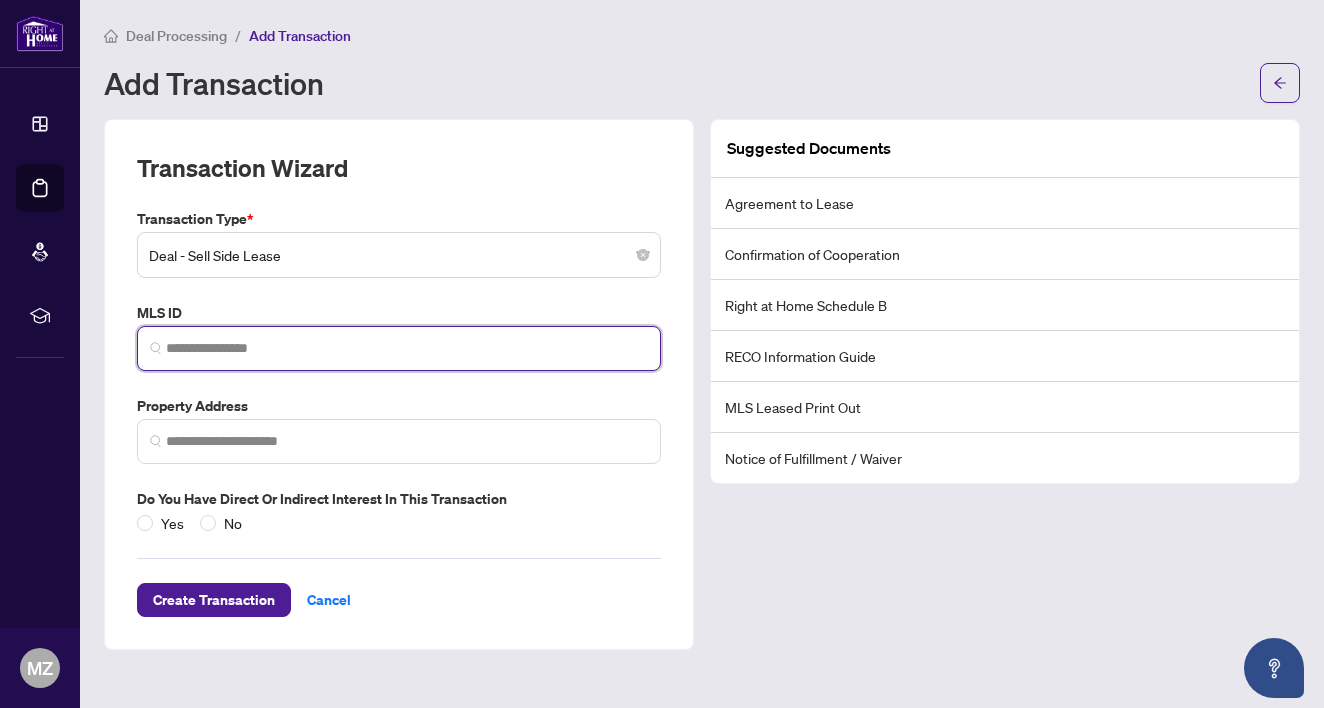 paste on "*********" 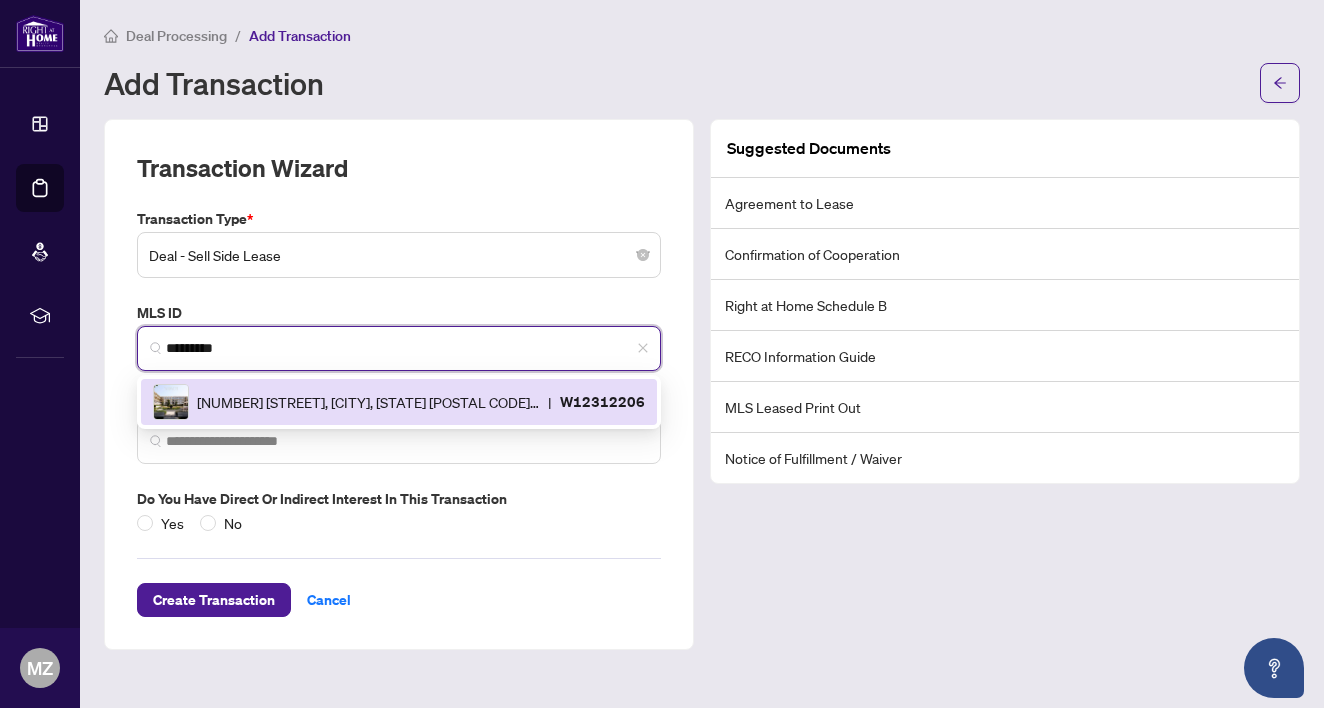 click on "[NUMBER] [STREET], [CITY], [STATE] [POSTAL CODE], Canada" at bounding box center [368, 402] 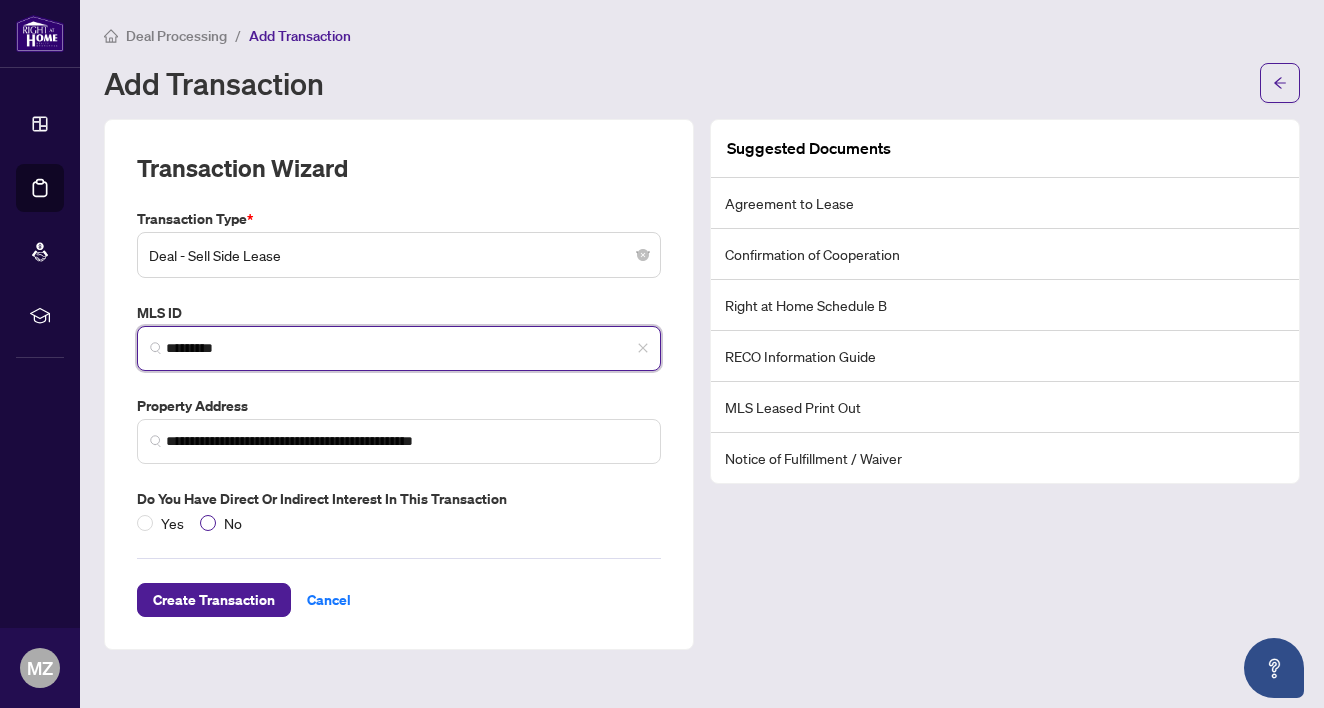 type on "*********" 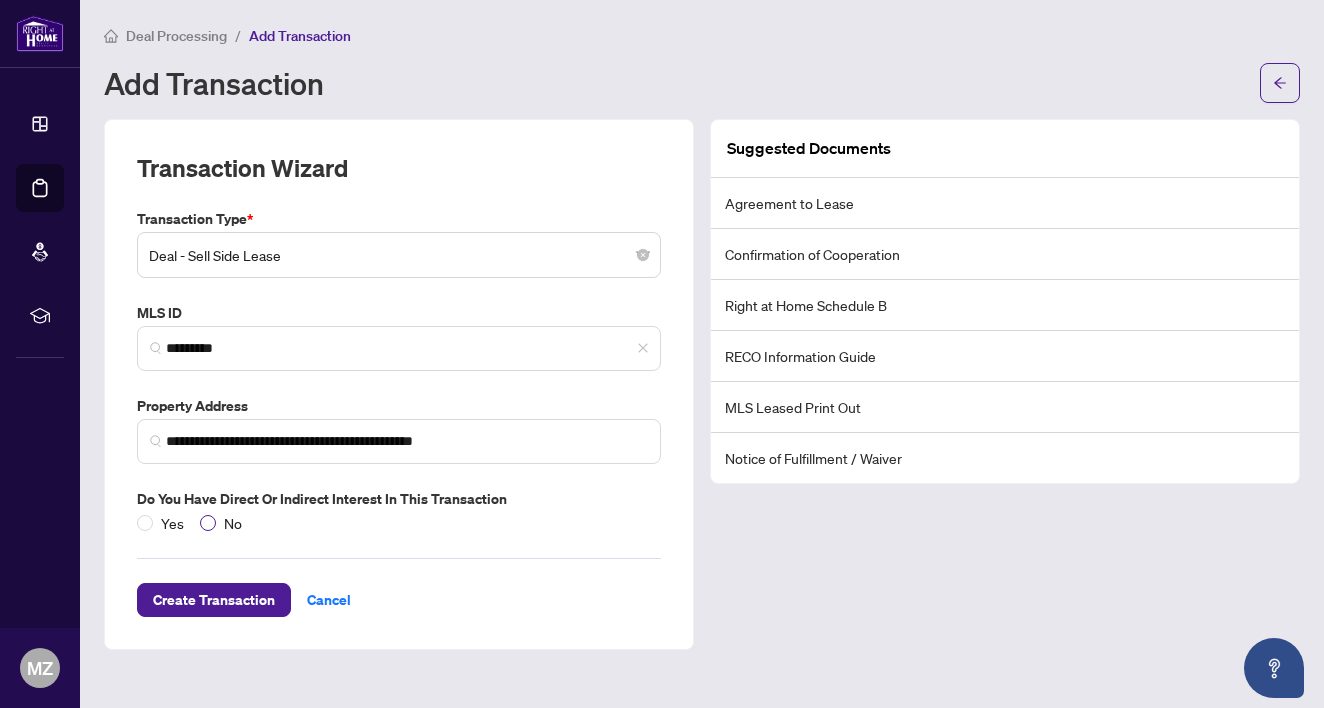 click on "No" at bounding box center (233, 523) 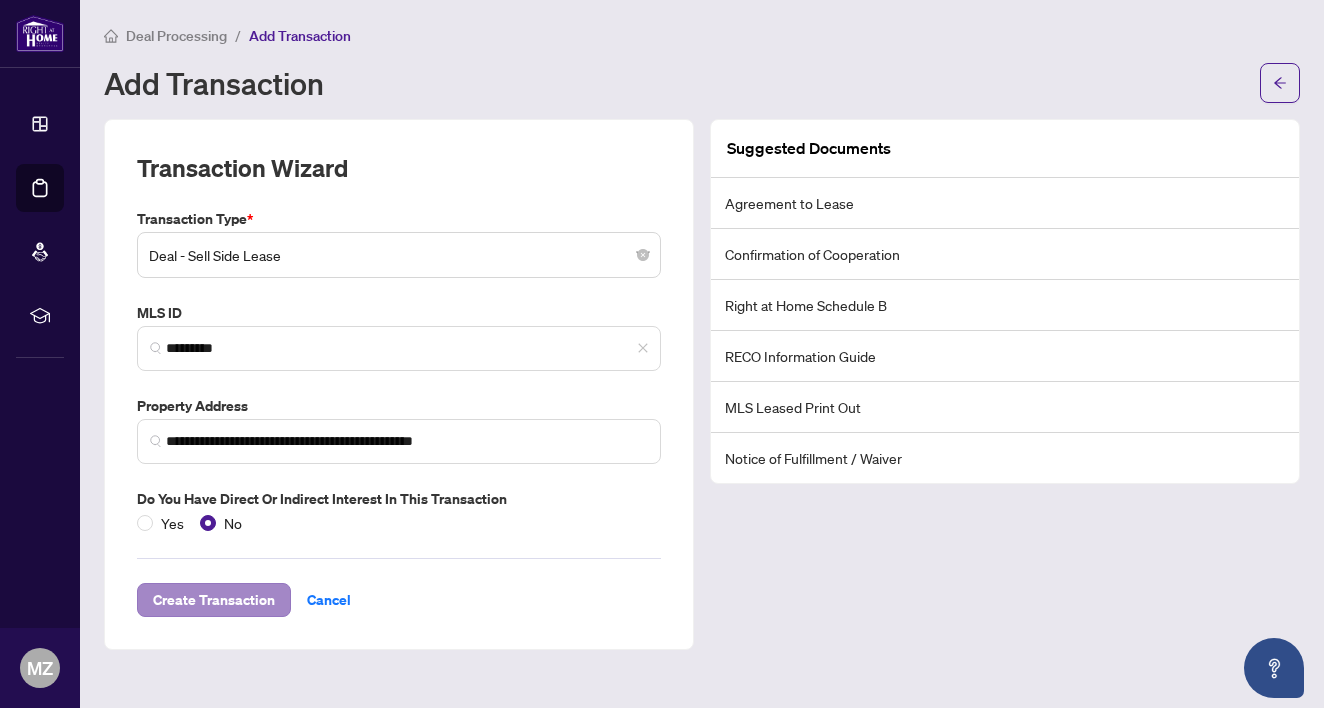 click on "Create Transaction" at bounding box center [214, 600] 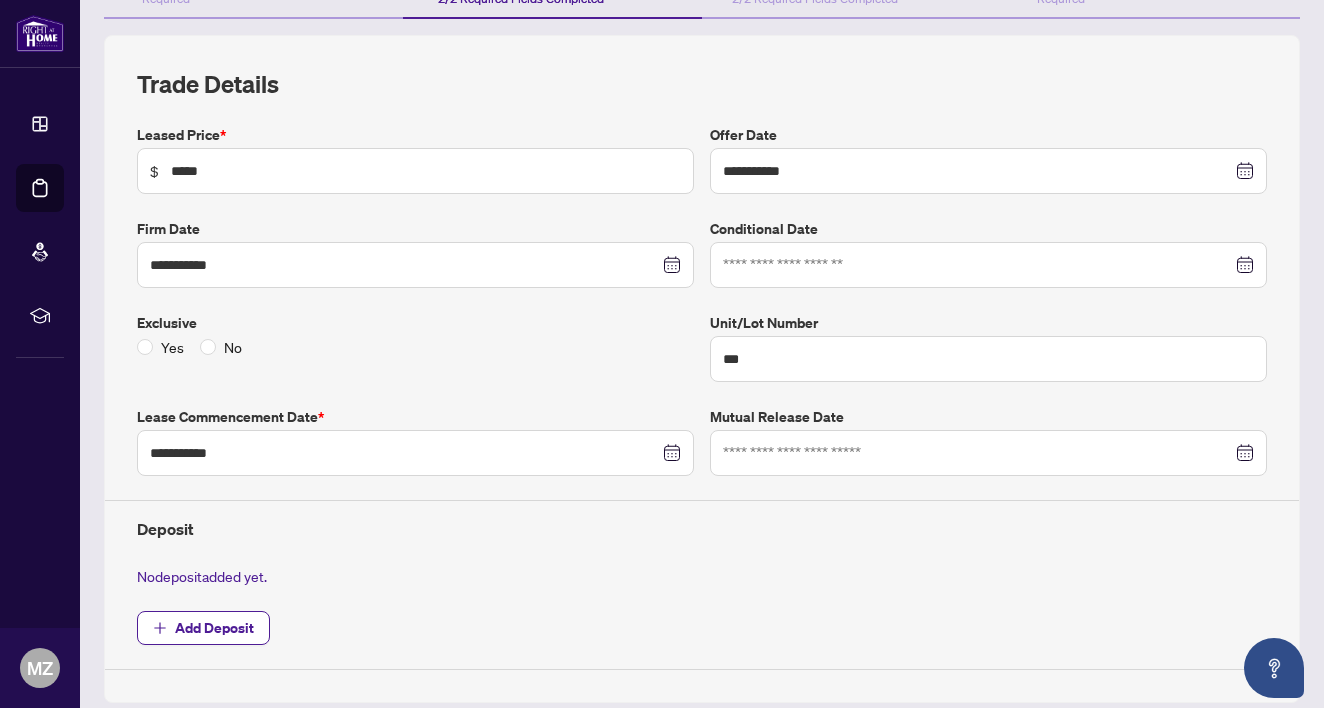 scroll, scrollTop: 241, scrollLeft: 0, axis: vertical 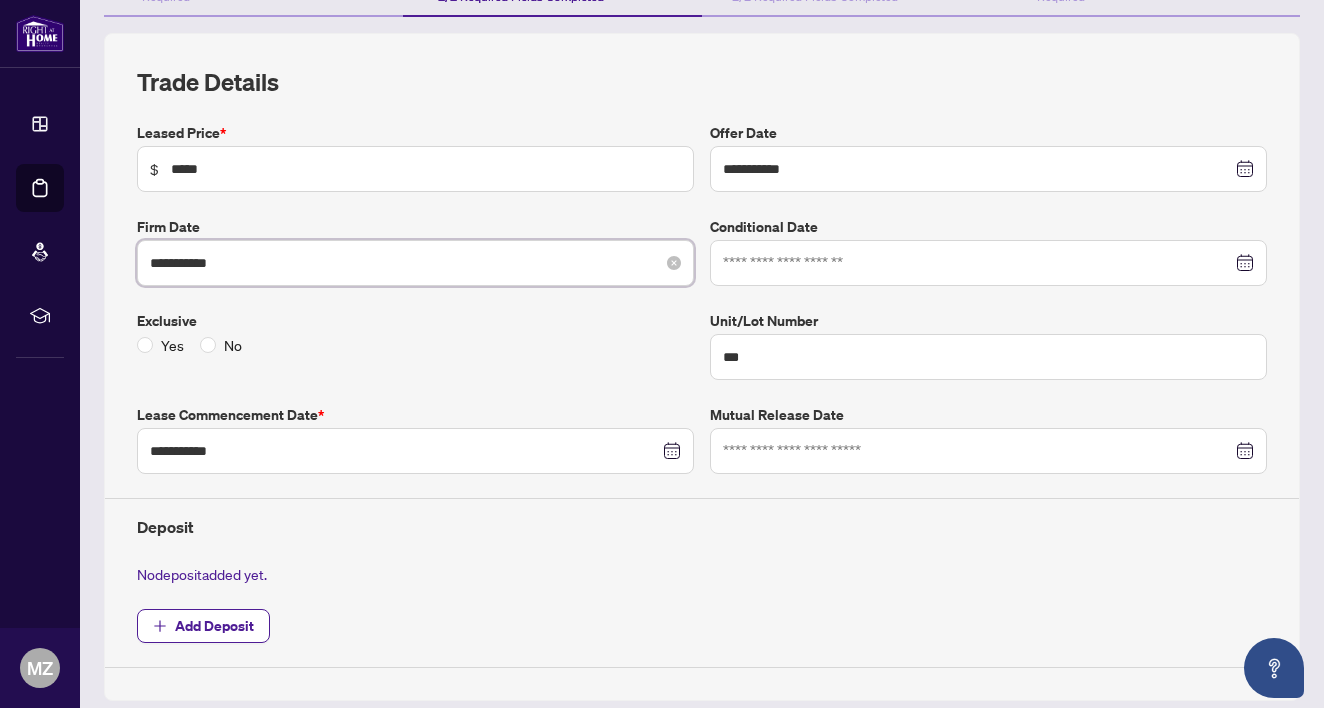 click on "**********" at bounding box center [404, 263] 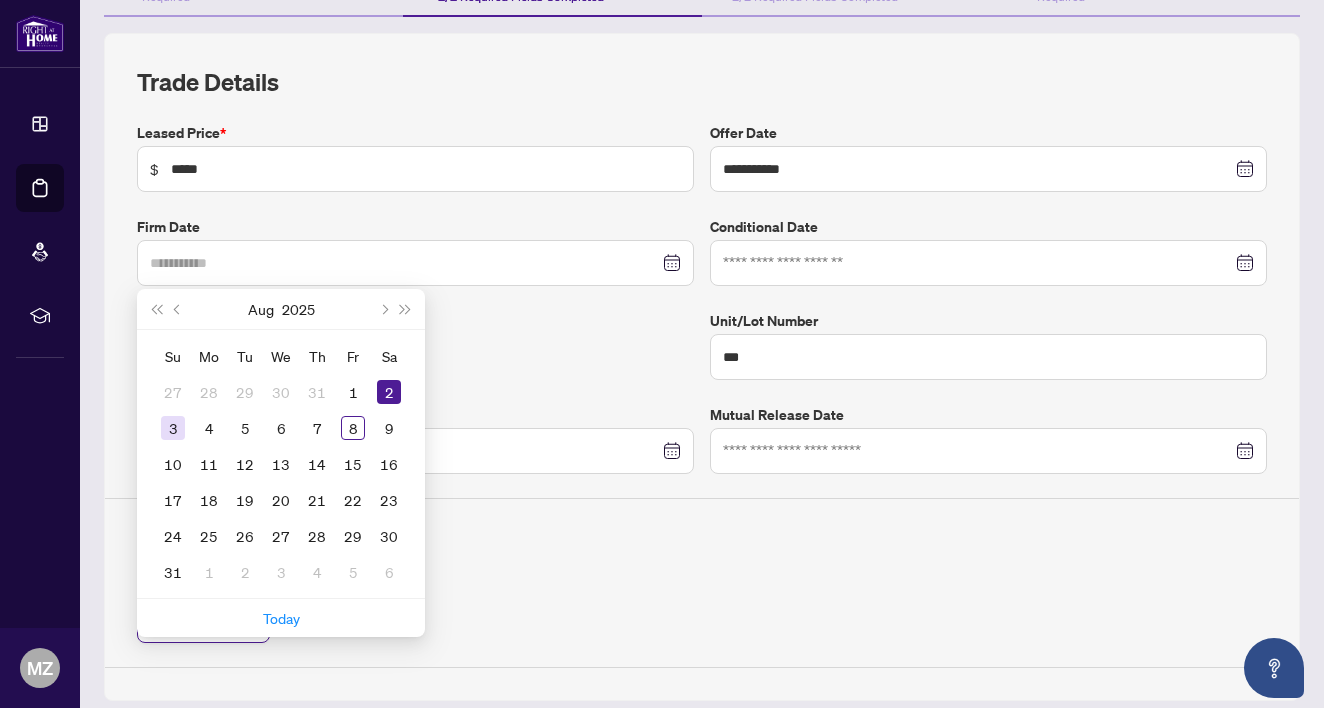 click on "3" at bounding box center [173, 428] 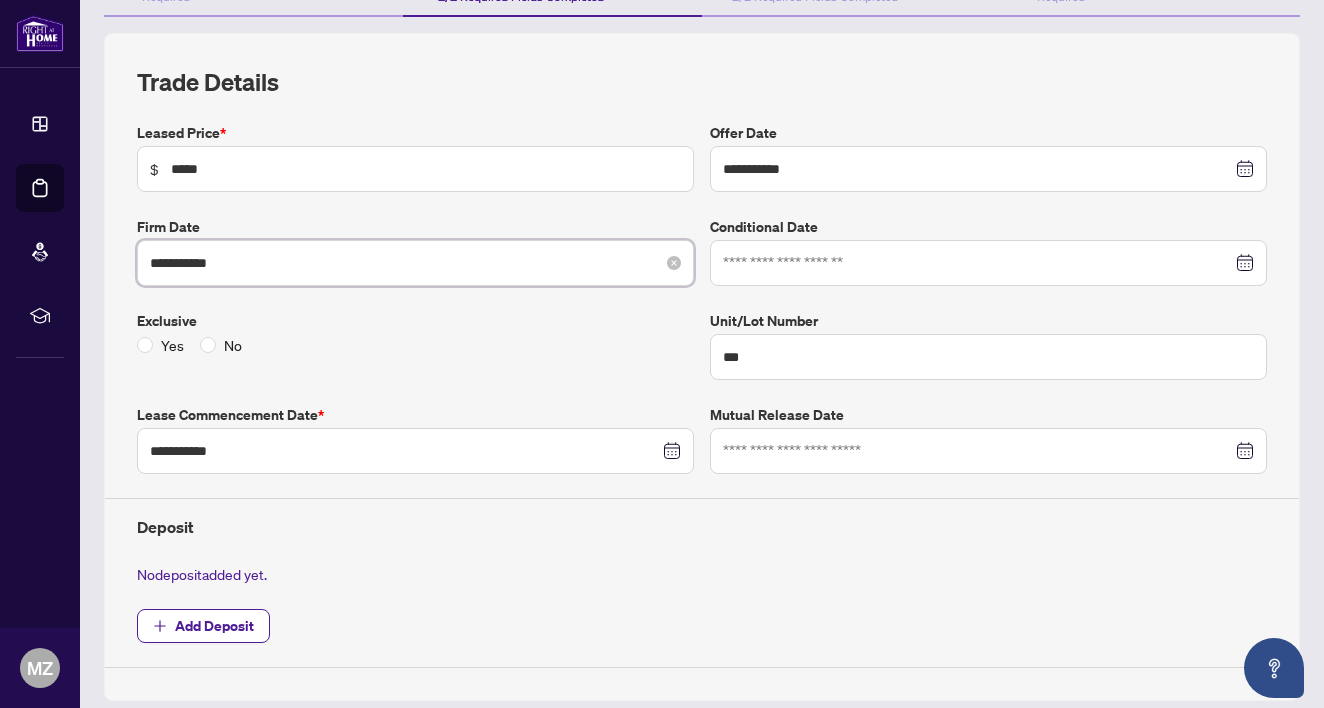 click on "**********" at bounding box center [404, 263] 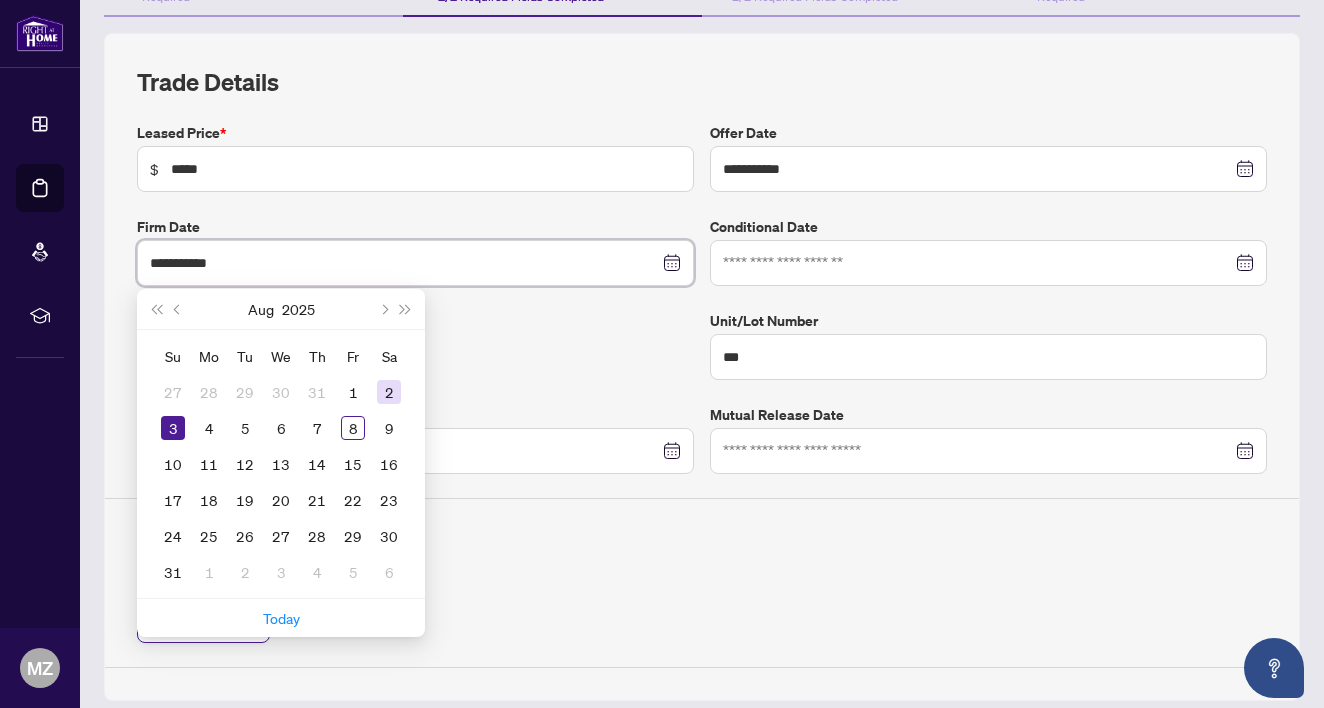 type on "**********" 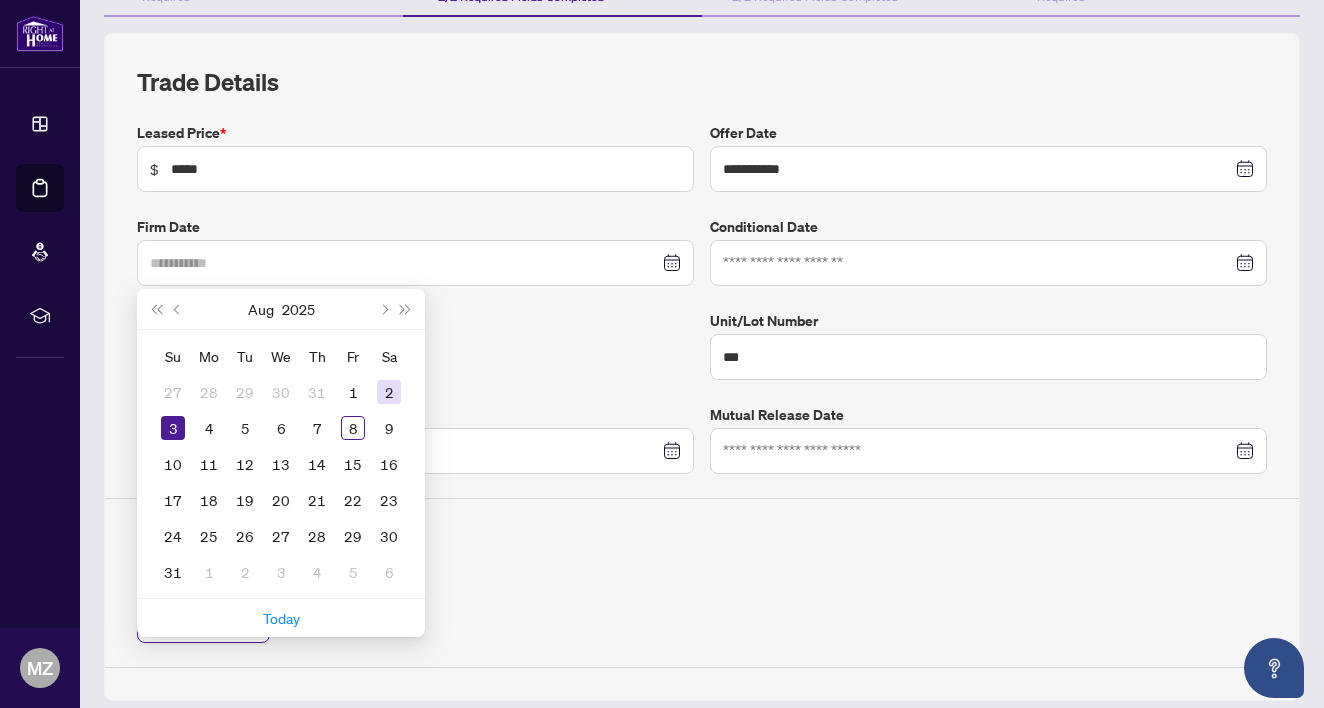 click on "2" at bounding box center (389, 392) 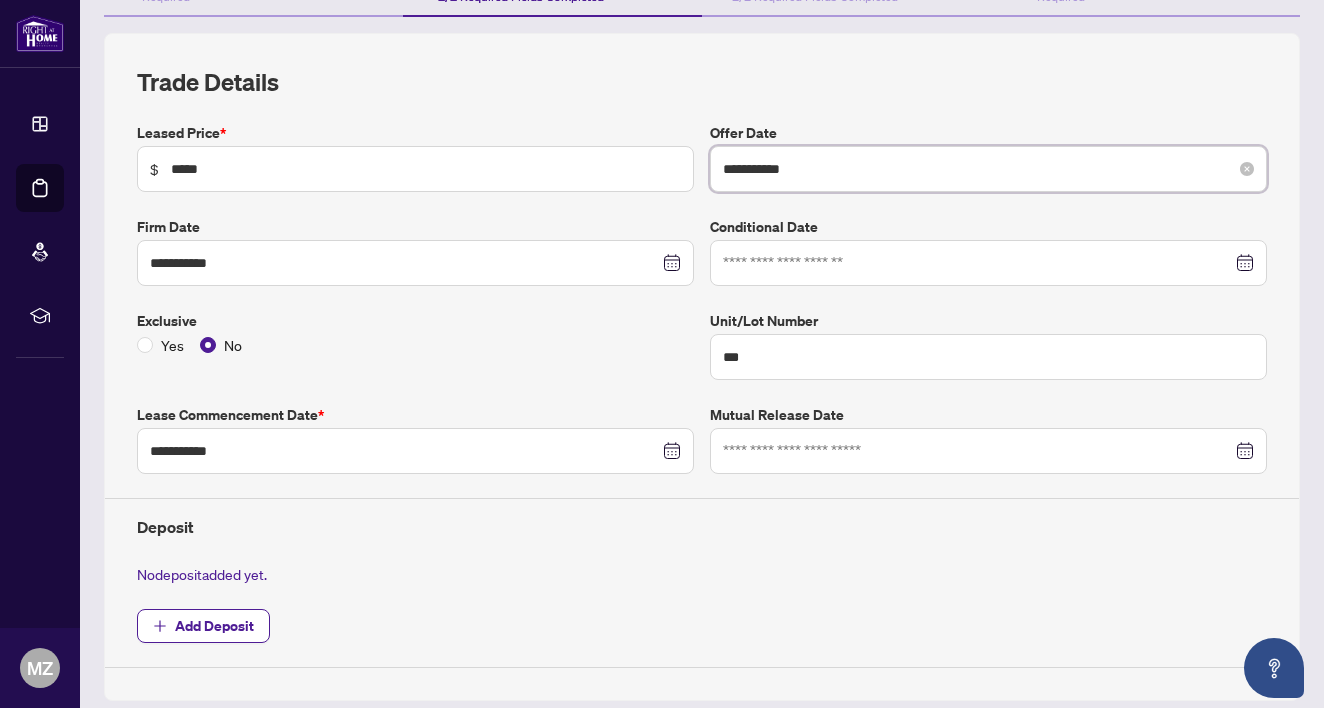 click on "**********" at bounding box center [977, 169] 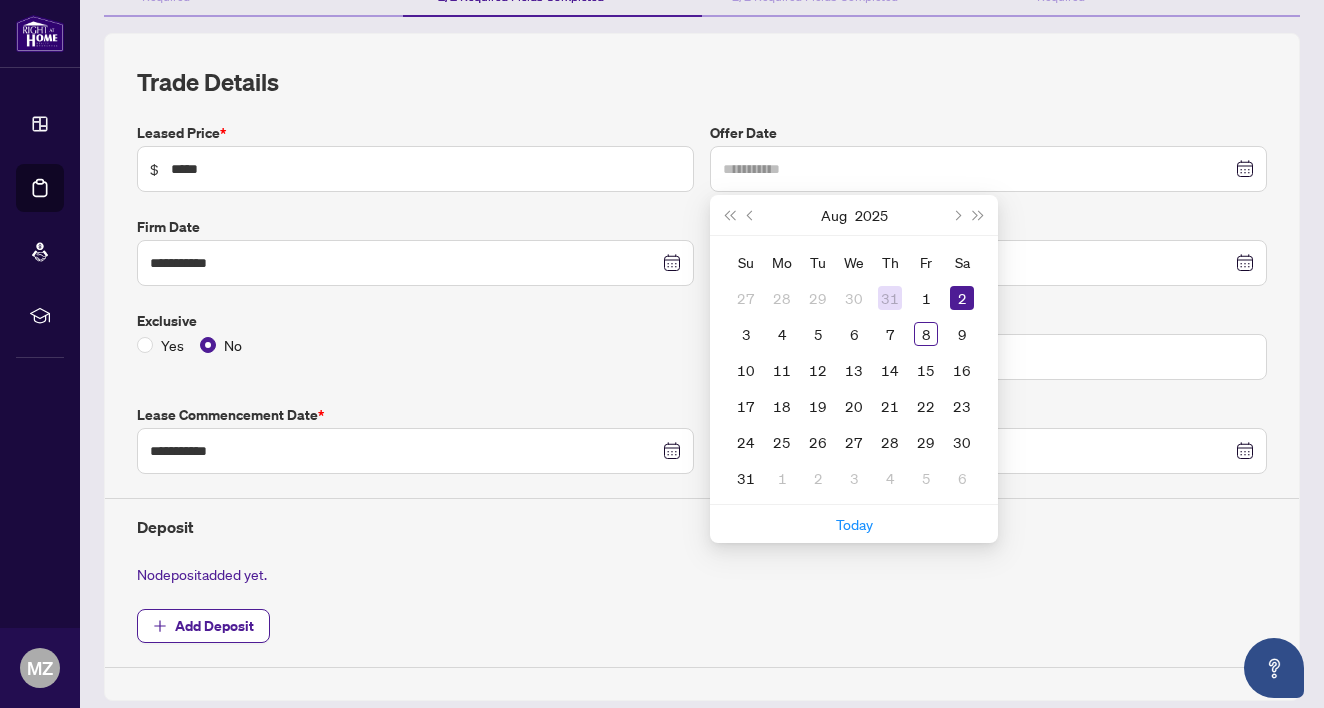 click on "31" at bounding box center [890, 298] 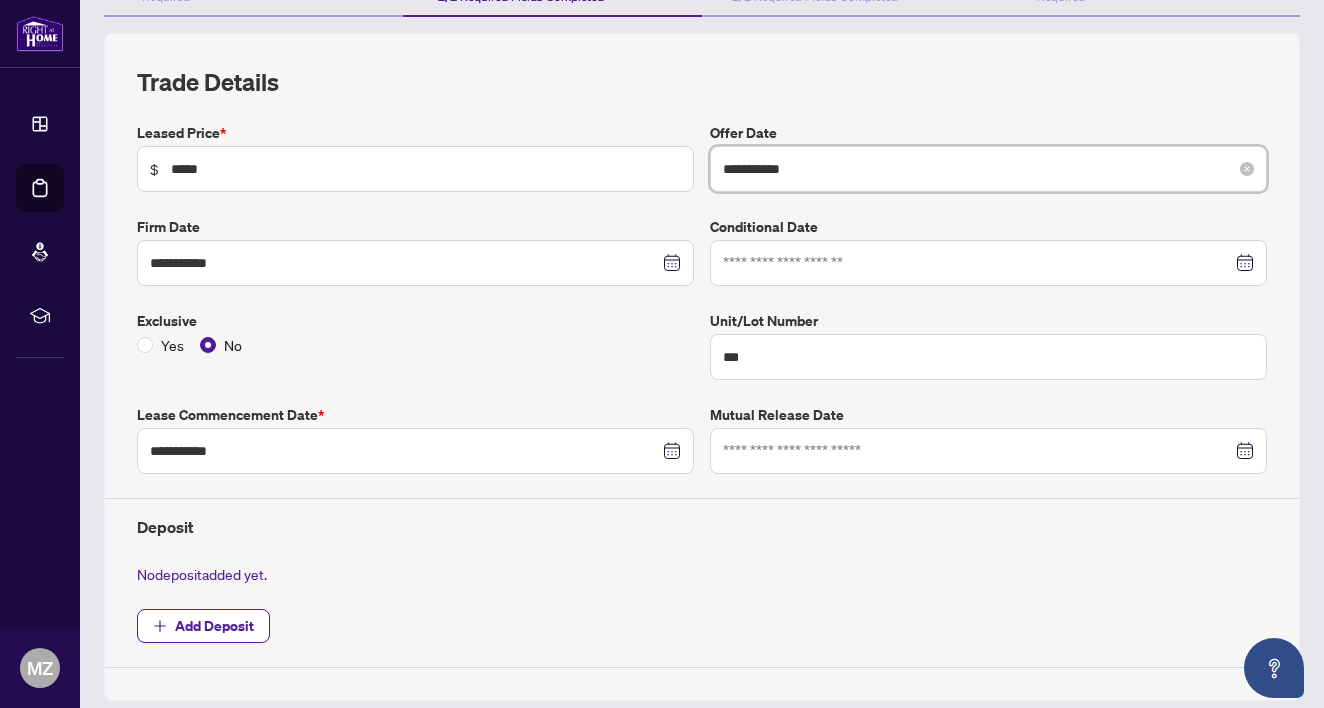 click on "**********" at bounding box center (977, 169) 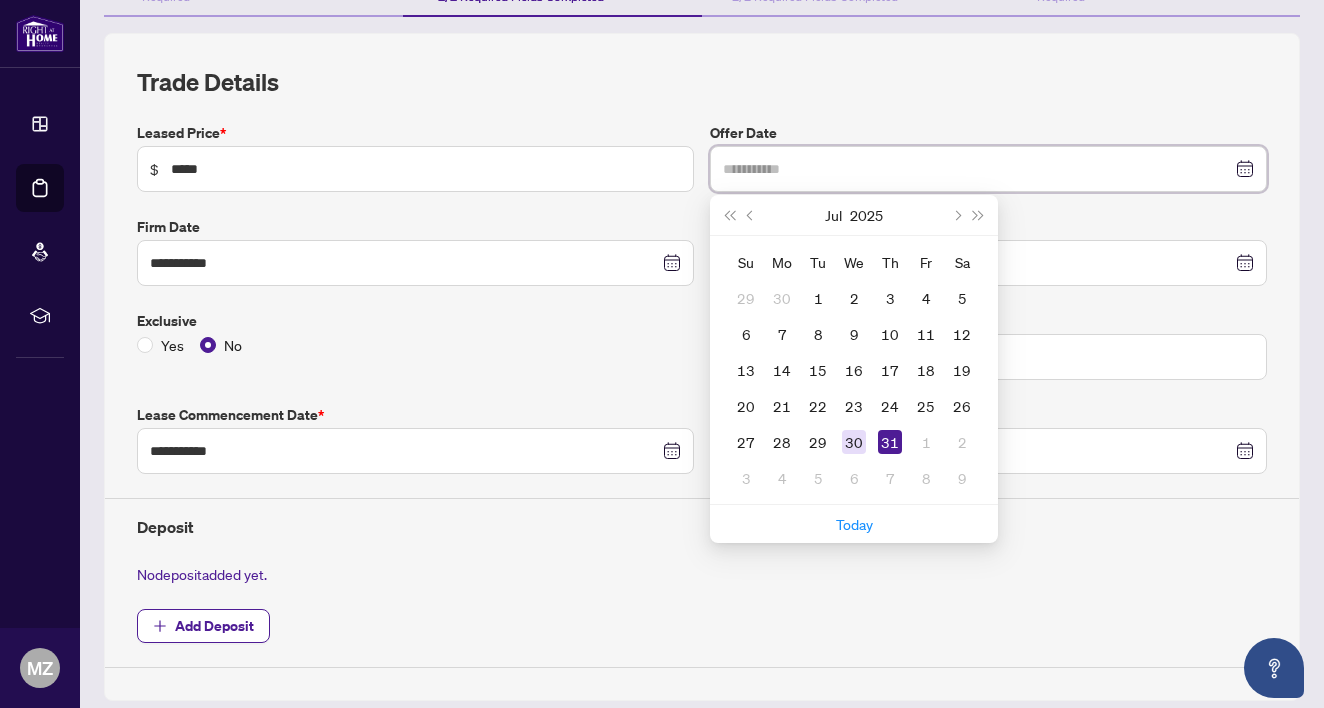 type on "**********" 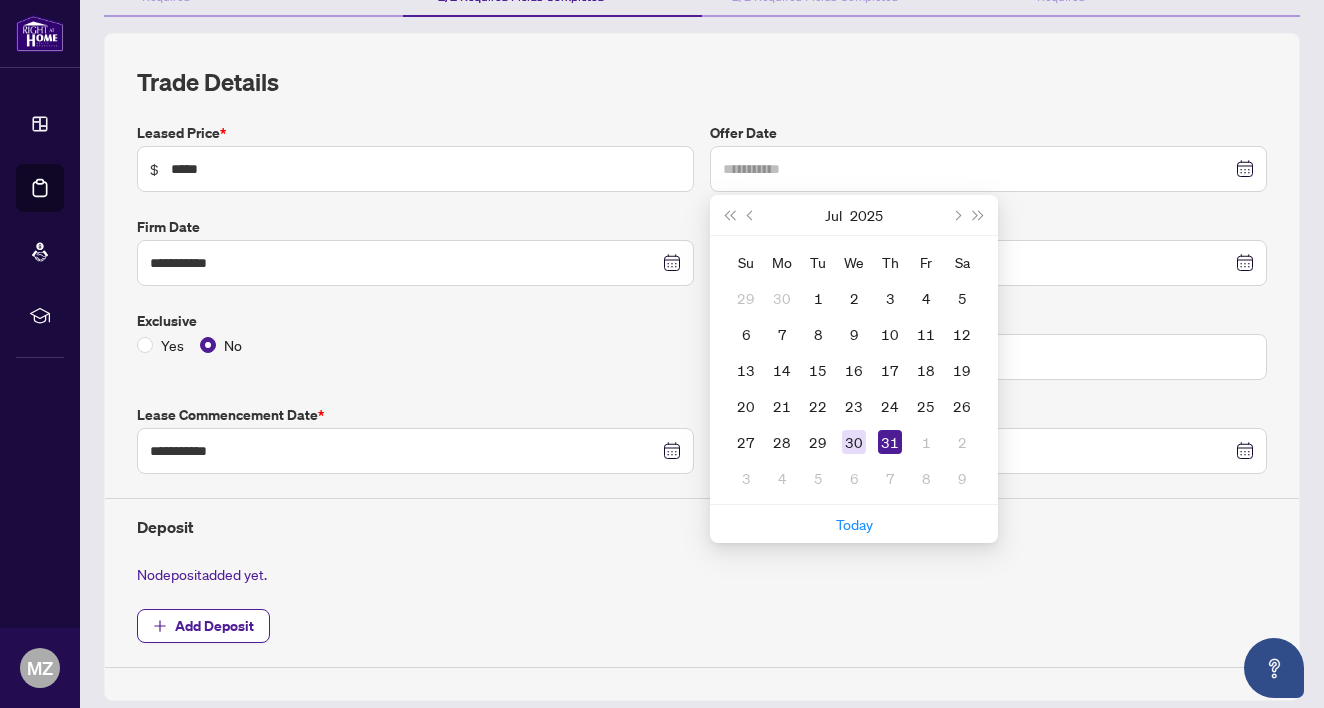click on "30" at bounding box center [854, 442] 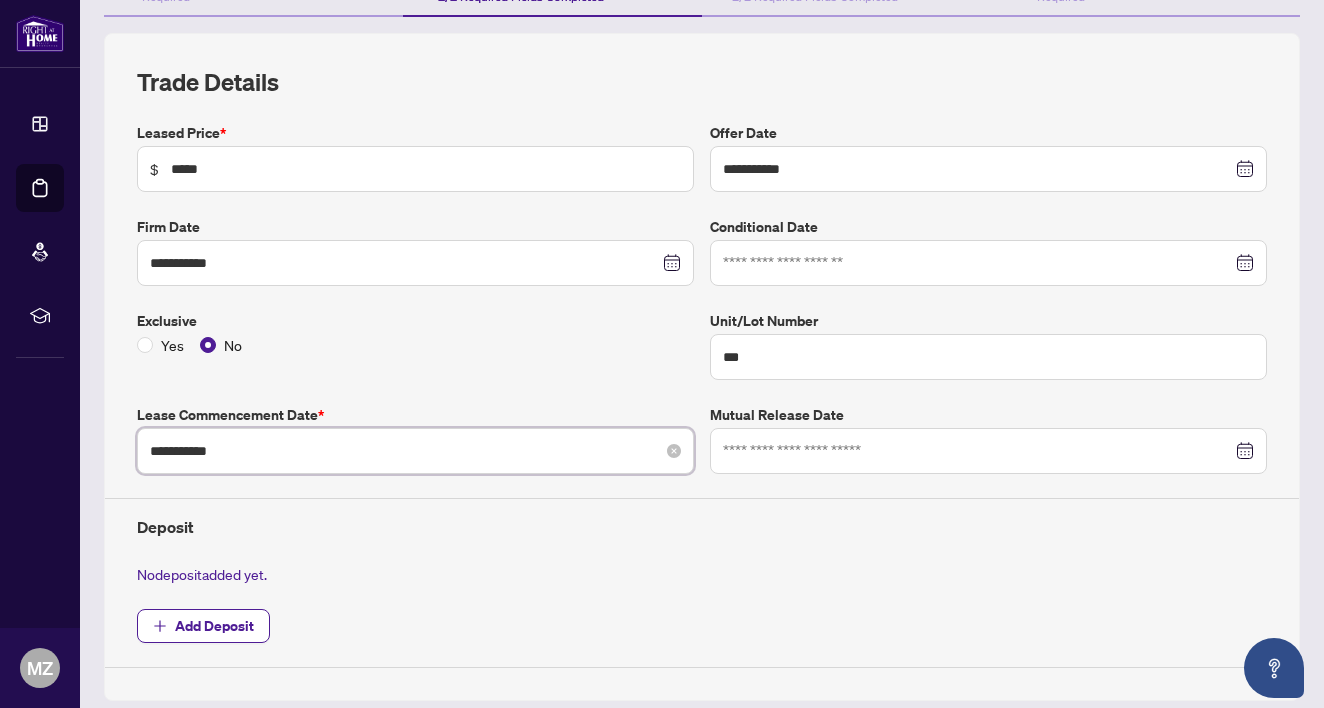 click on "**********" at bounding box center (404, 451) 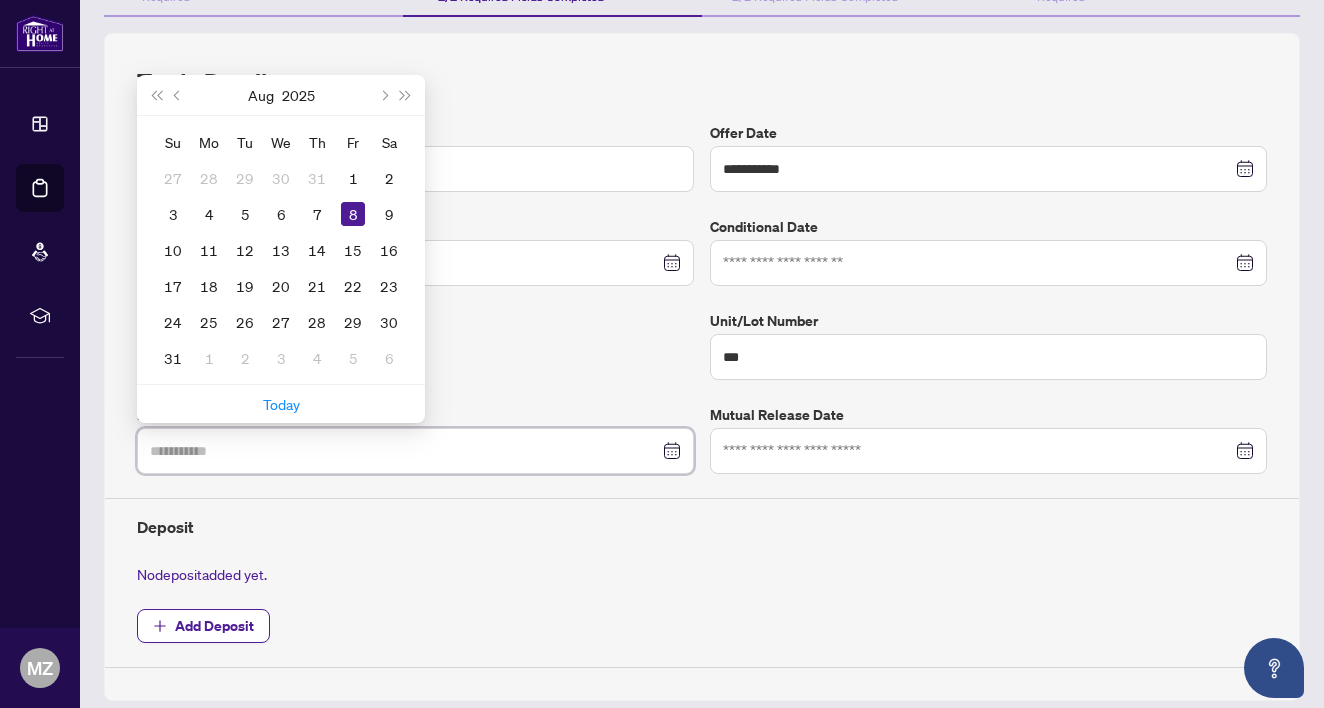 type on "**********" 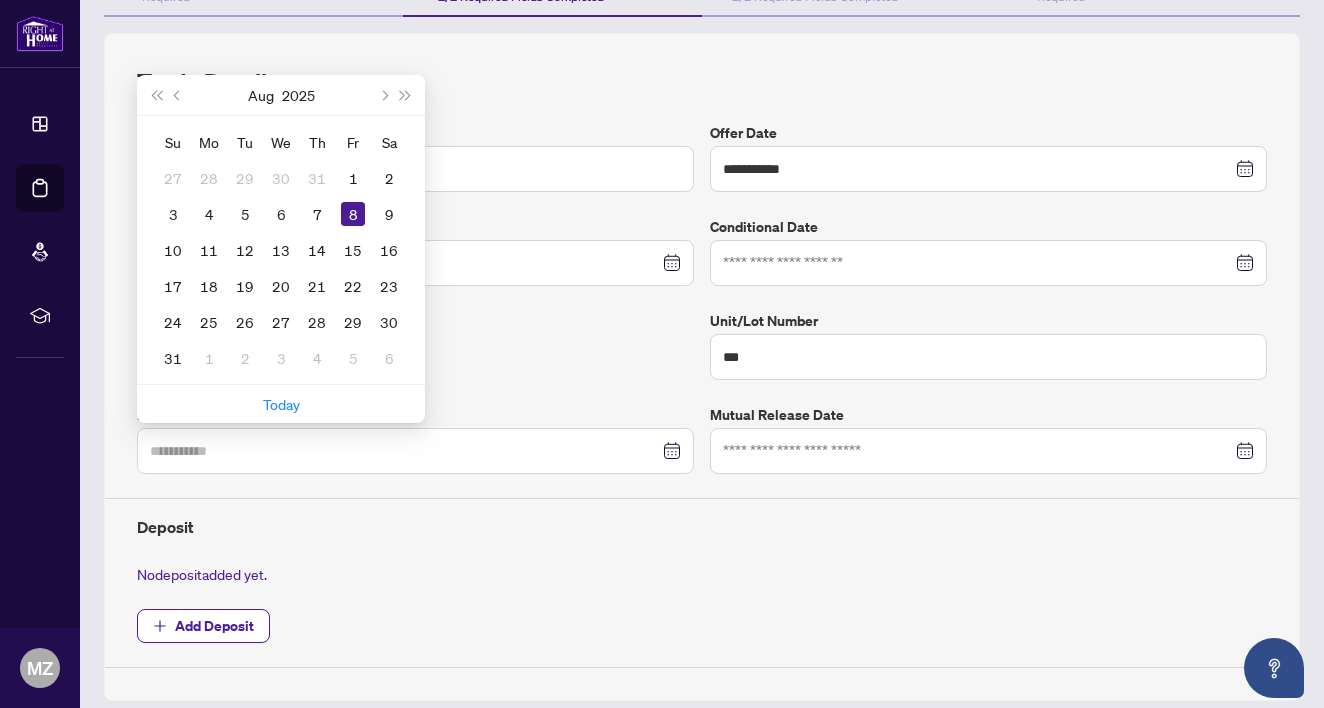 click on "8" at bounding box center (353, 214) 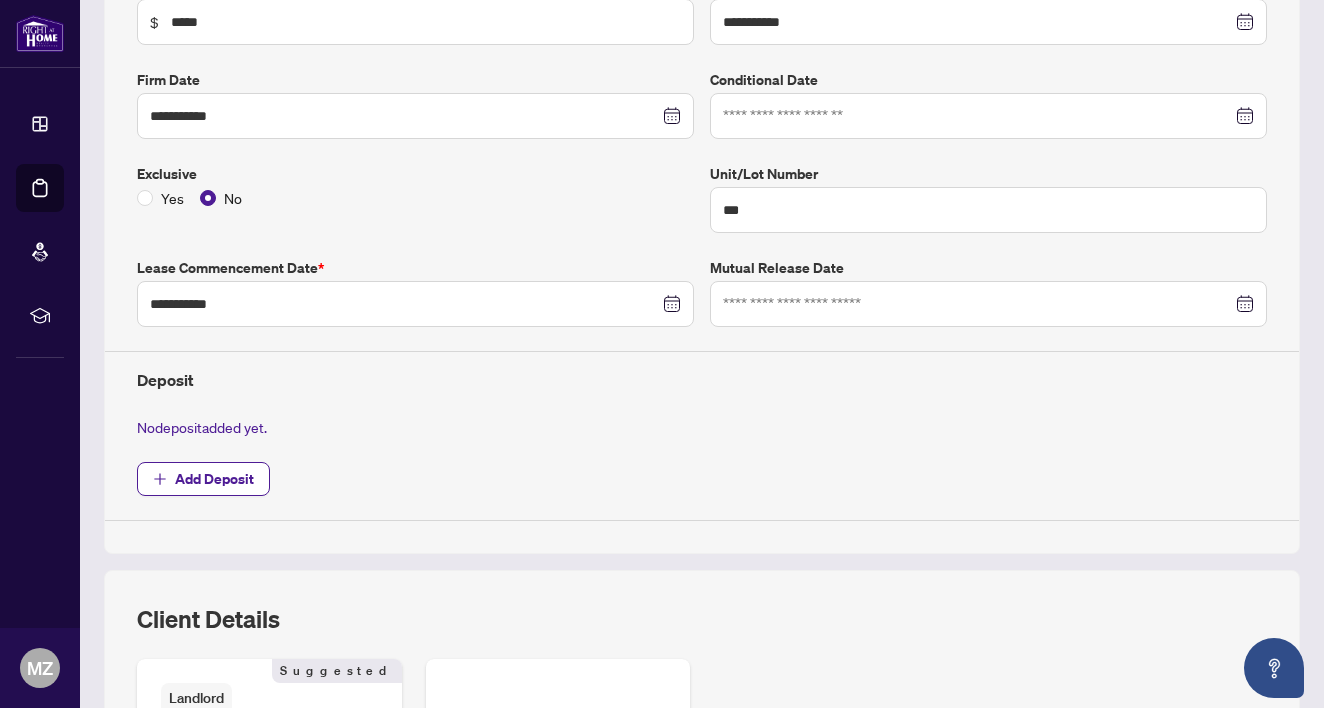 scroll, scrollTop: 388, scrollLeft: 0, axis: vertical 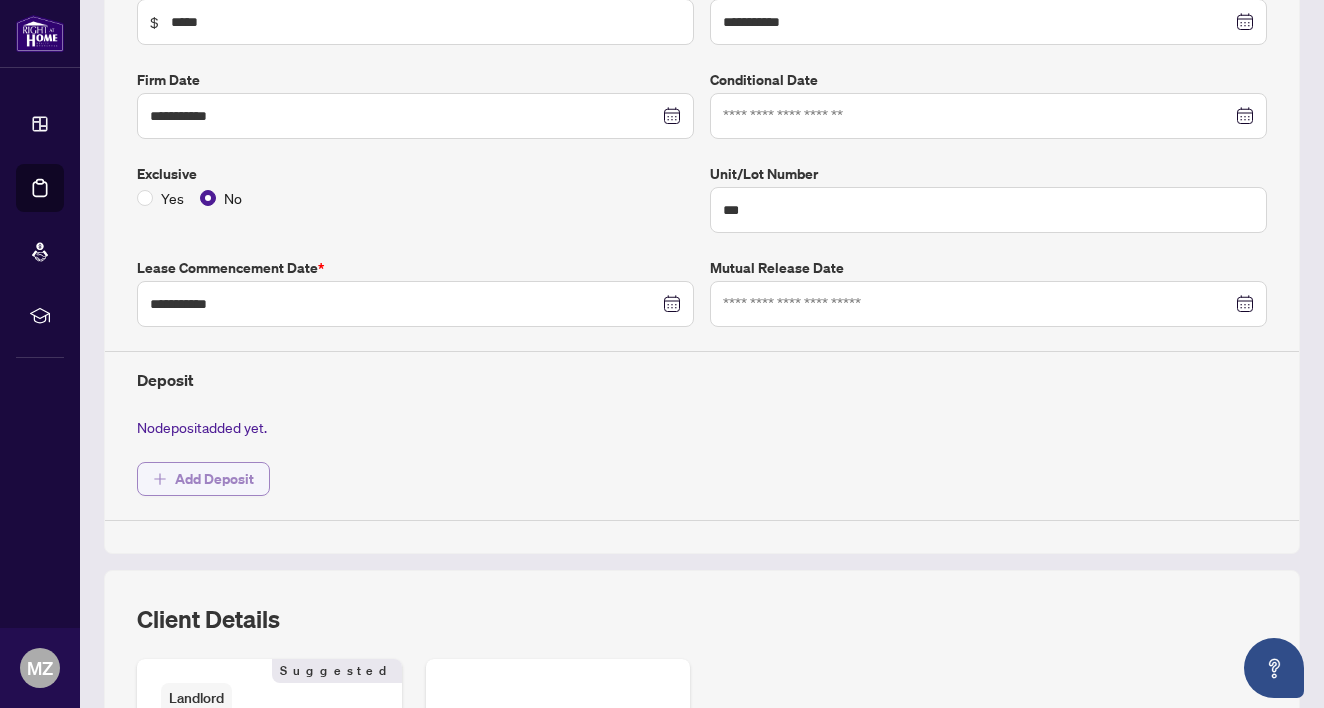 click on "Add Deposit" at bounding box center (214, 479) 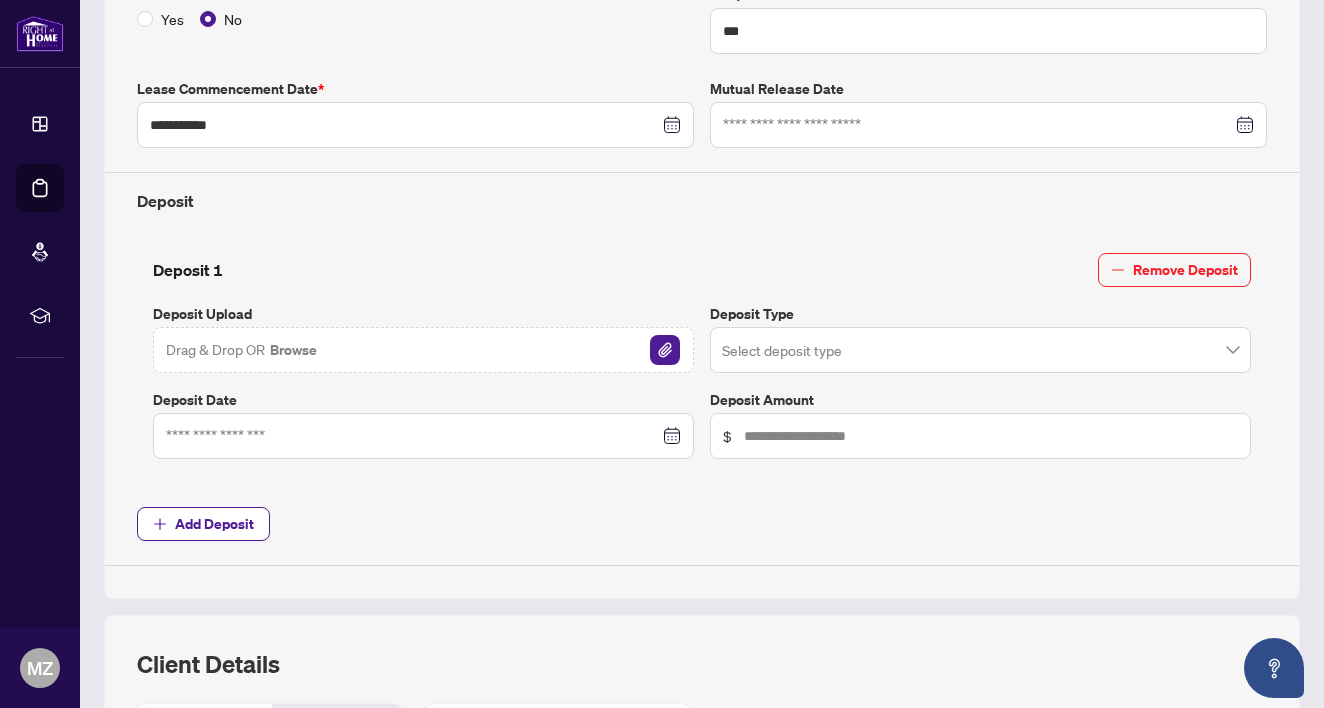 scroll, scrollTop: 594, scrollLeft: 0, axis: vertical 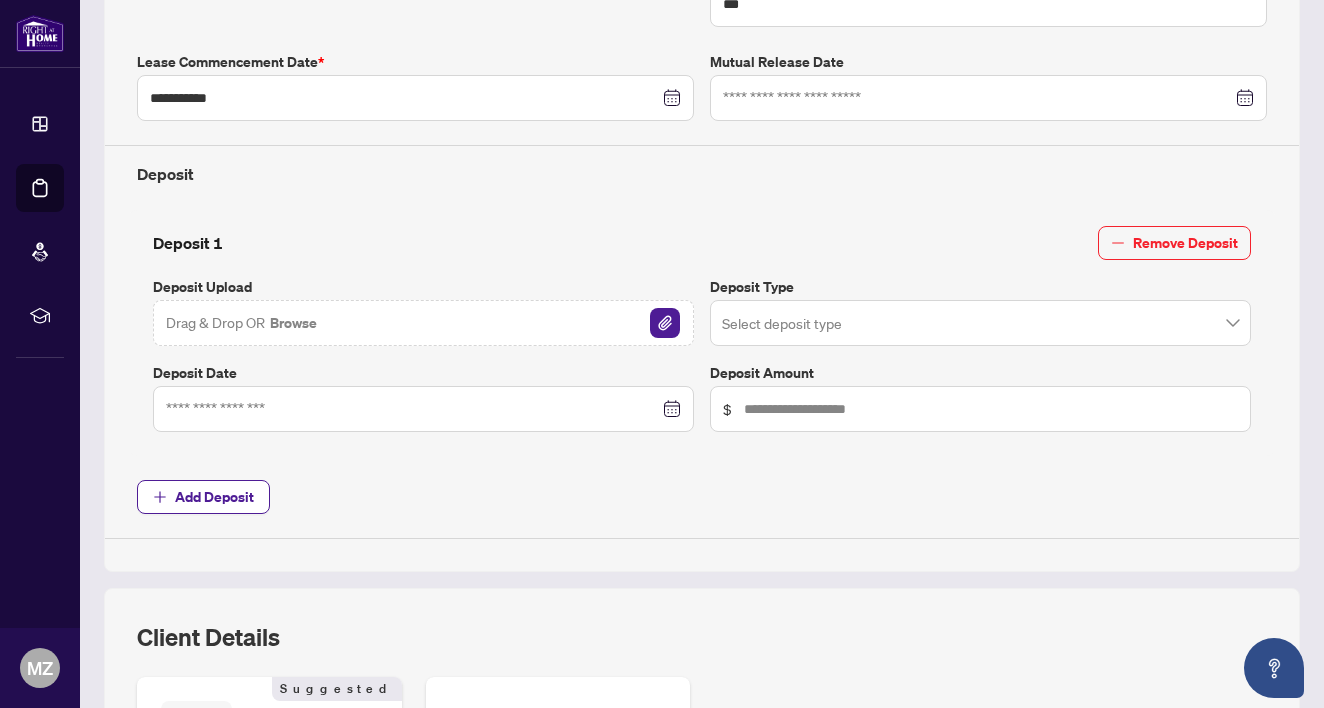 click at bounding box center (971, 326) 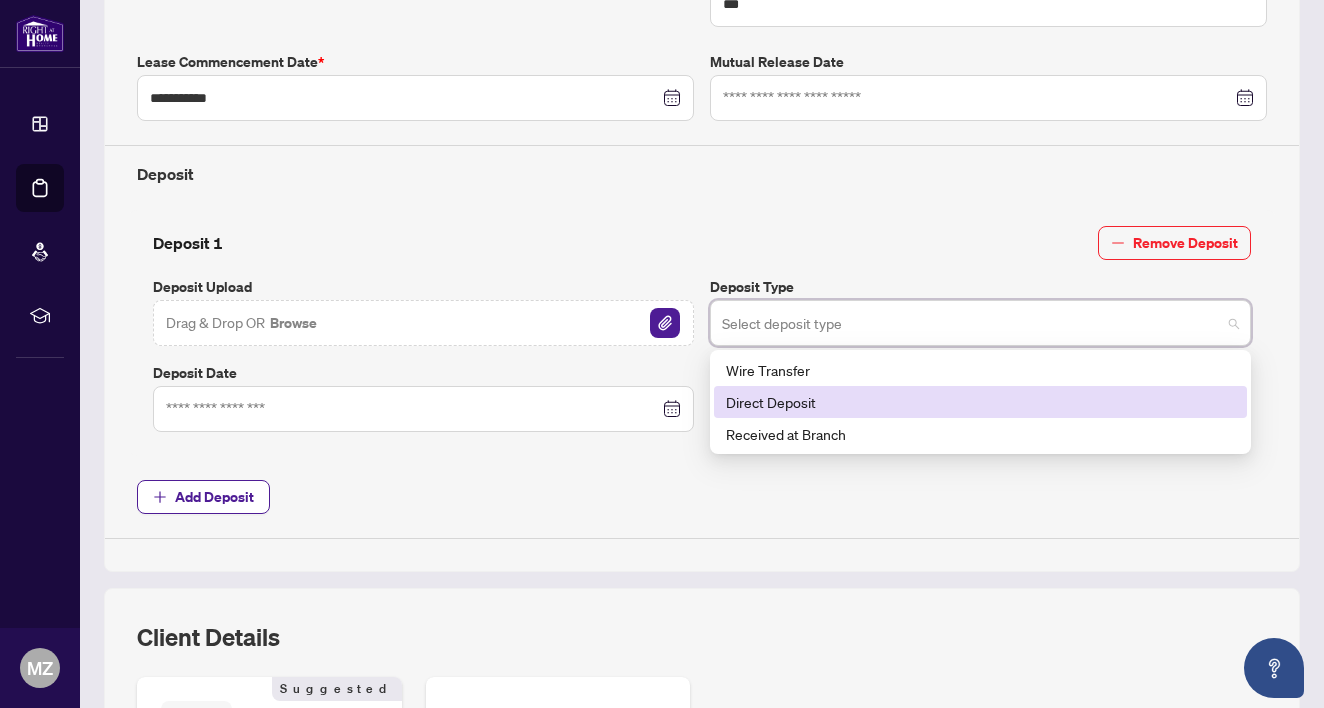 click on "Direct Deposit" at bounding box center (980, 402) 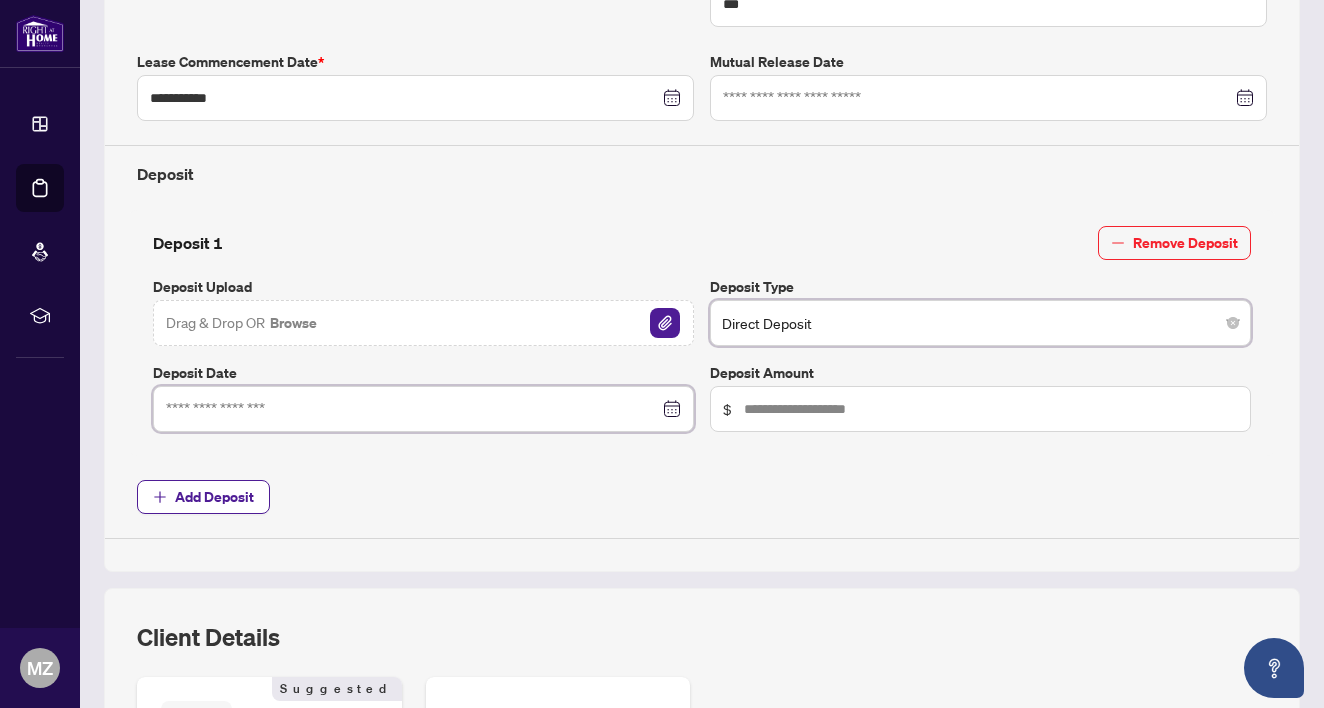 click at bounding box center [412, 409] 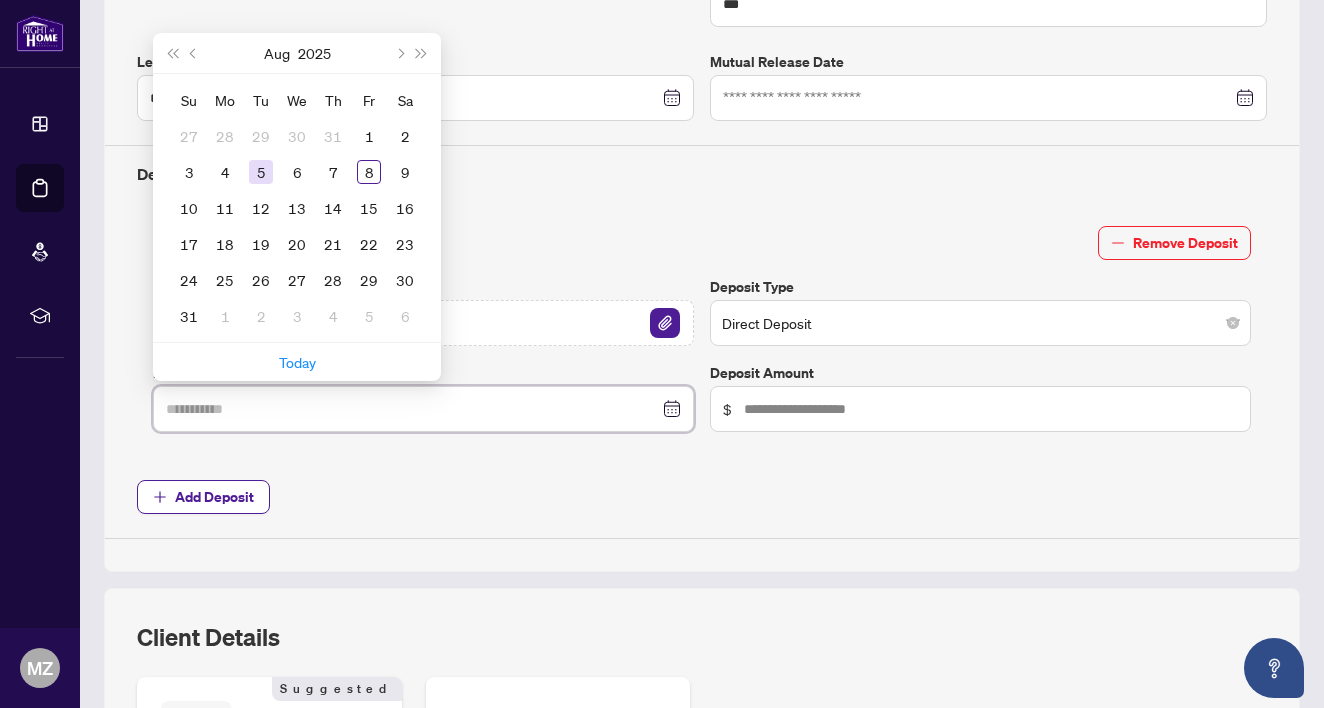 type on "**********" 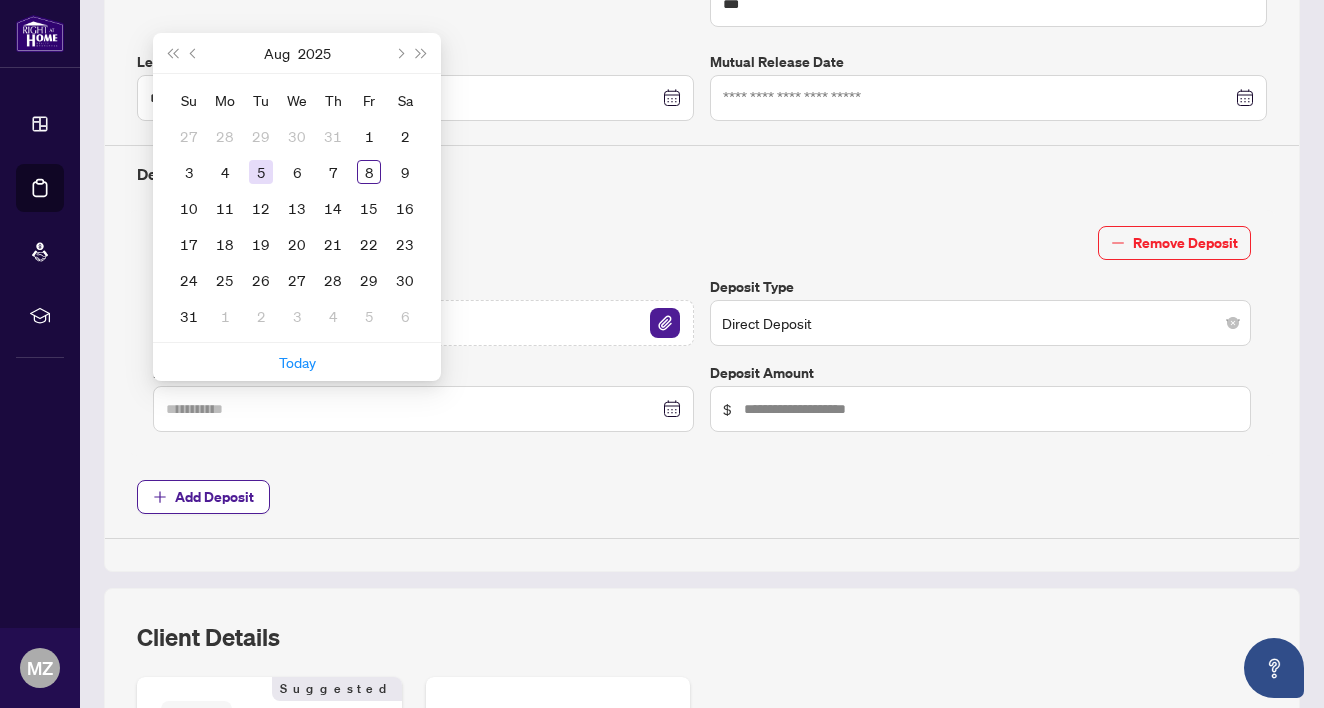 click on "5" at bounding box center (261, 172) 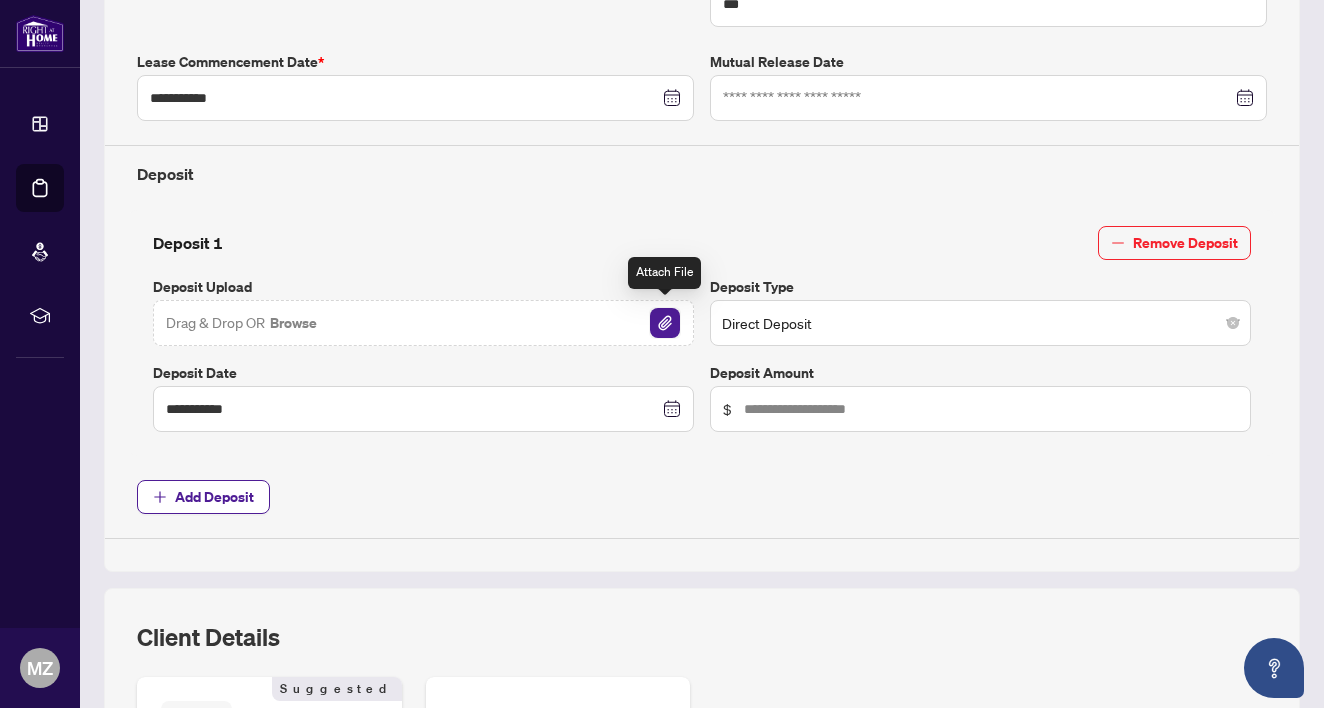 click at bounding box center [665, 323] 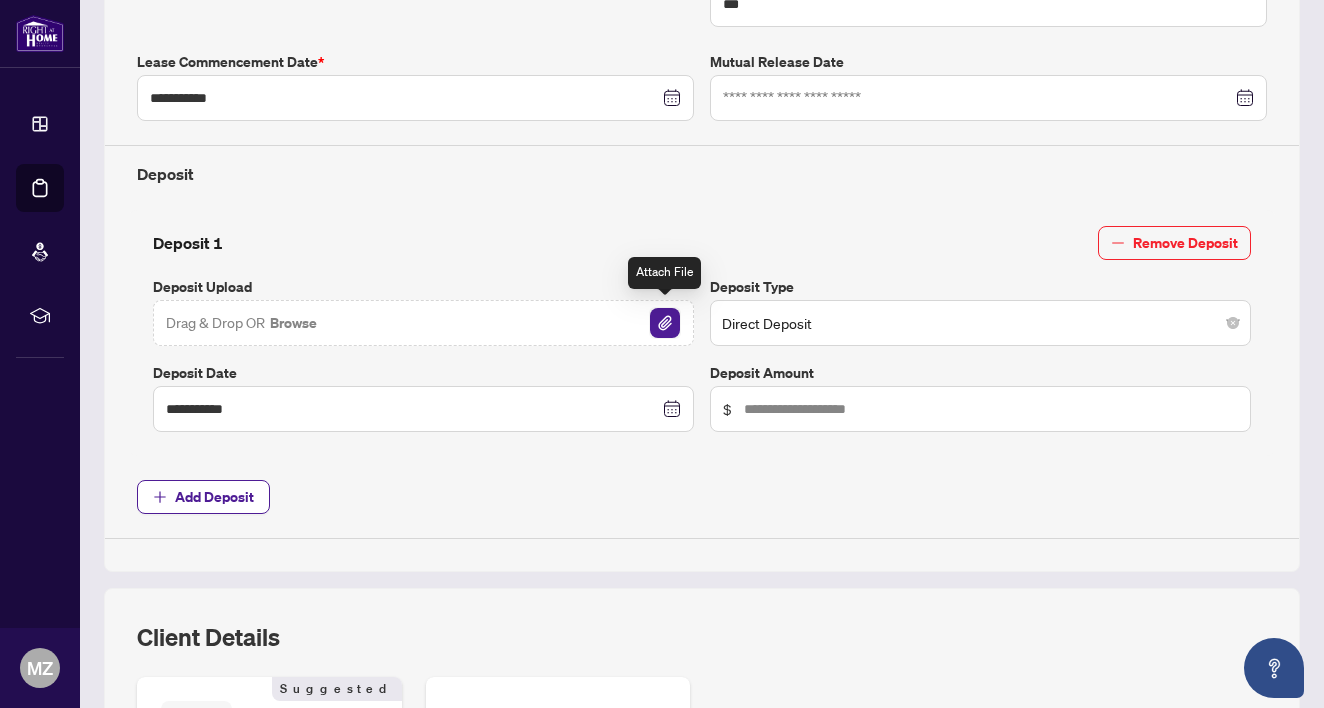click at bounding box center (665, 323) 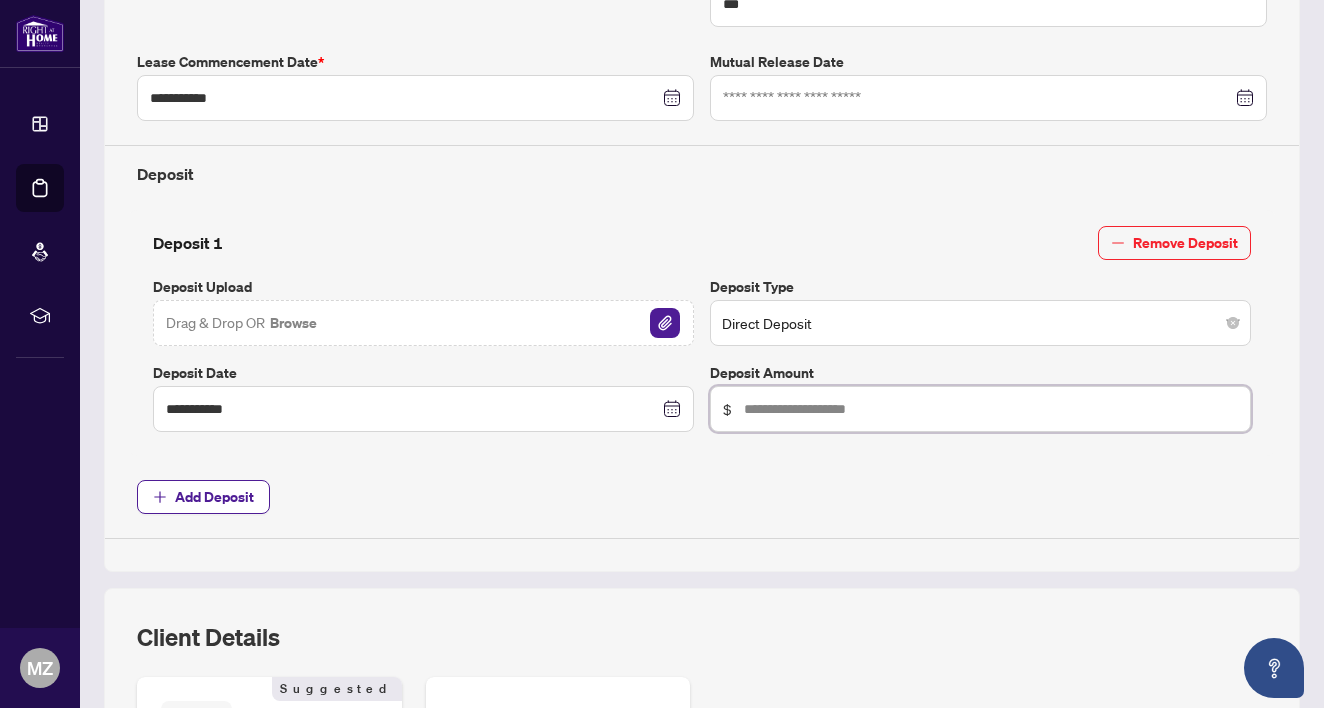 click at bounding box center (991, 409) 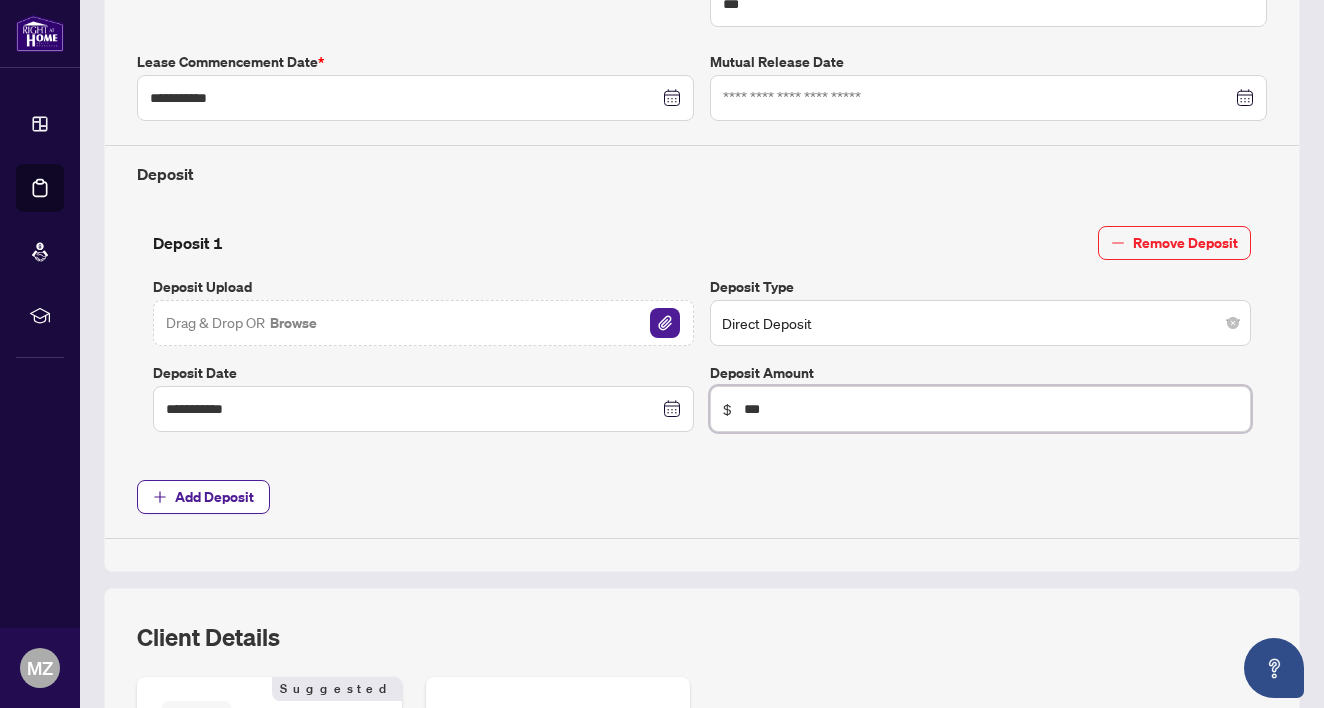 type on "*****" 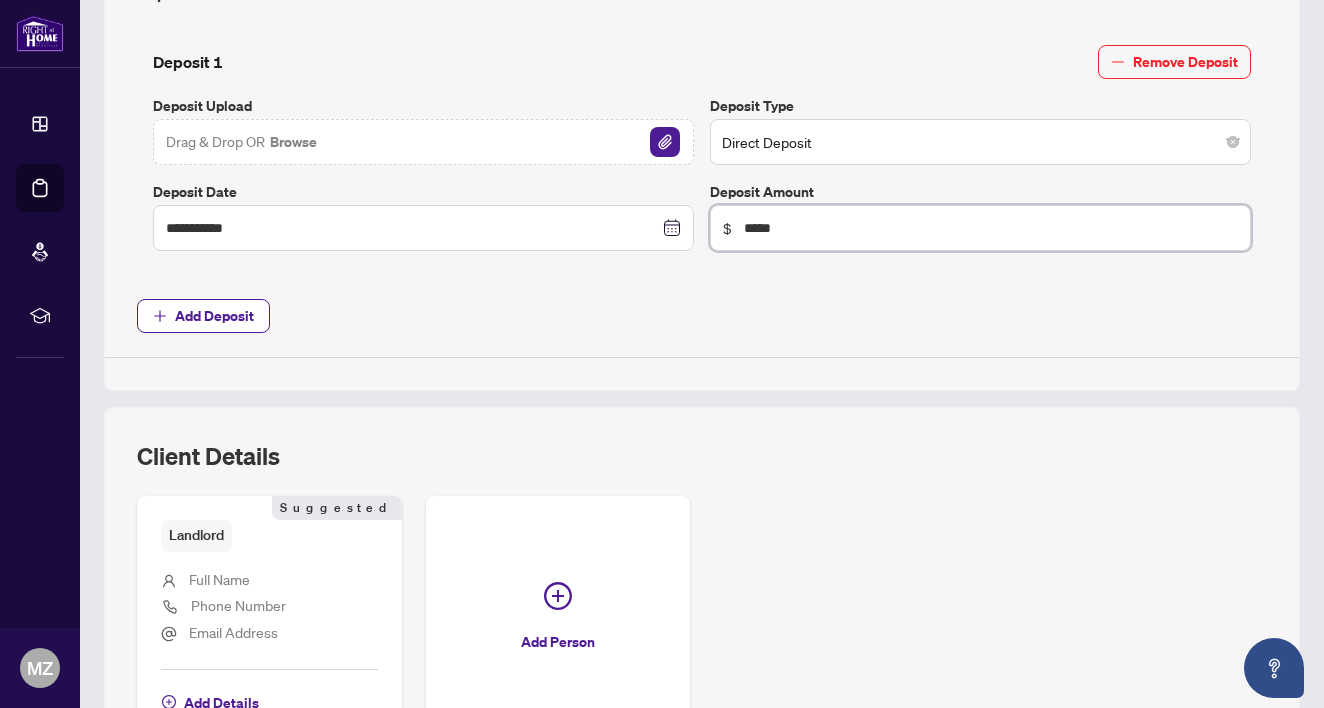 scroll, scrollTop: 776, scrollLeft: 0, axis: vertical 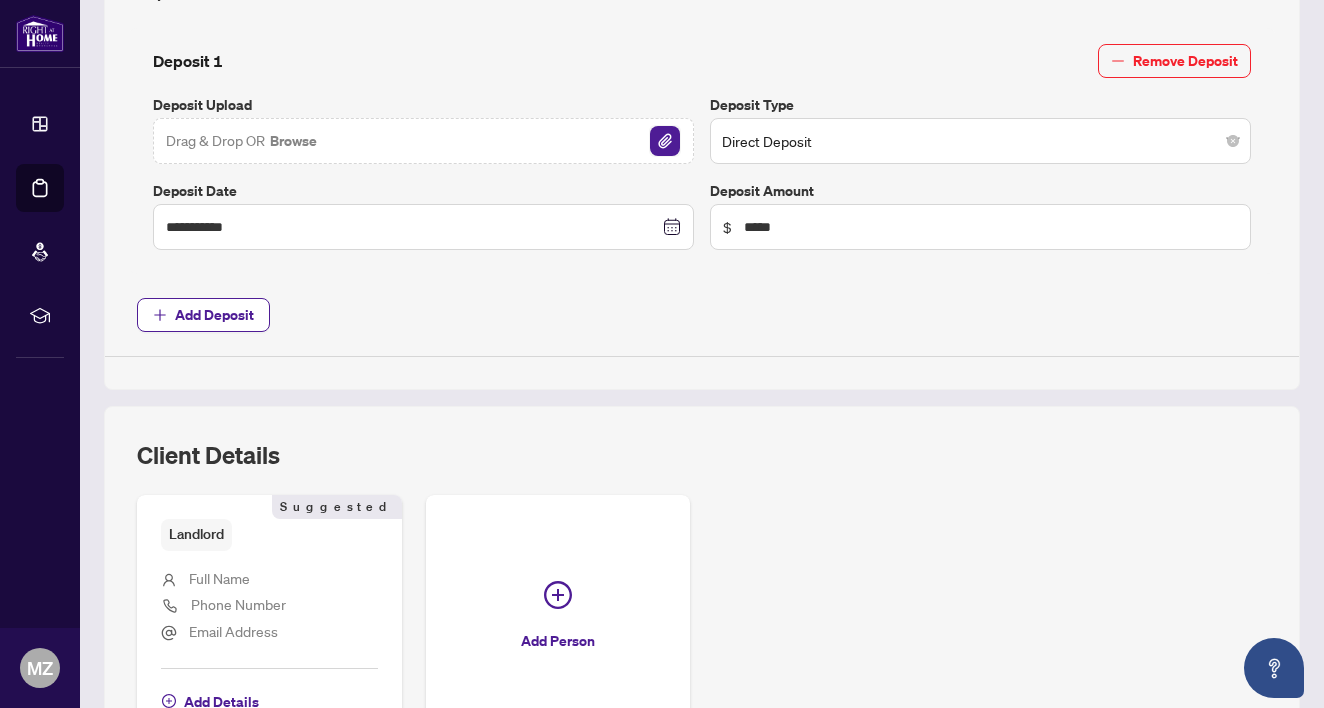 click at bounding box center [665, 141] 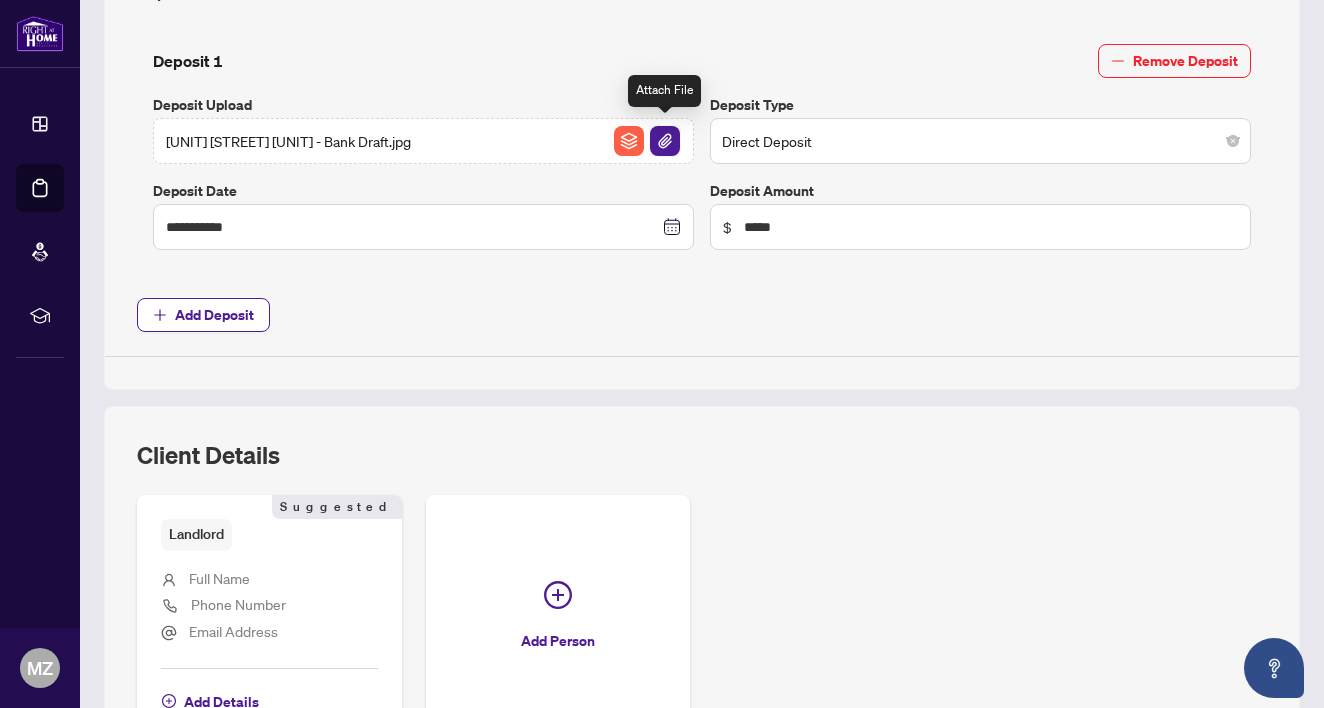 click at bounding box center (665, 141) 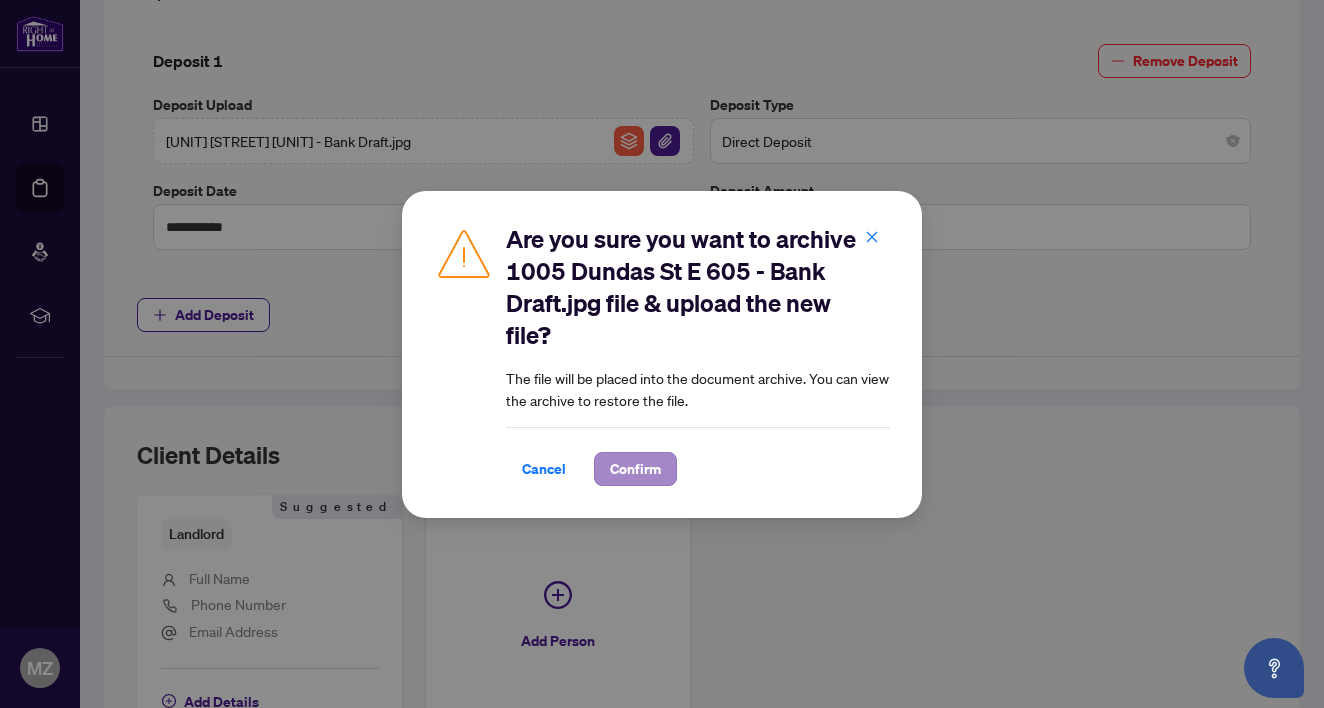 click on "Confirm" at bounding box center (635, 469) 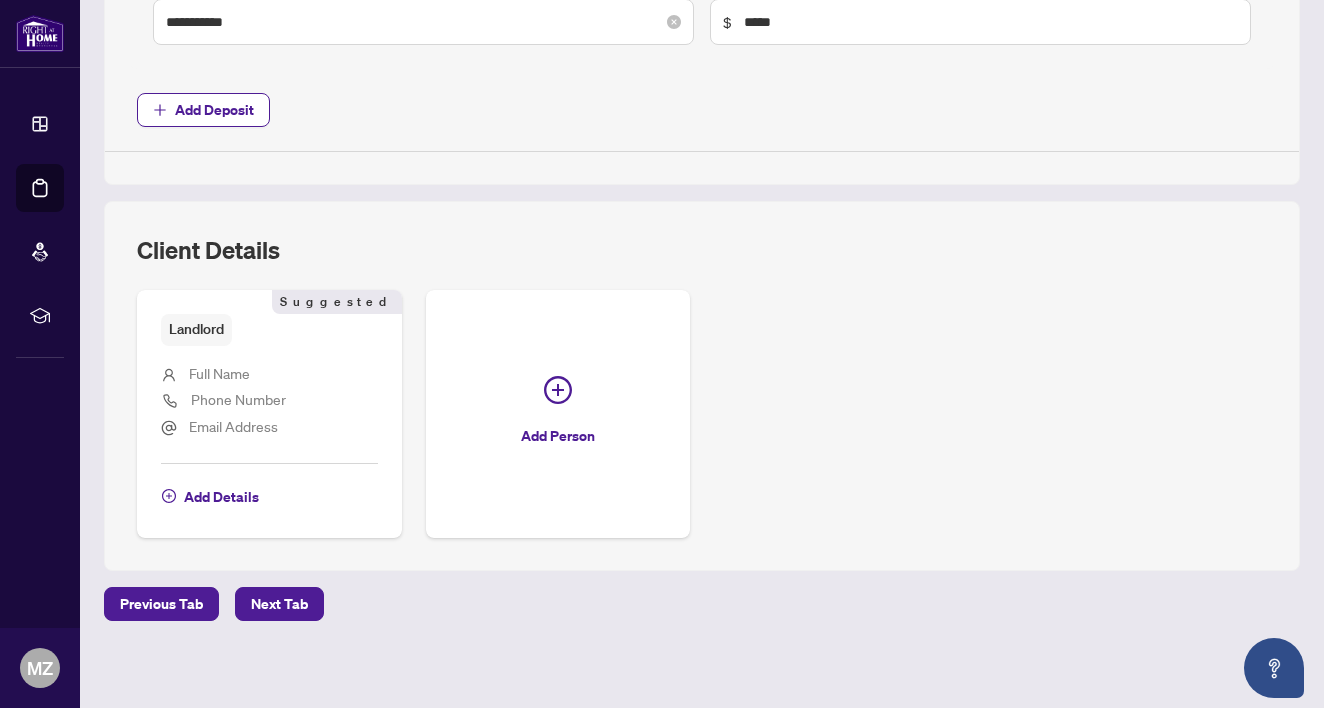 scroll, scrollTop: 980, scrollLeft: 0, axis: vertical 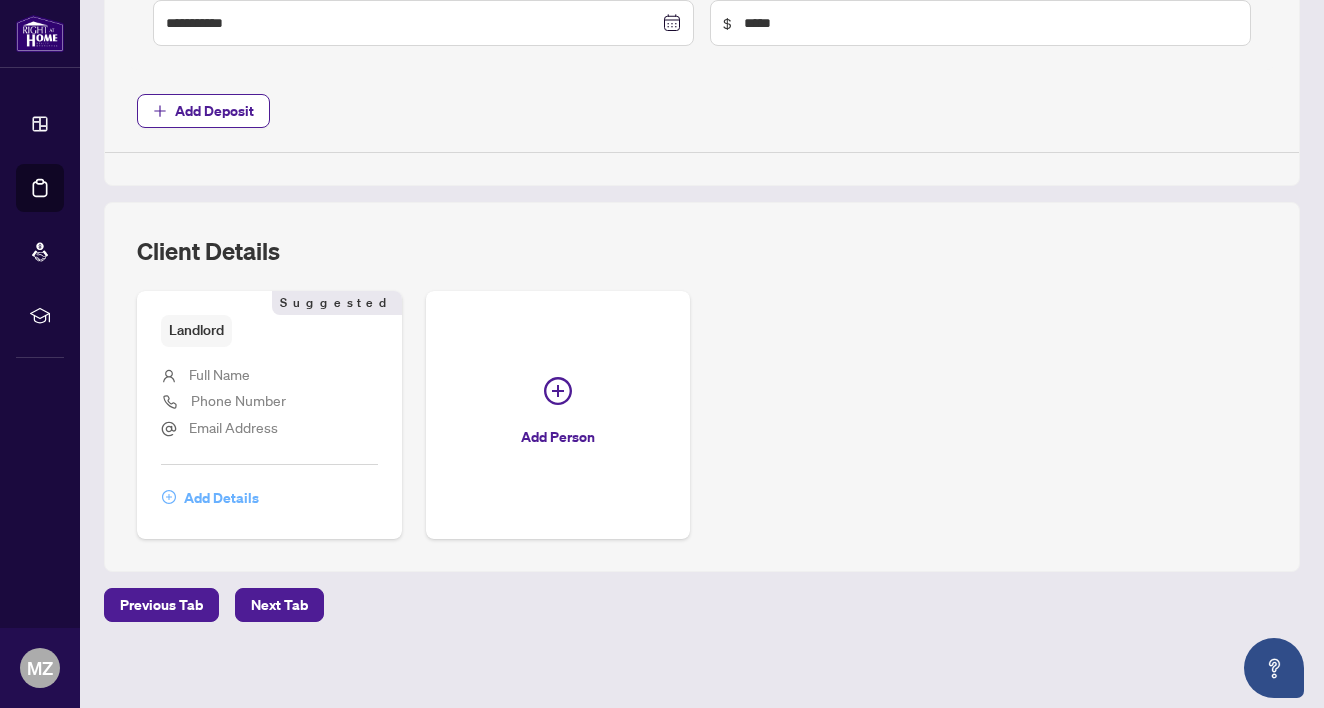 click on "Add Details" at bounding box center (221, 498) 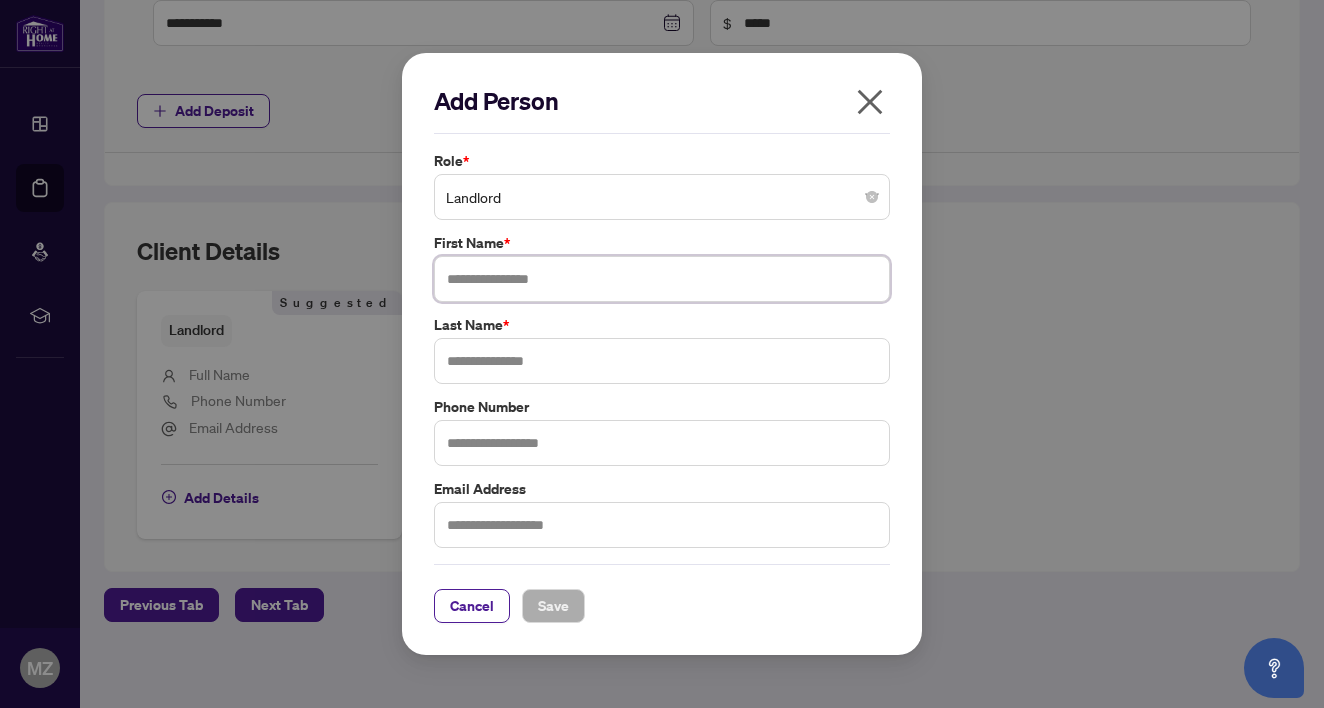 paste on "**********" 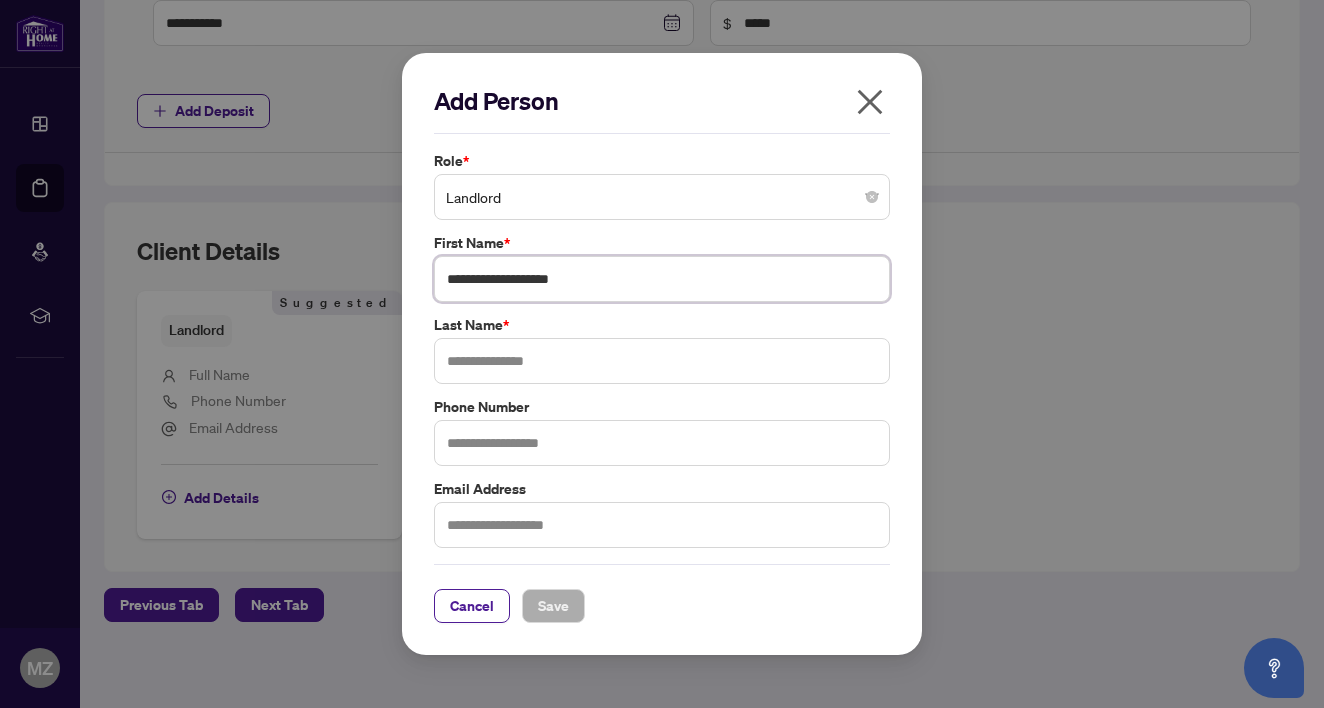 drag, startPoint x: 556, startPoint y: 283, endPoint x: 629, endPoint y: 283, distance: 73 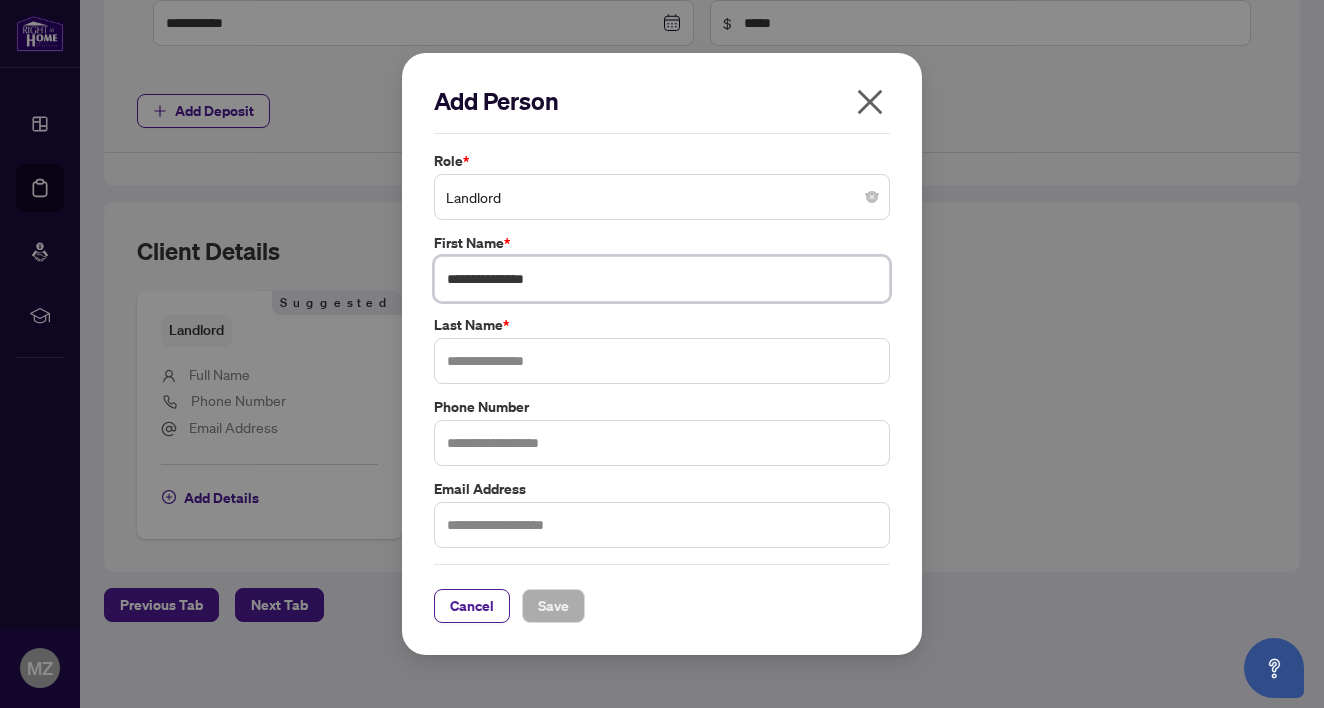 type on "**********" 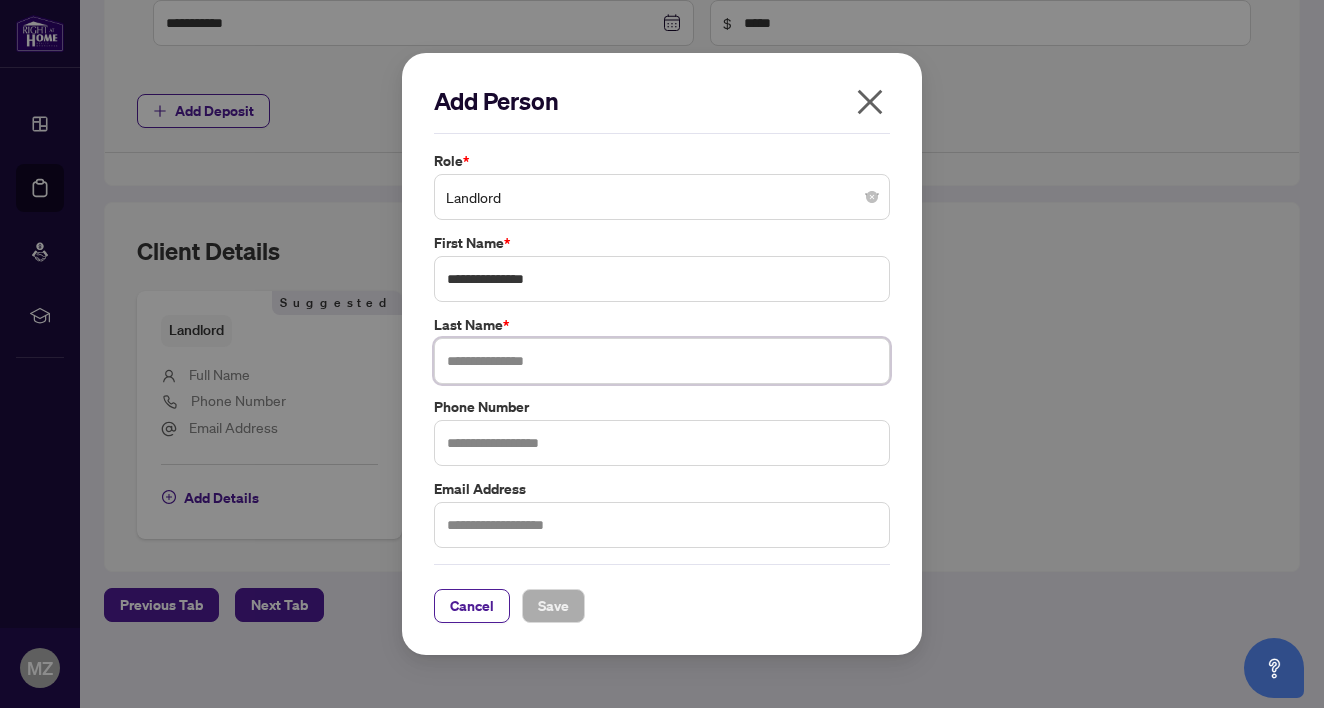 paste on "*****" 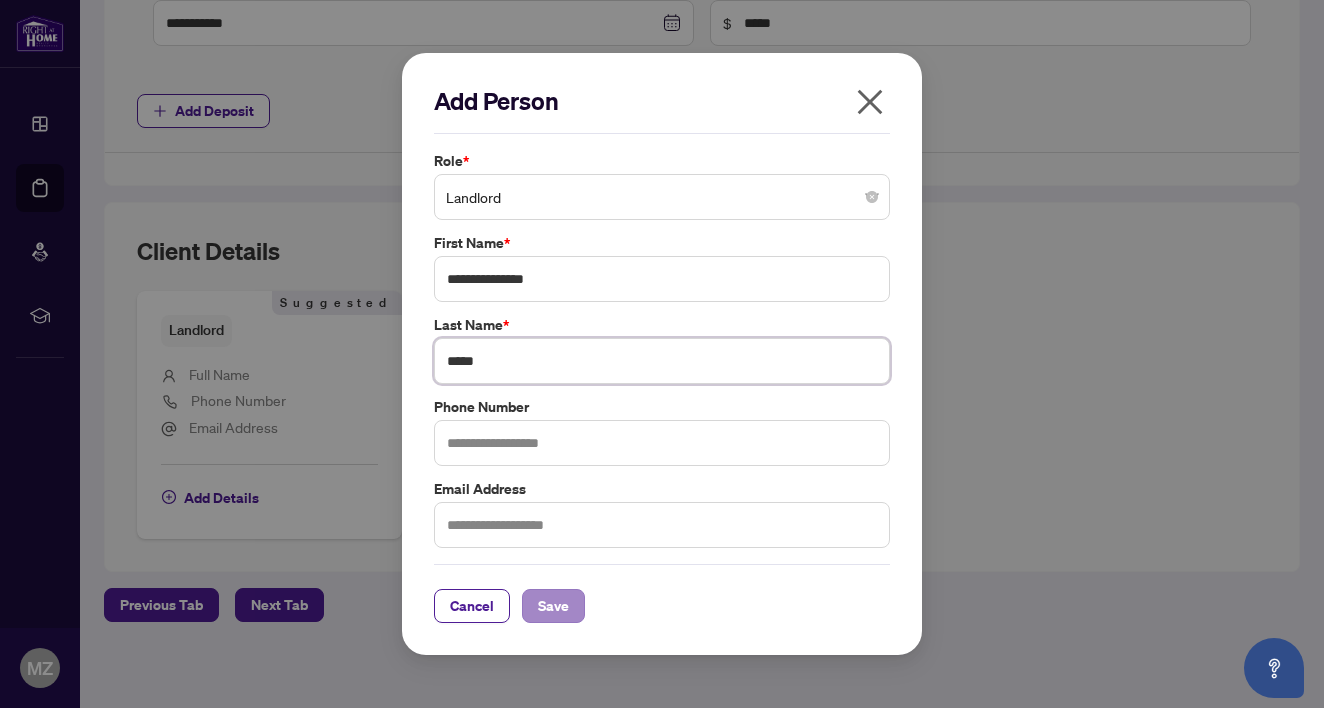 type on "*****" 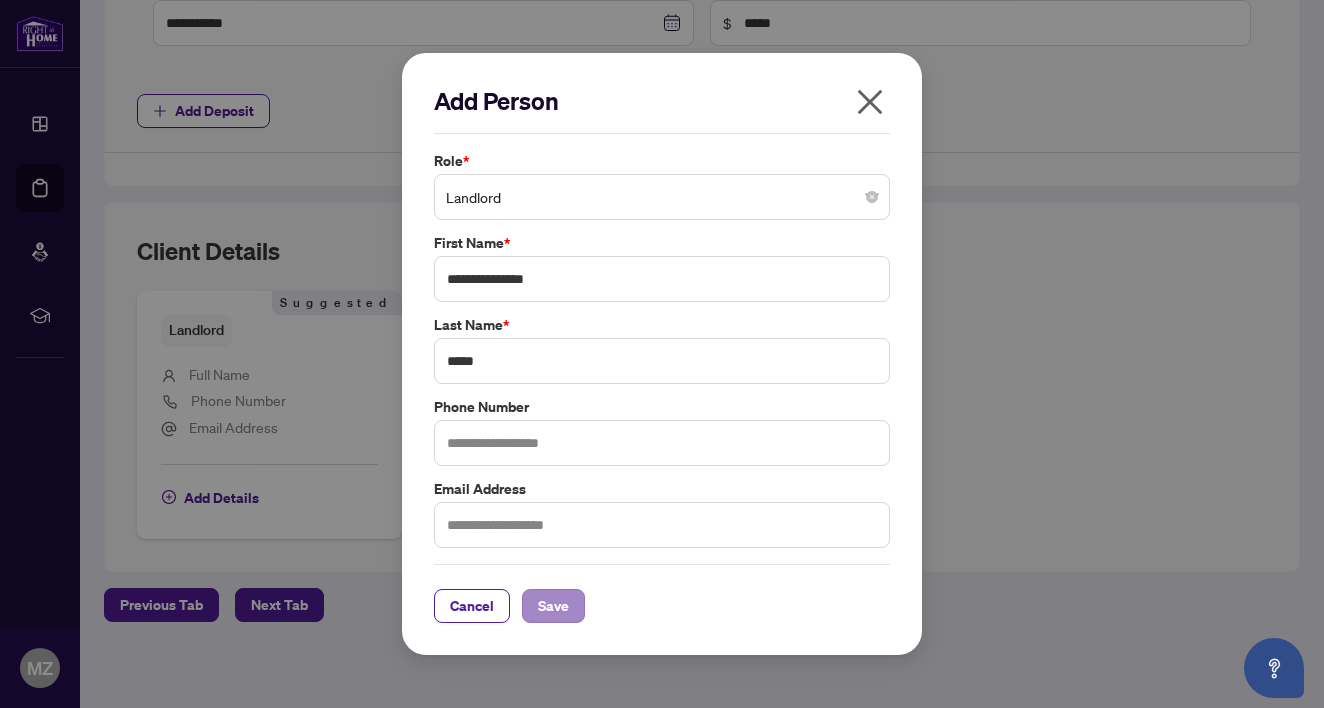 click on "Save" at bounding box center [553, 606] 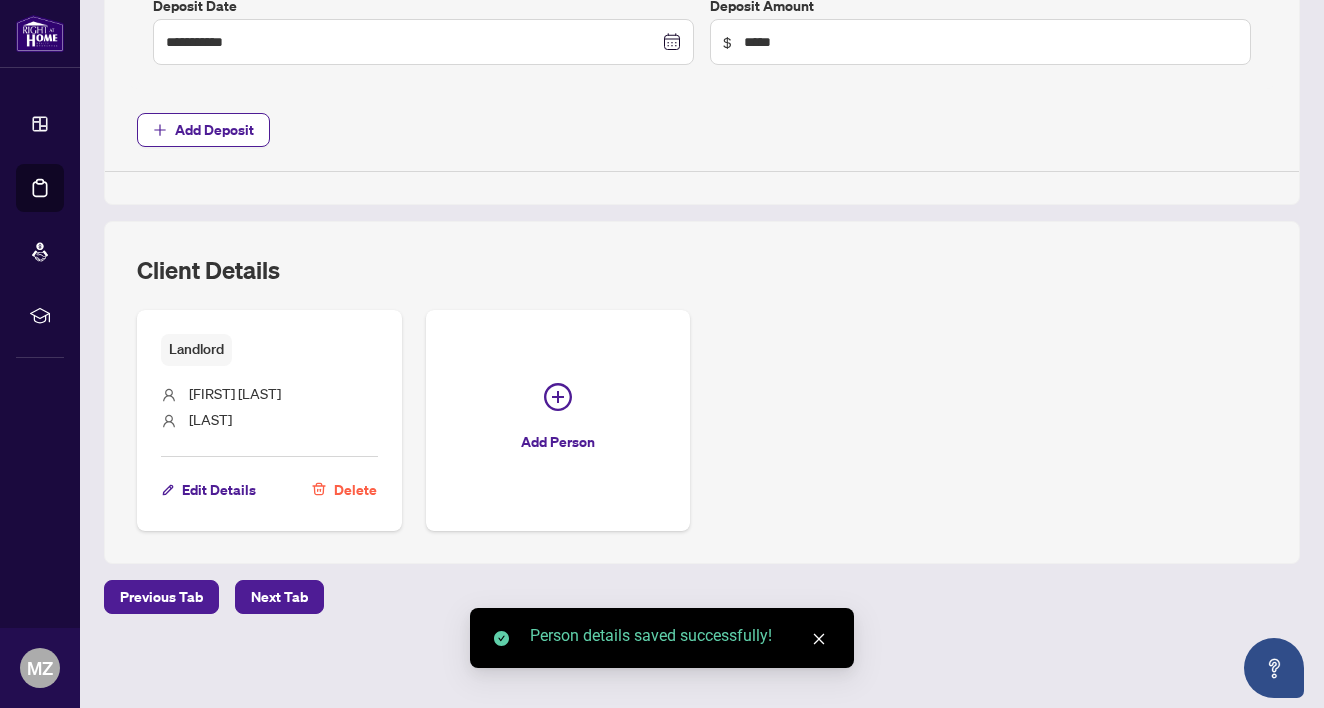 scroll, scrollTop: 953, scrollLeft: 0, axis: vertical 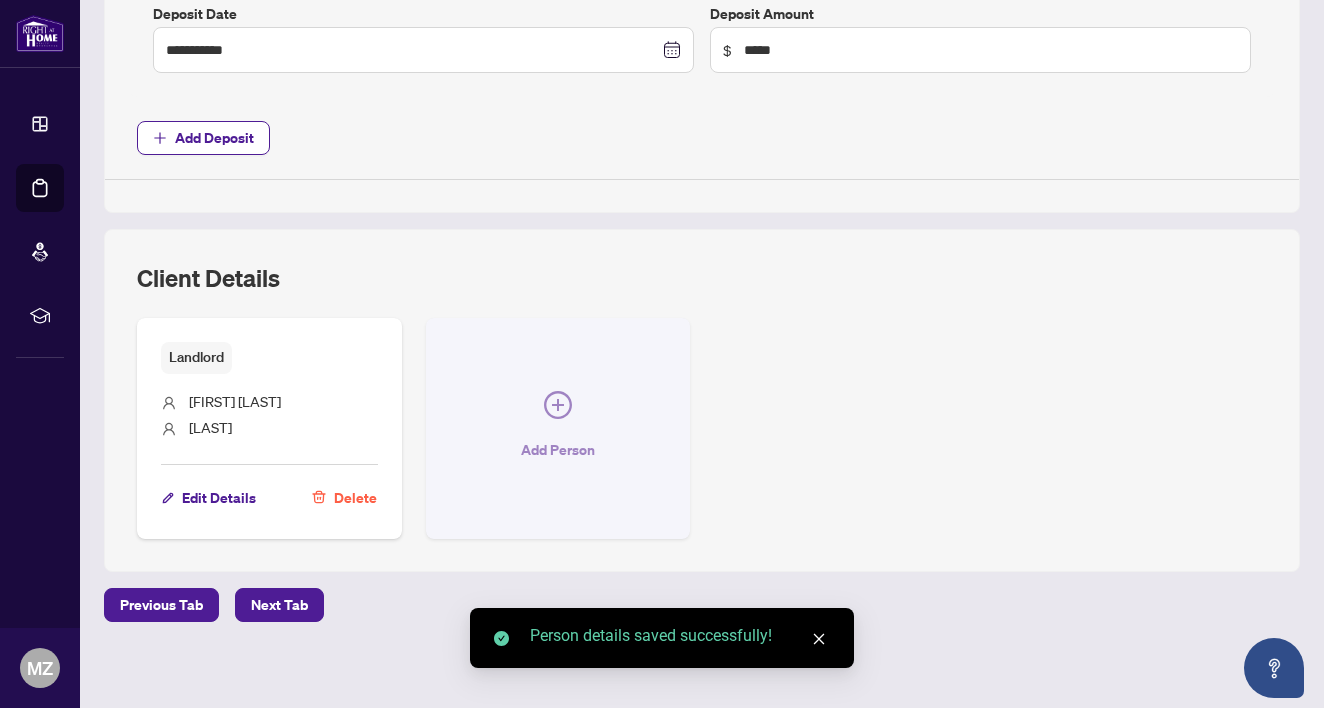 click 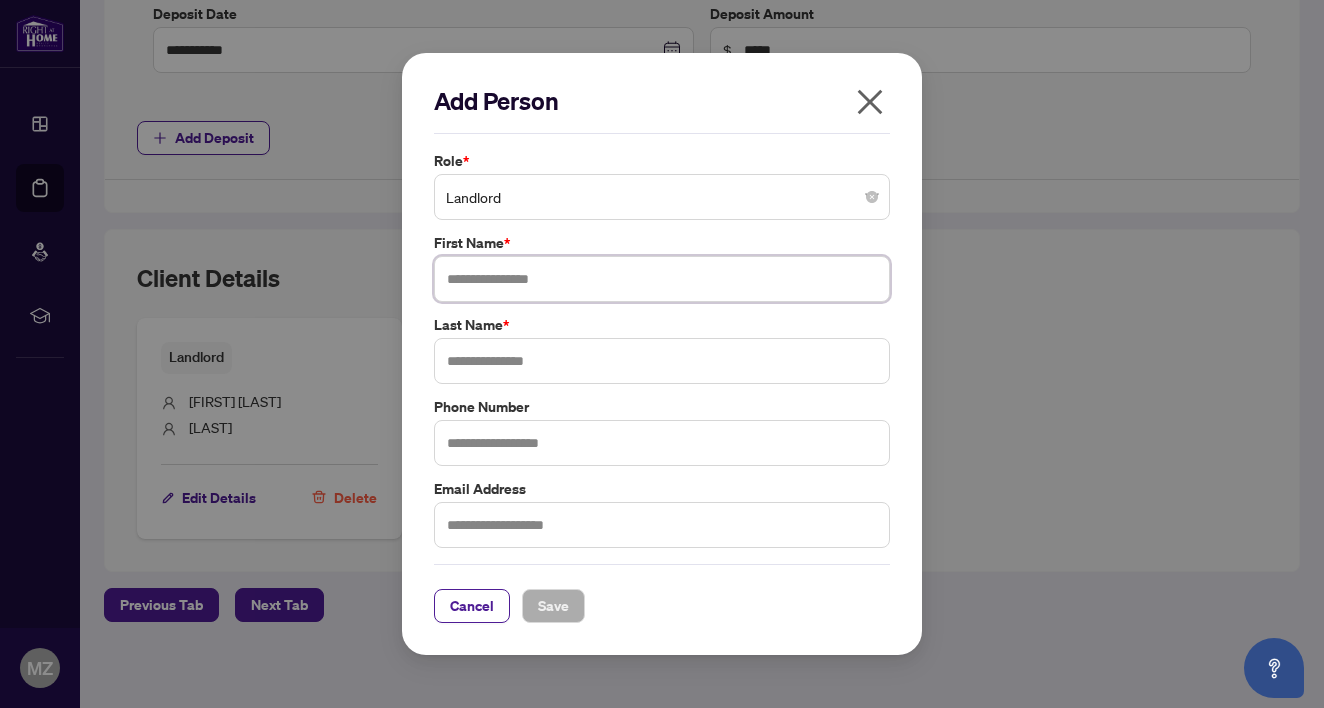 paste on "**********" 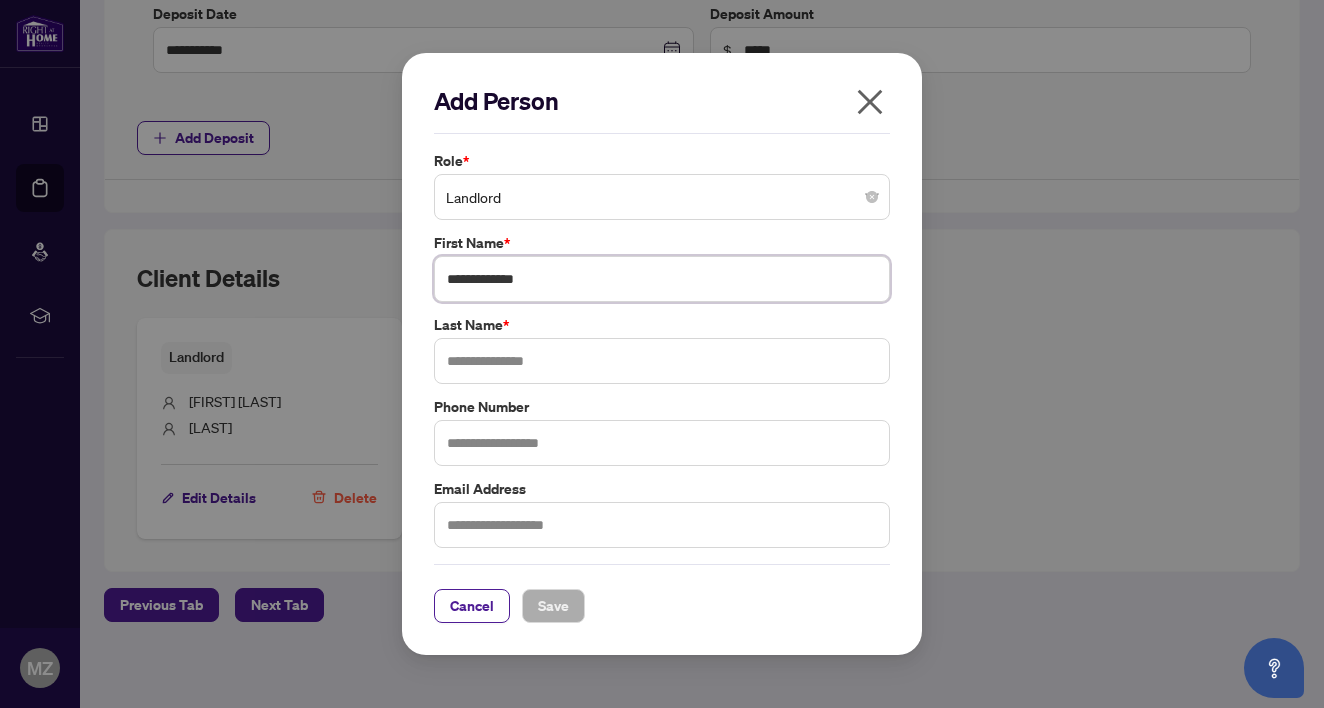 drag, startPoint x: 499, startPoint y: 283, endPoint x: 641, endPoint y: 284, distance: 142.00352 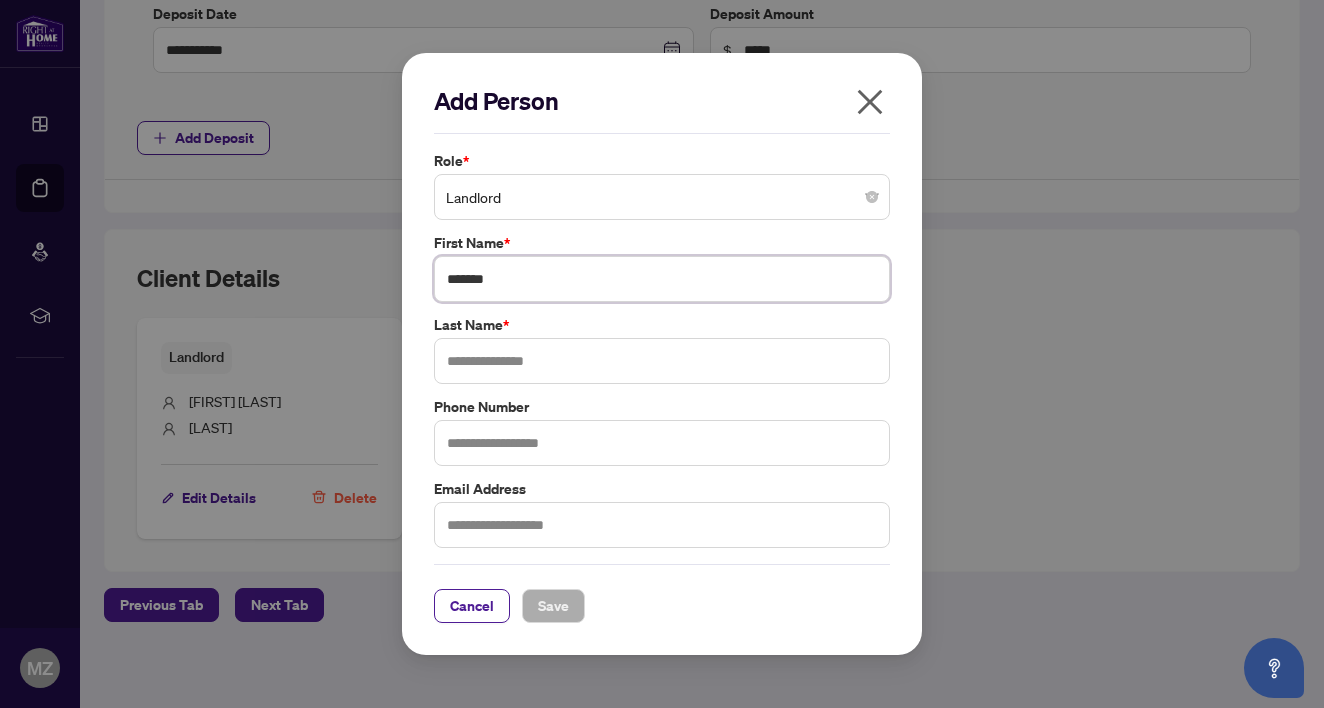 type on "*******" 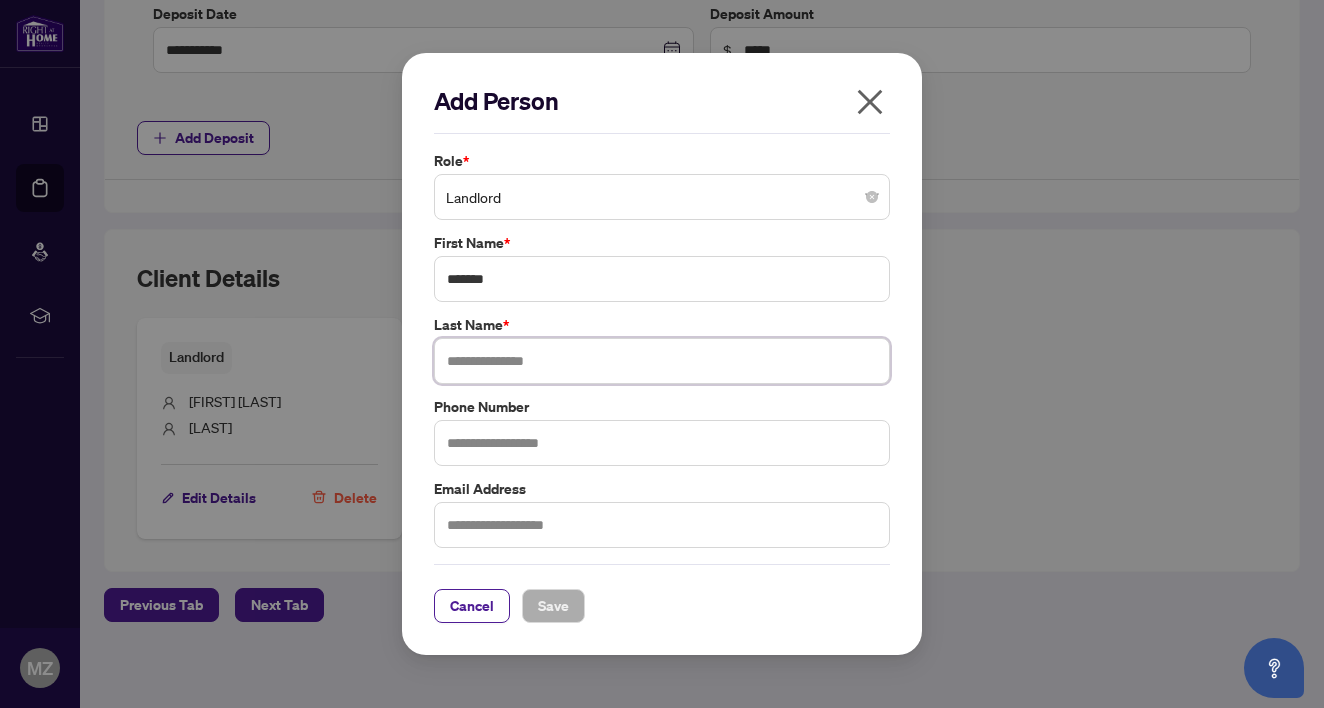 paste on "**********" 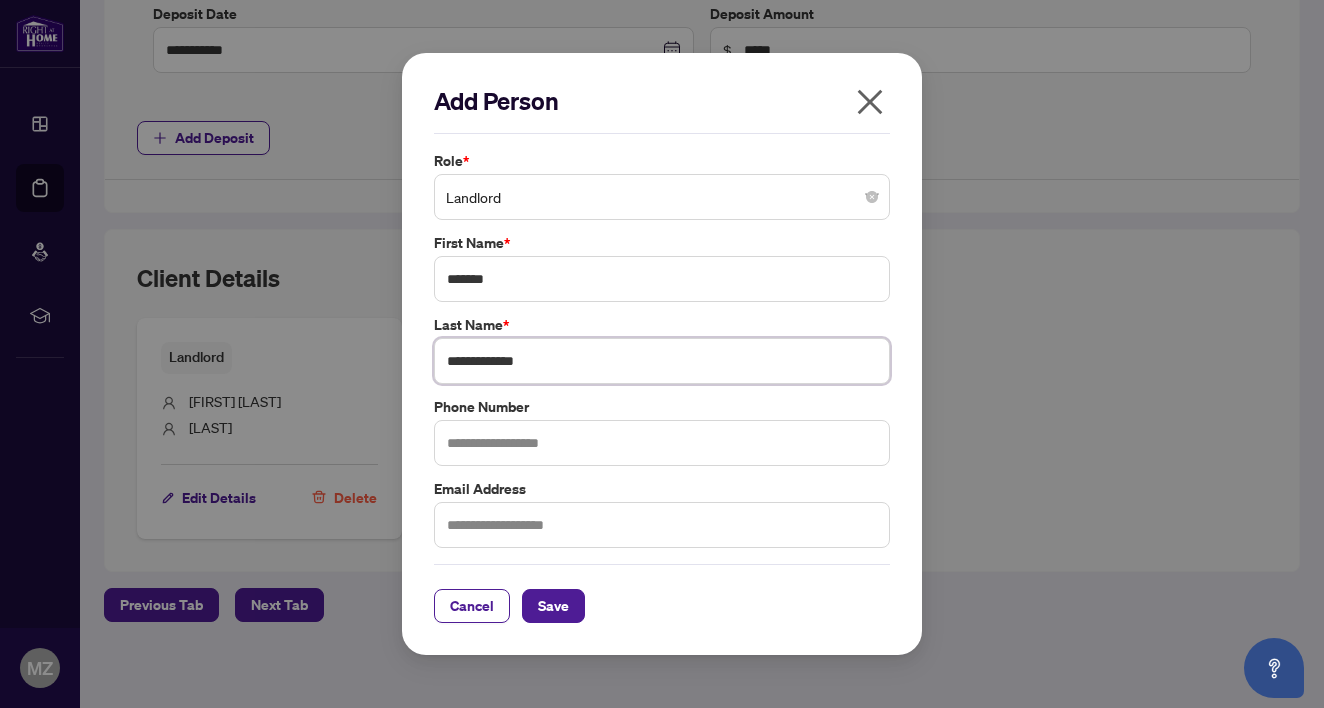 drag, startPoint x: 502, startPoint y: 363, endPoint x: 376, endPoint y: 372, distance: 126.32102 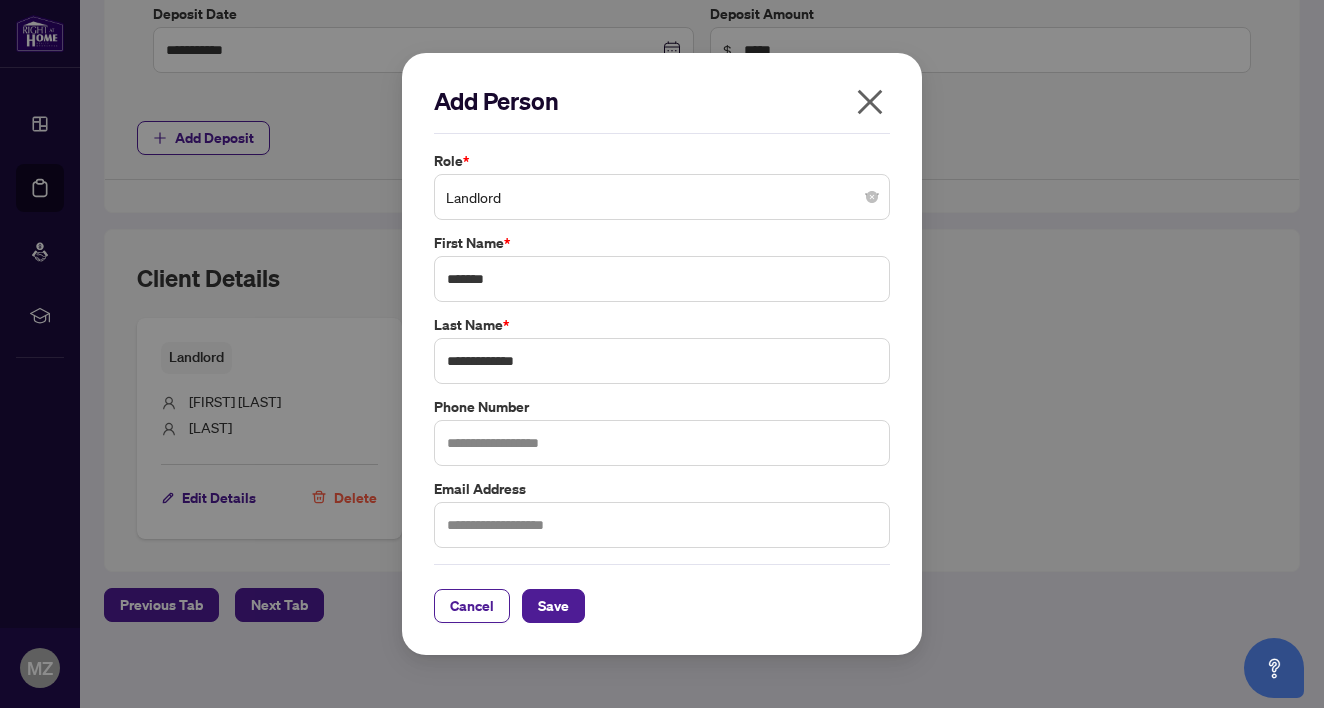 click on "Add Person Role * Landlord First Name * [FIRST] Last Name * [LAST] Phone Number [PHONE] Email Address [EMAIL] Cancel Save Cancel OK" at bounding box center [662, 354] 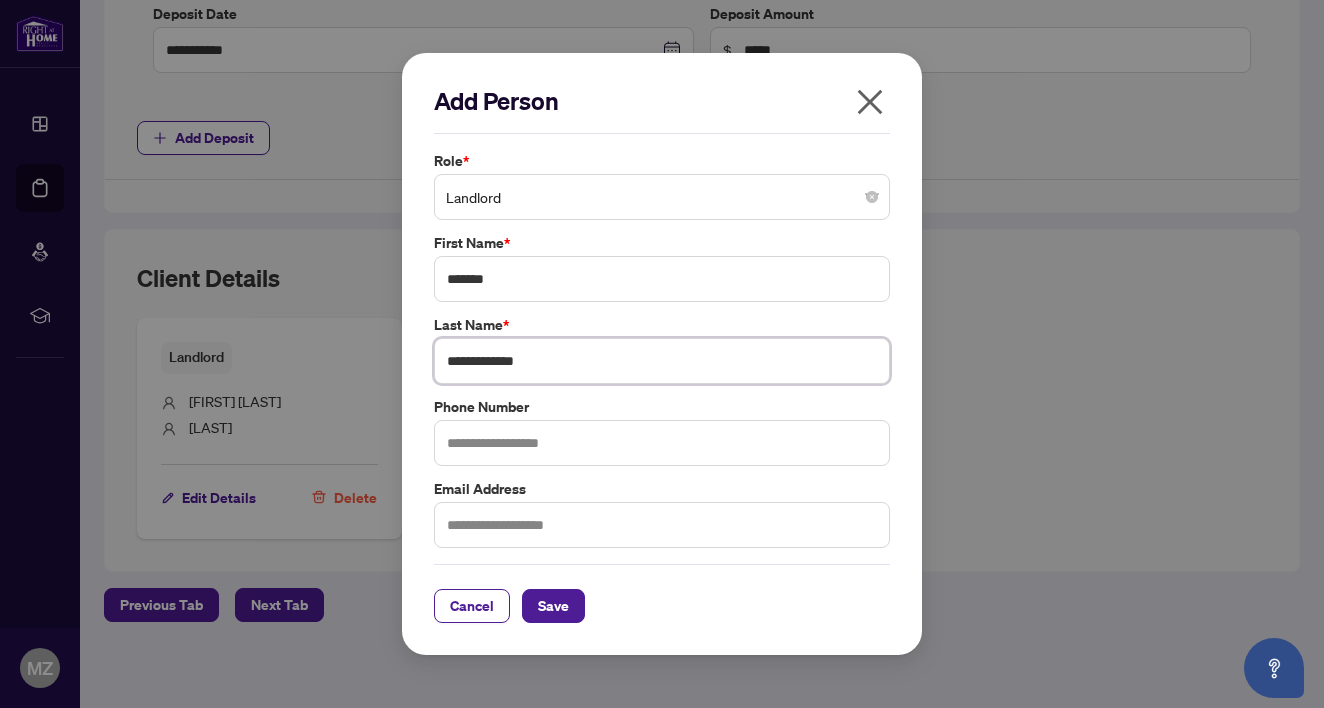 drag, startPoint x: 495, startPoint y: 363, endPoint x: 395, endPoint y: 364, distance: 100.005 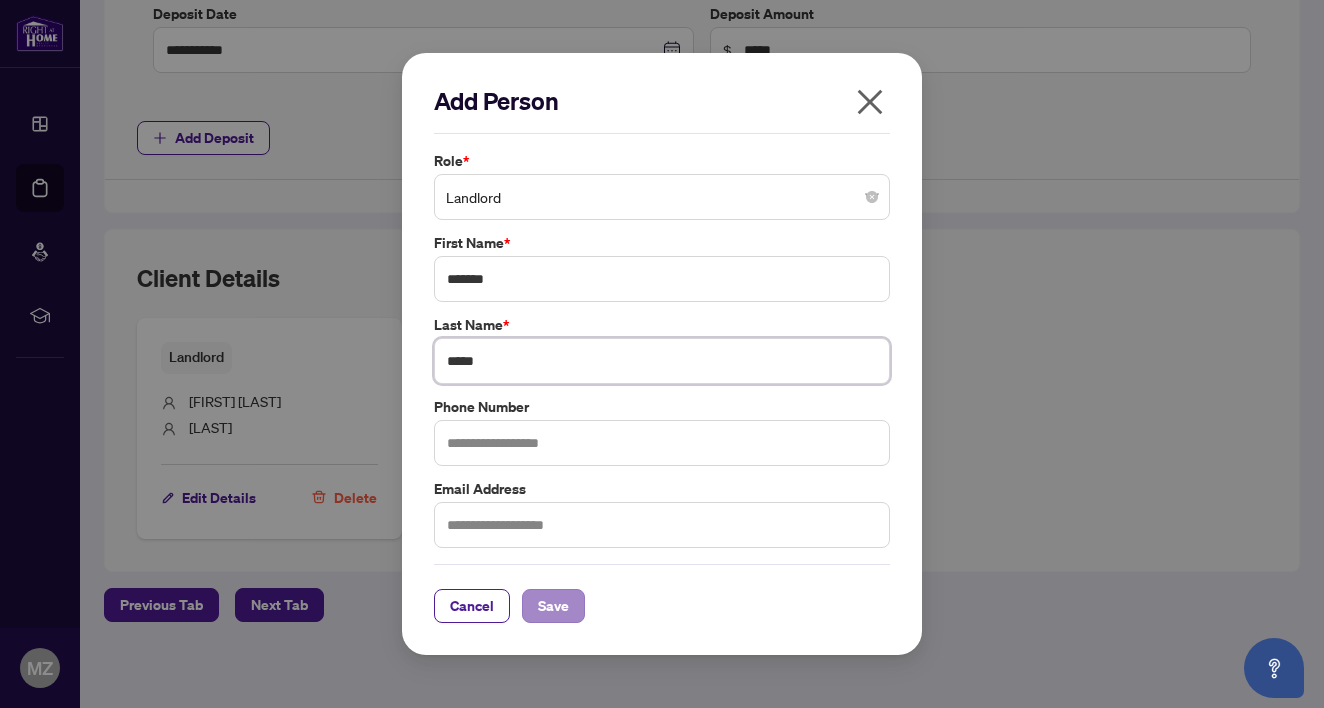 type on "*****" 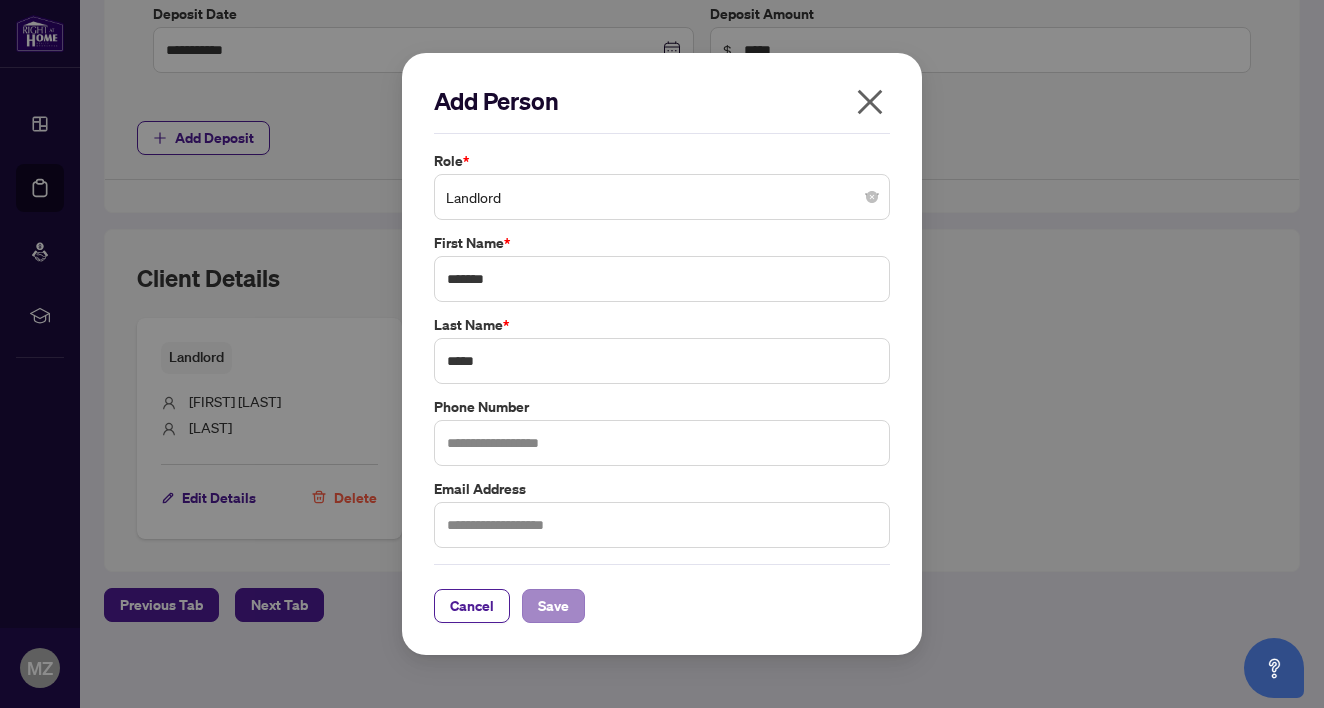 click on "Save" at bounding box center (553, 606) 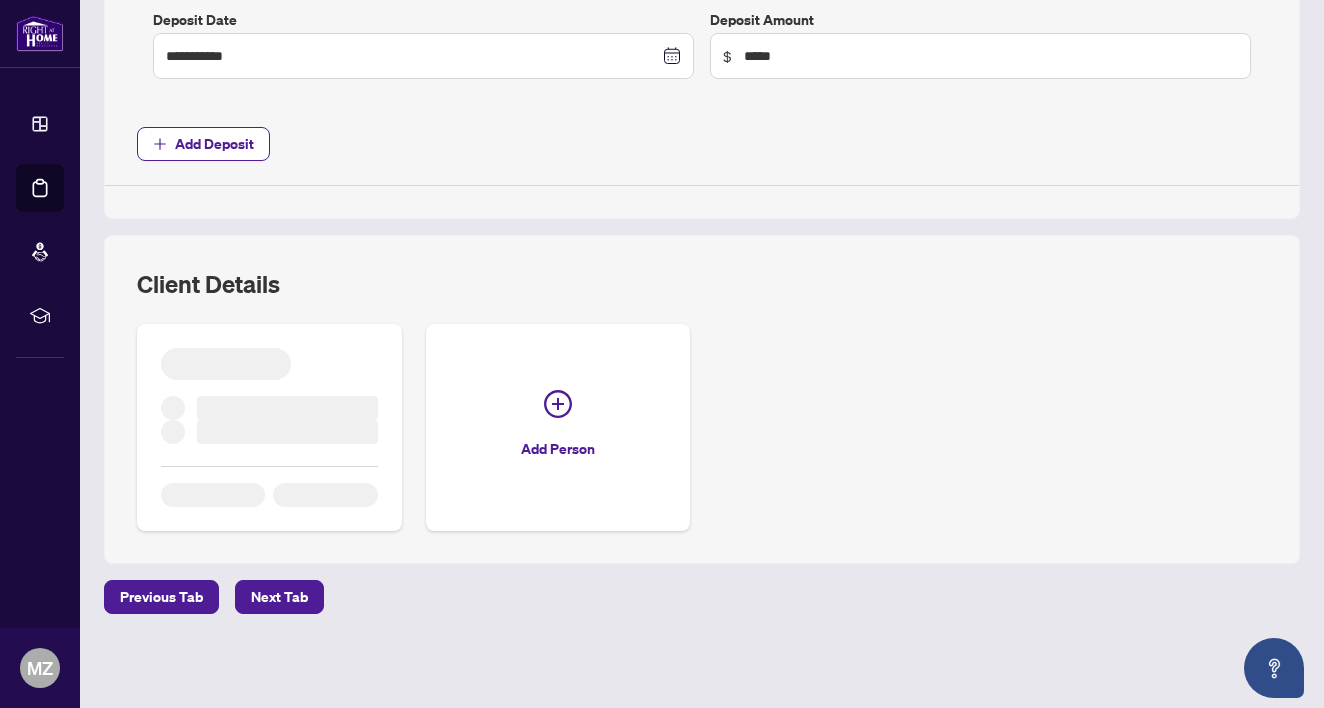 scroll, scrollTop: 940, scrollLeft: 0, axis: vertical 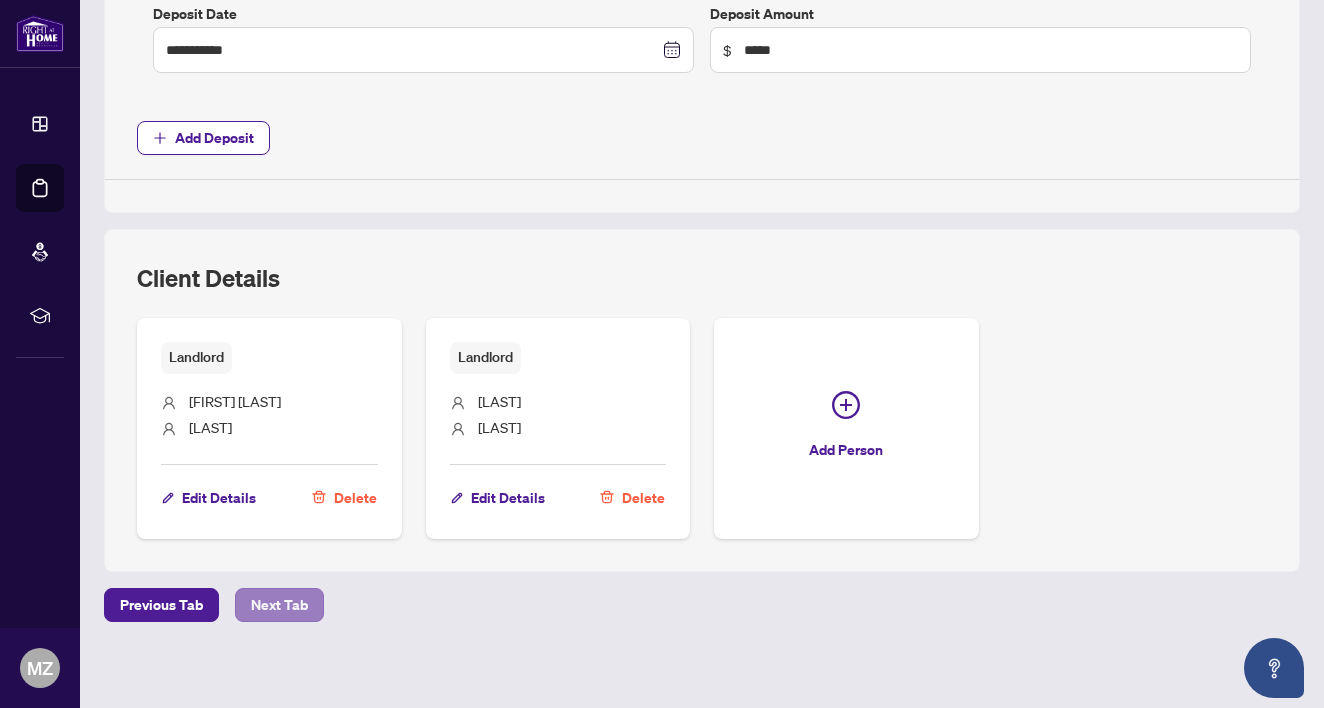 click on "Next Tab" at bounding box center (279, 605) 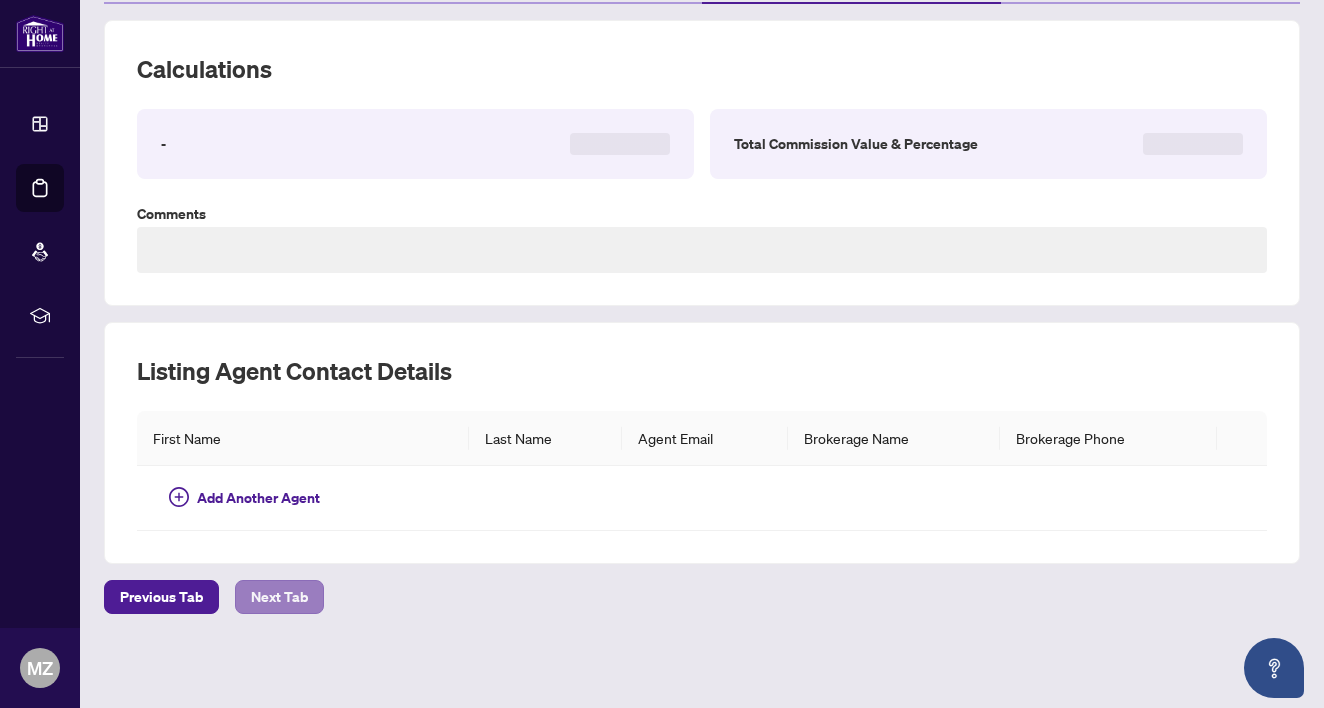 scroll, scrollTop: 188, scrollLeft: 0, axis: vertical 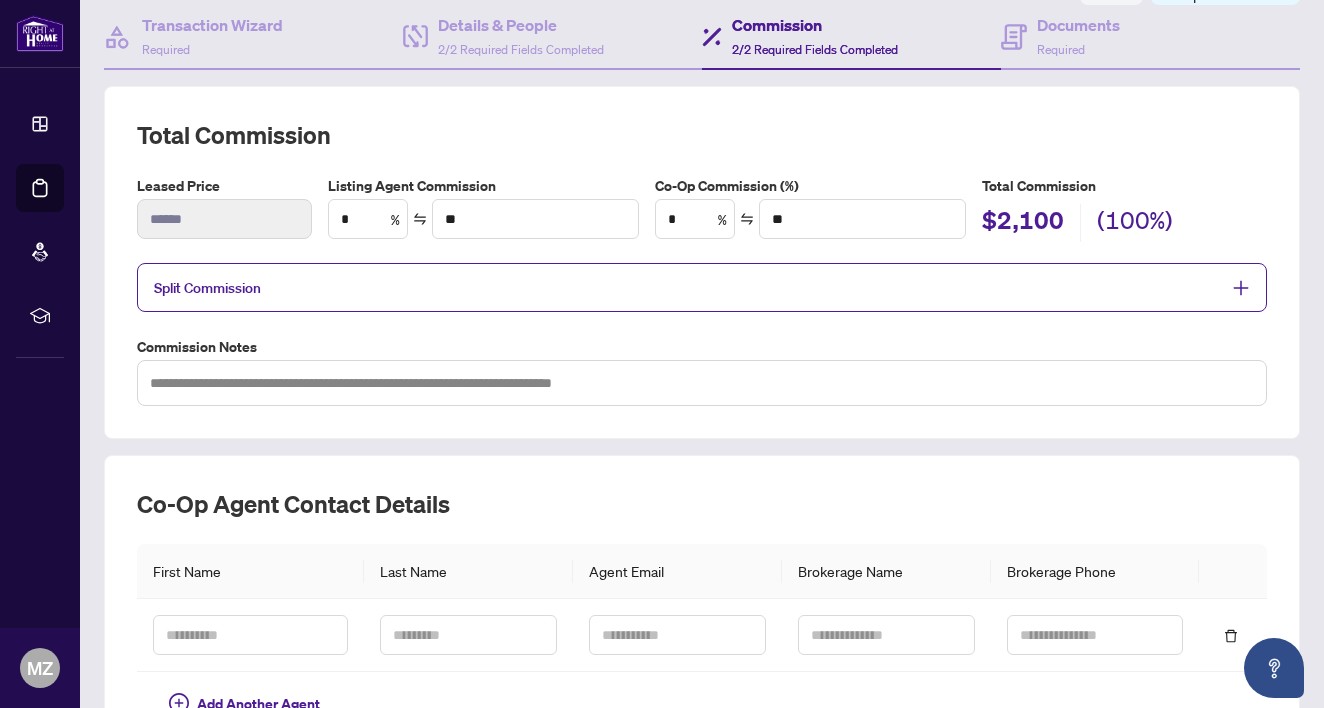 type on "**" 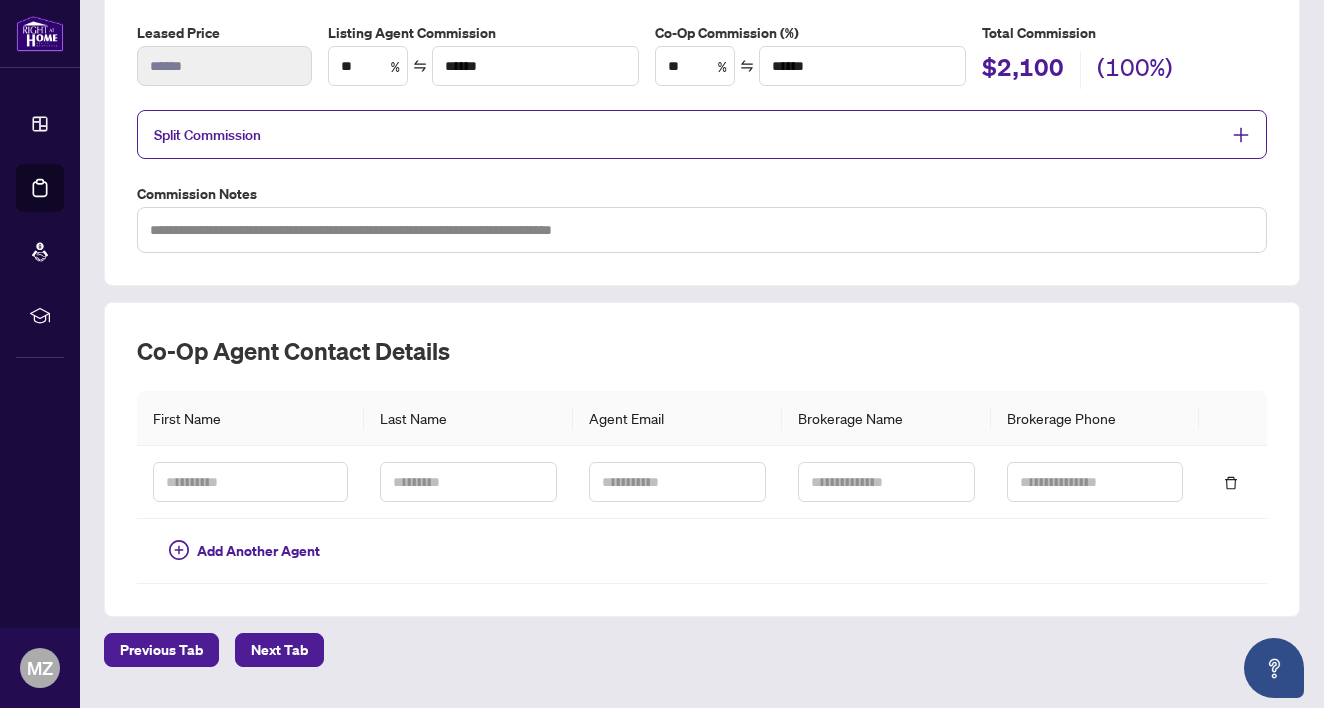 scroll, scrollTop: 353, scrollLeft: 0, axis: vertical 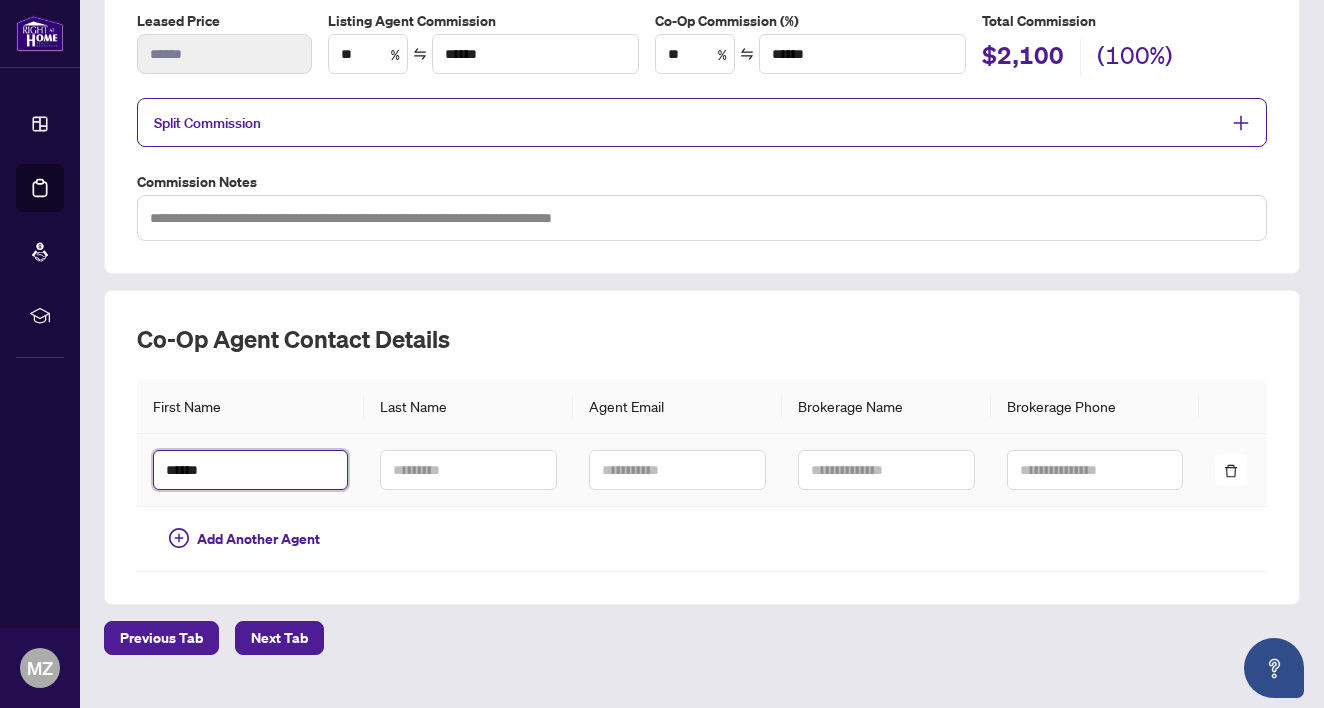 type on "******" 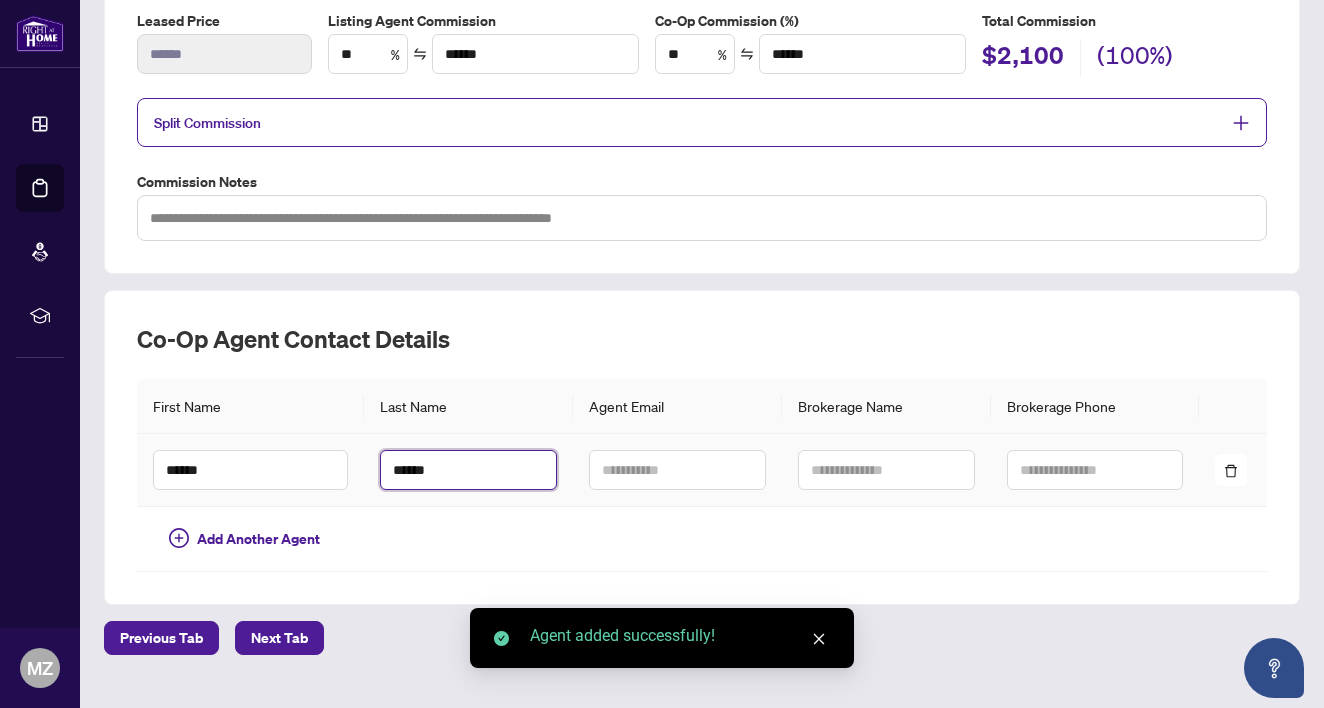type on "******" 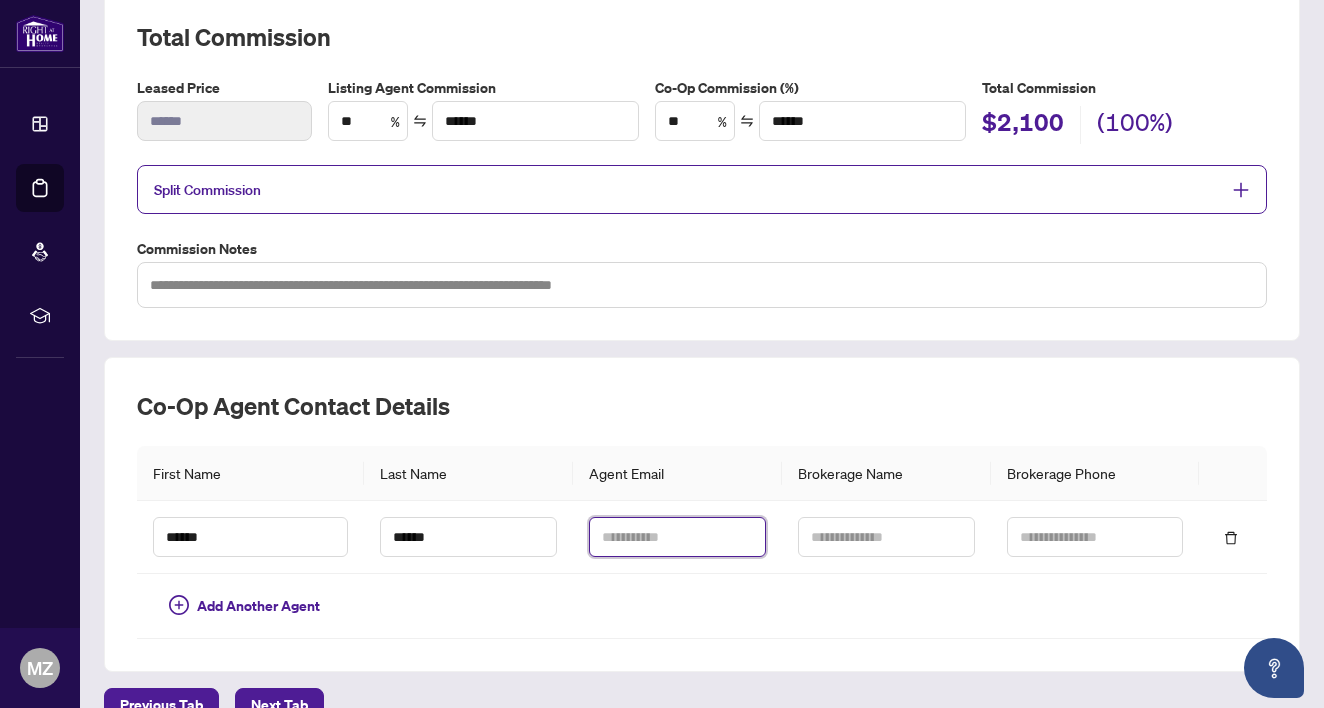scroll, scrollTop: 290, scrollLeft: 0, axis: vertical 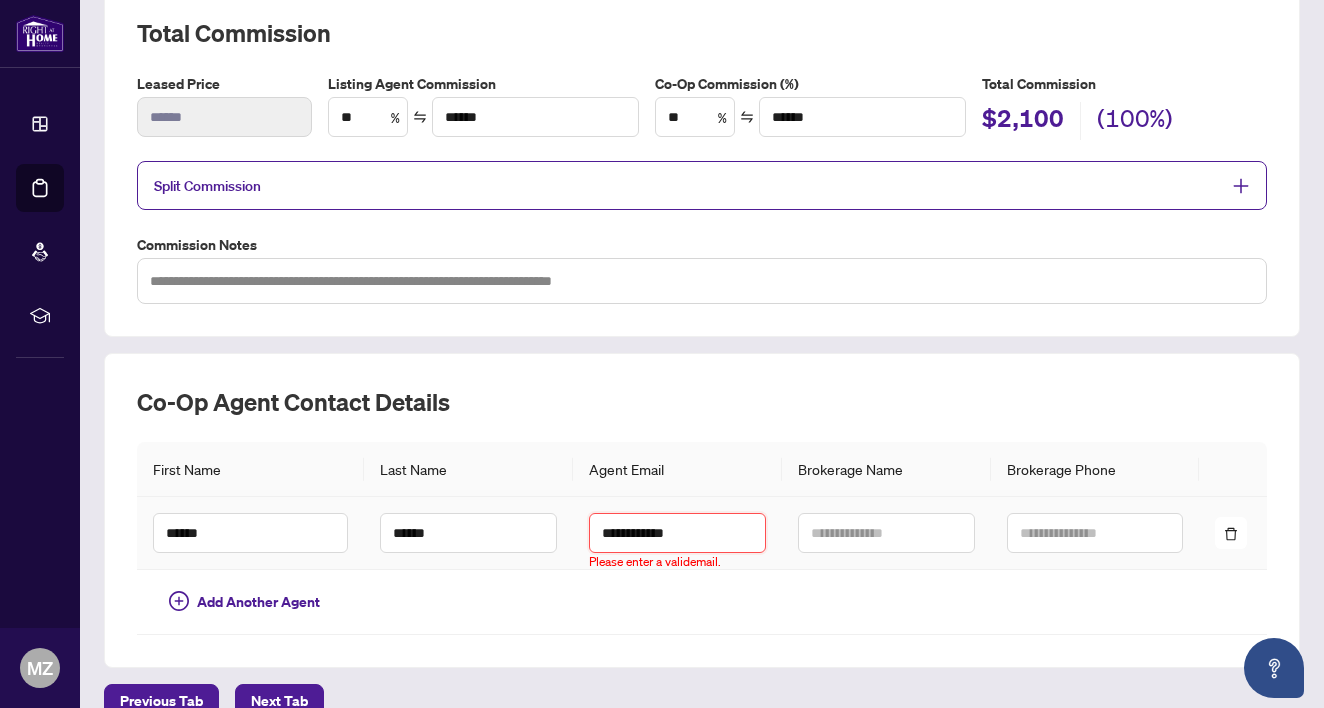 type on "**********" 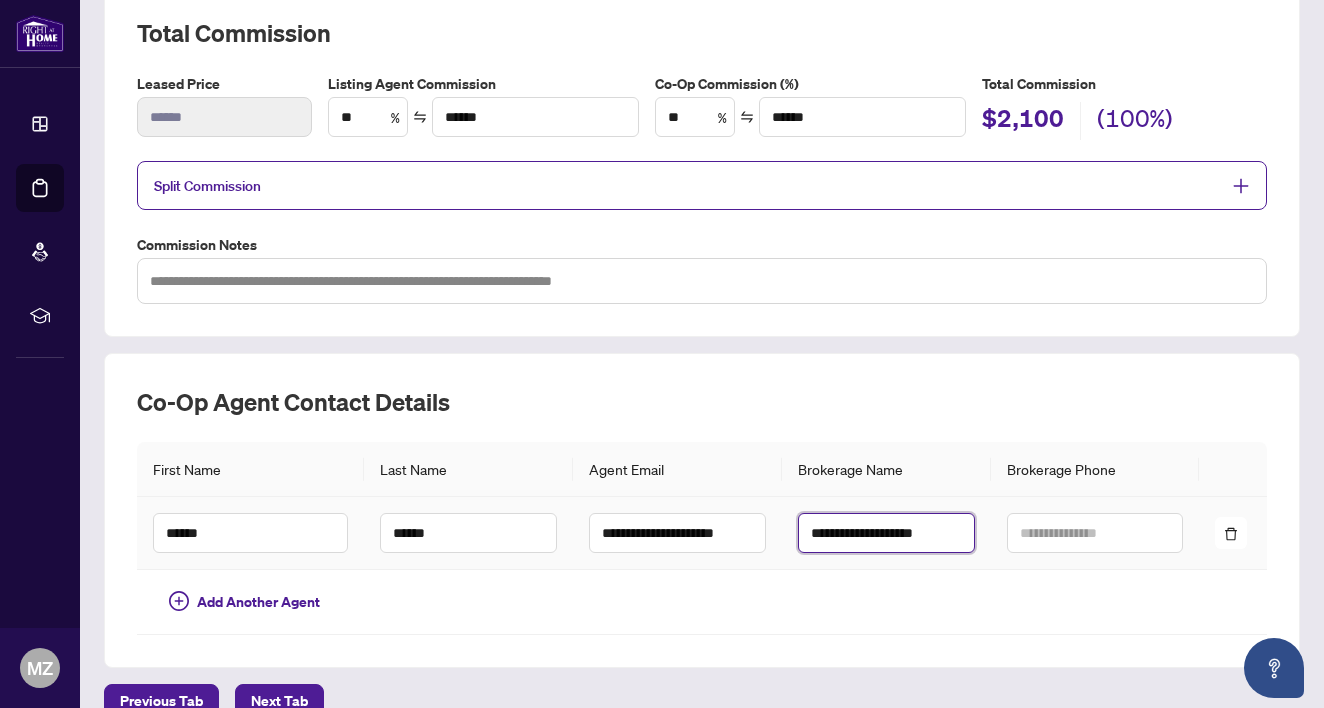 type on "**********" 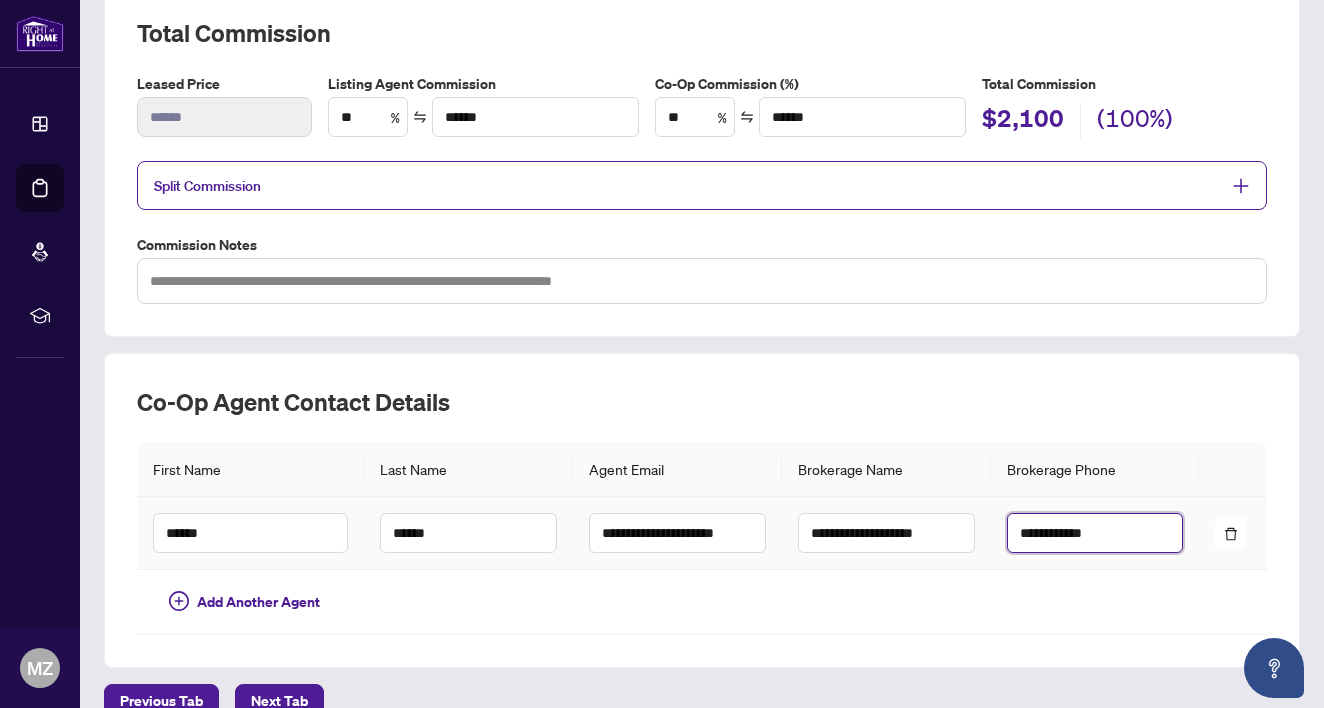 type on "**********" 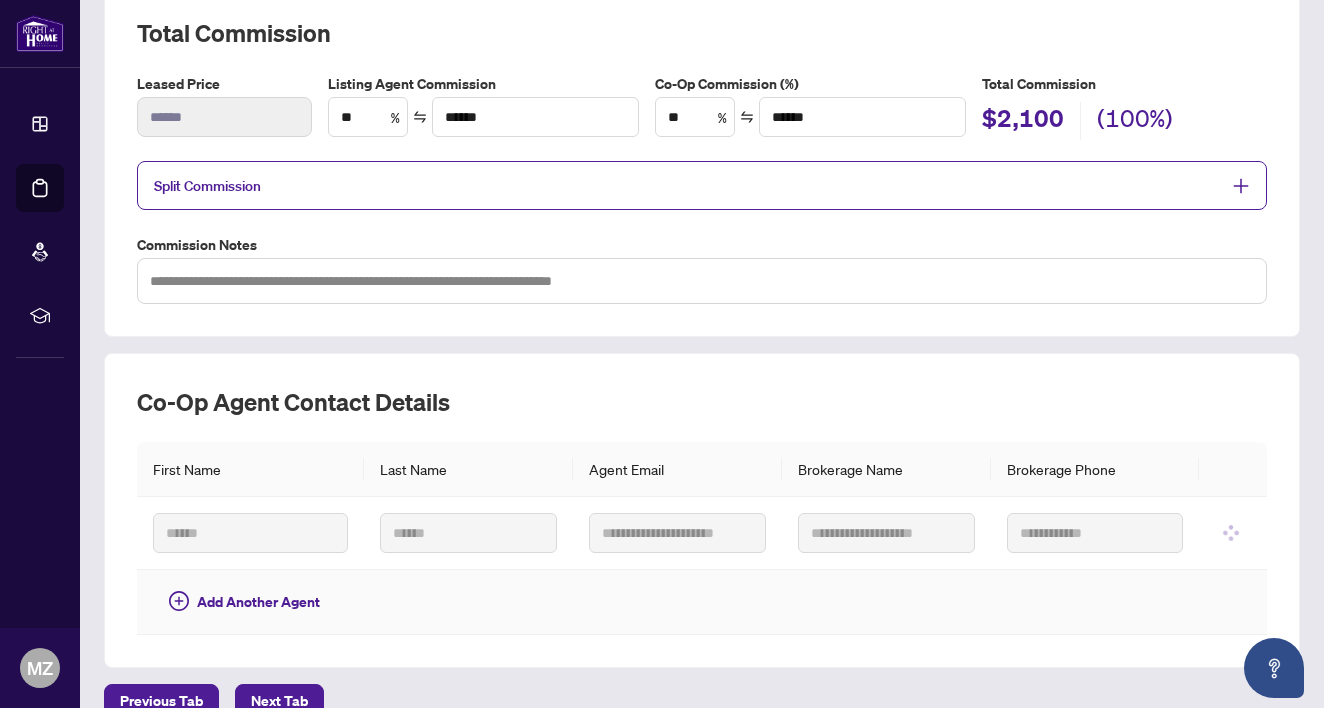 click at bounding box center (1095, 602) 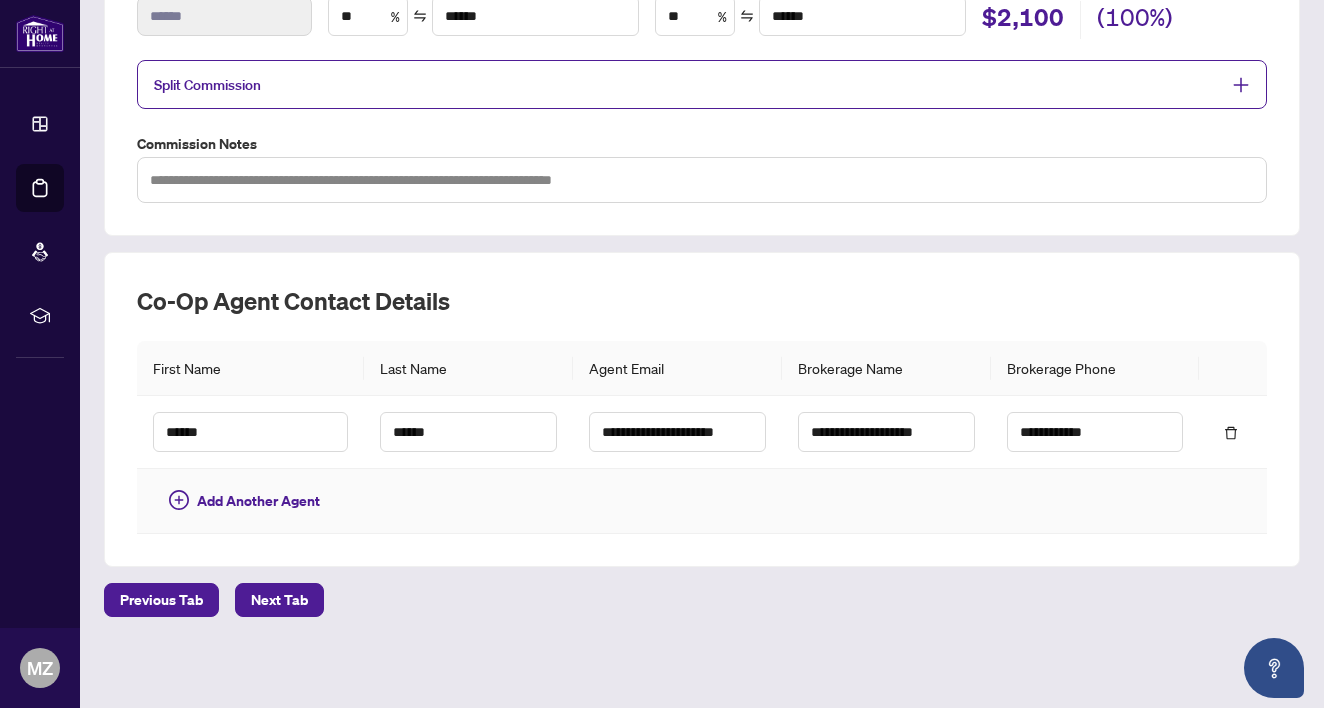scroll, scrollTop: 390, scrollLeft: 0, axis: vertical 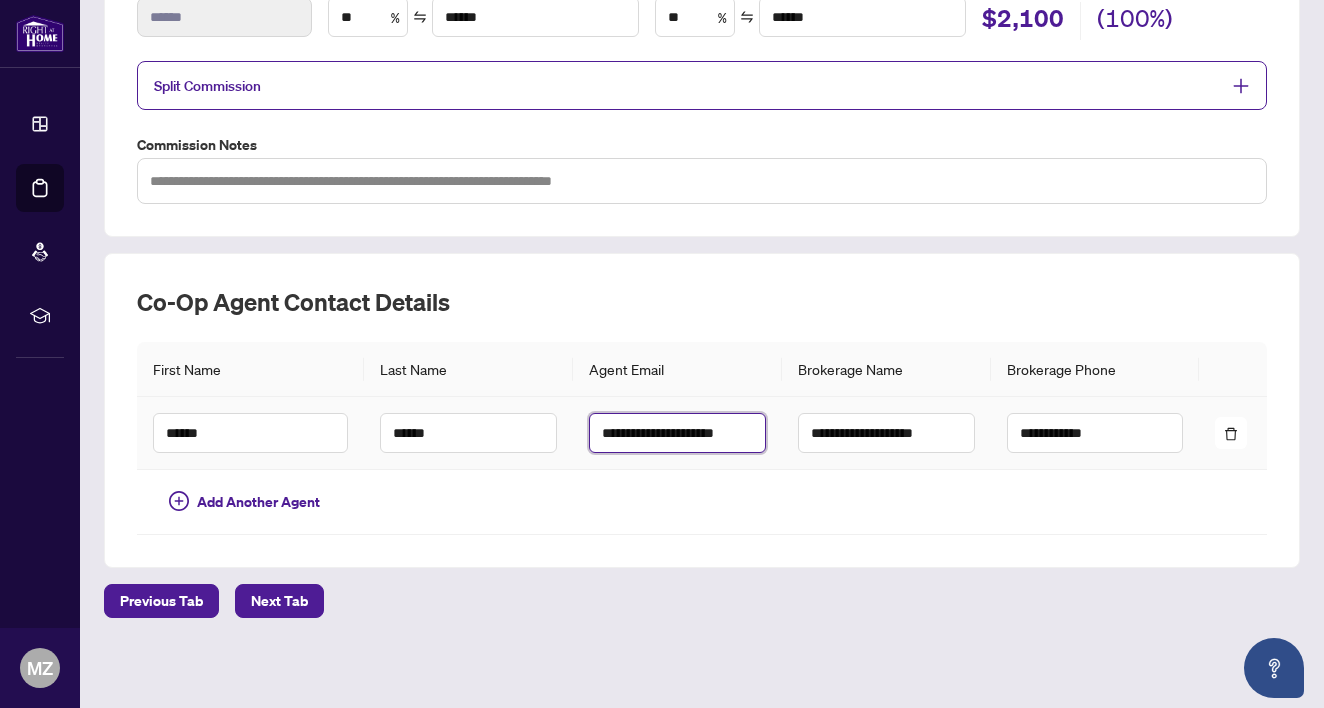 click on "**********" at bounding box center (677, 433) 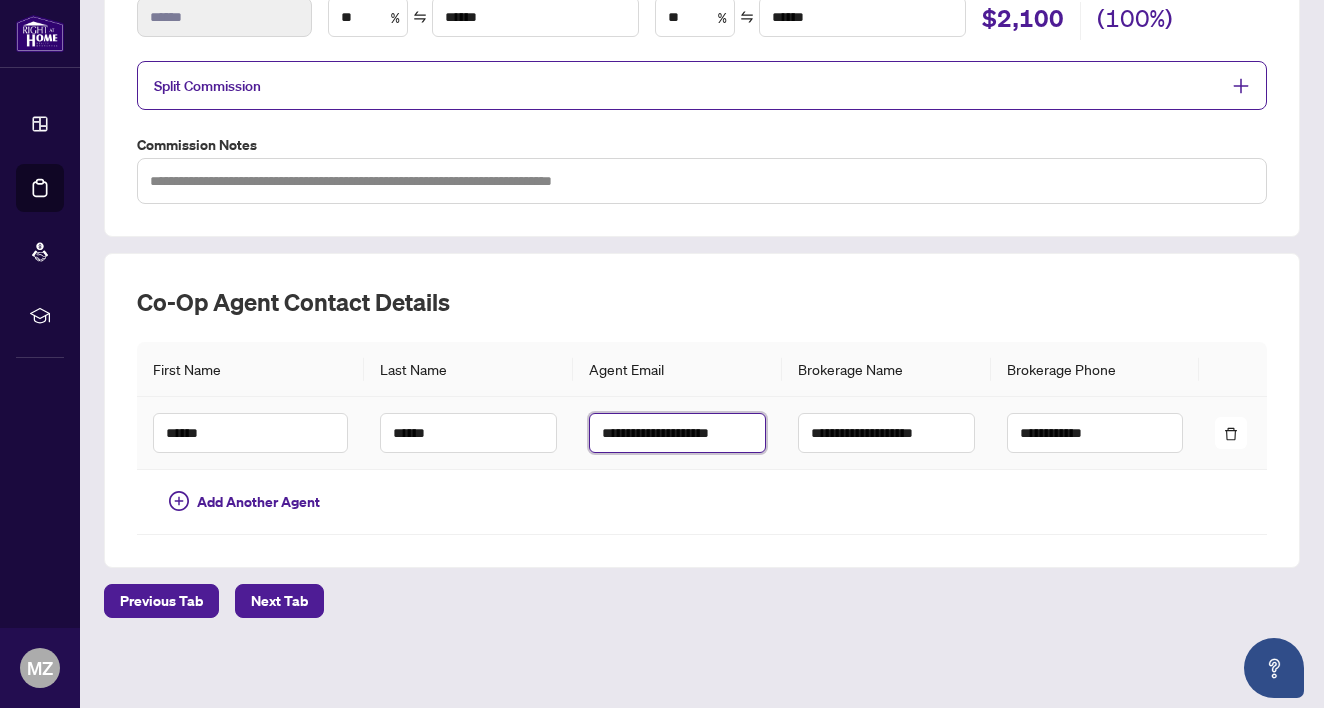 type on "**********" 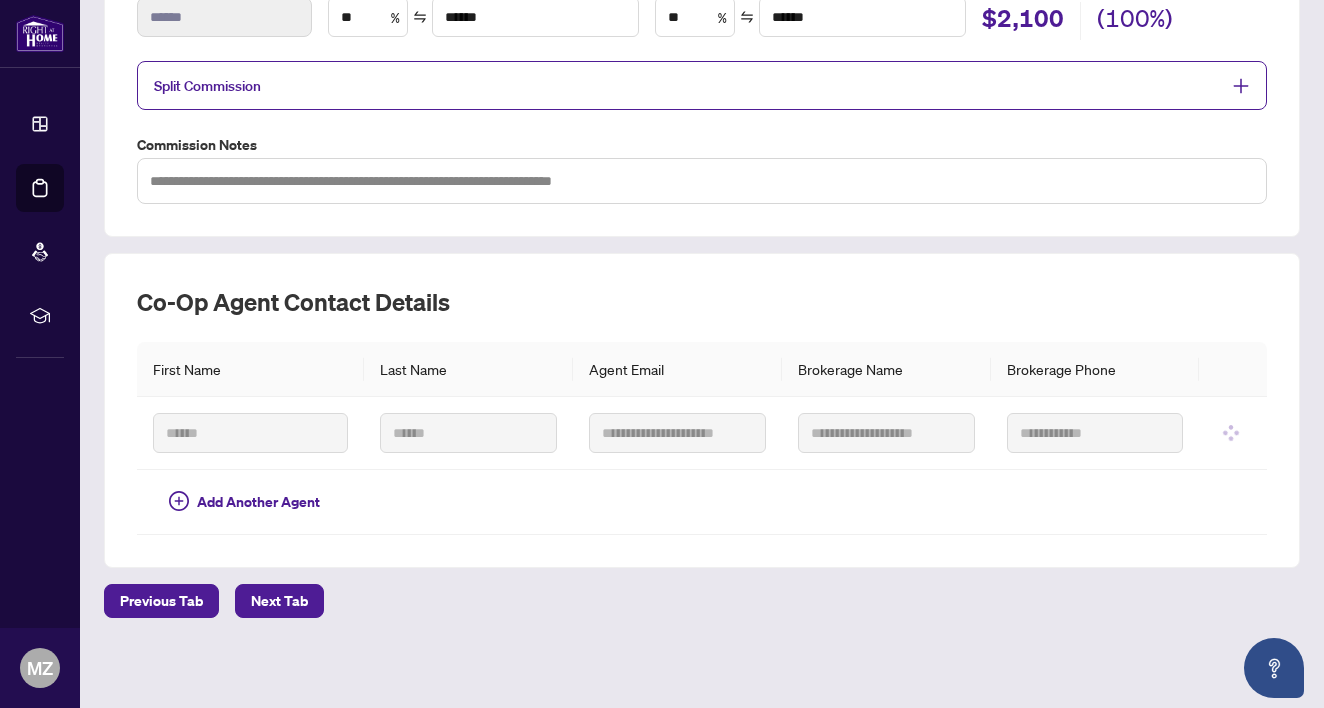click on "**********" at bounding box center (702, 410) 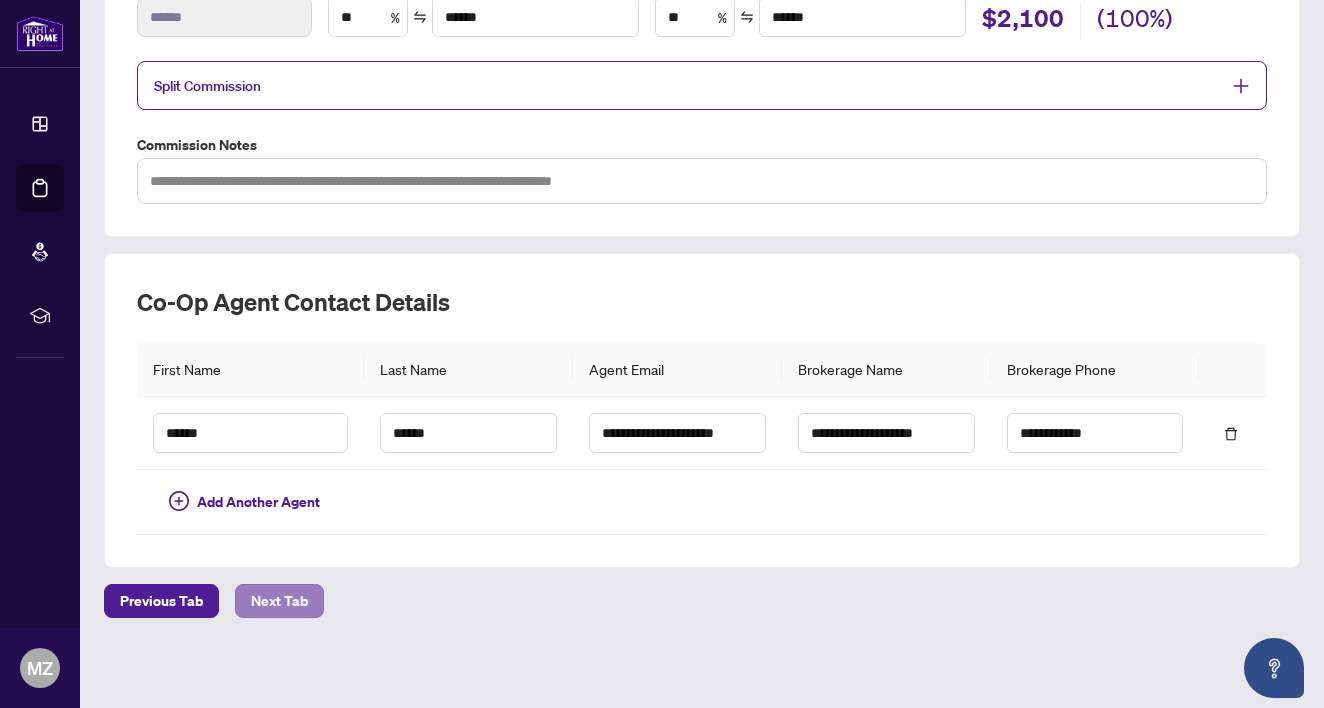 click on "Next Tab" at bounding box center [279, 601] 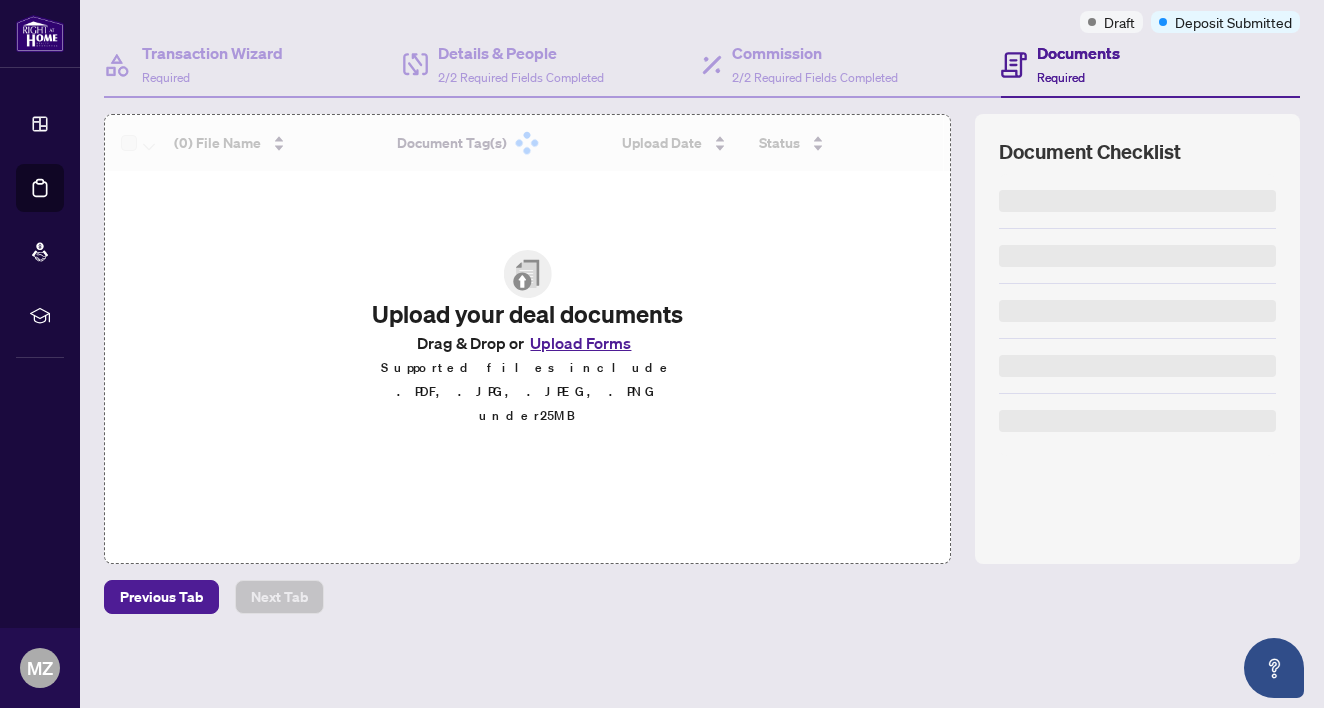 scroll, scrollTop: 159, scrollLeft: 0, axis: vertical 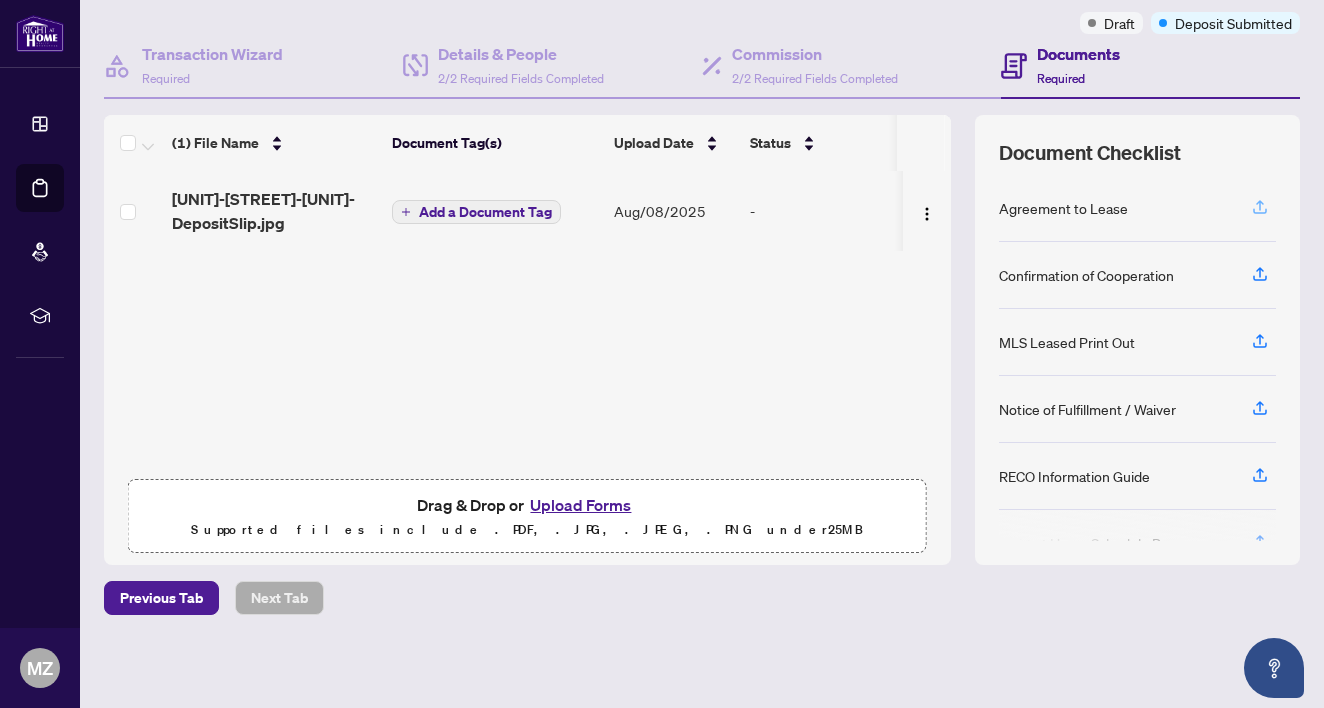click 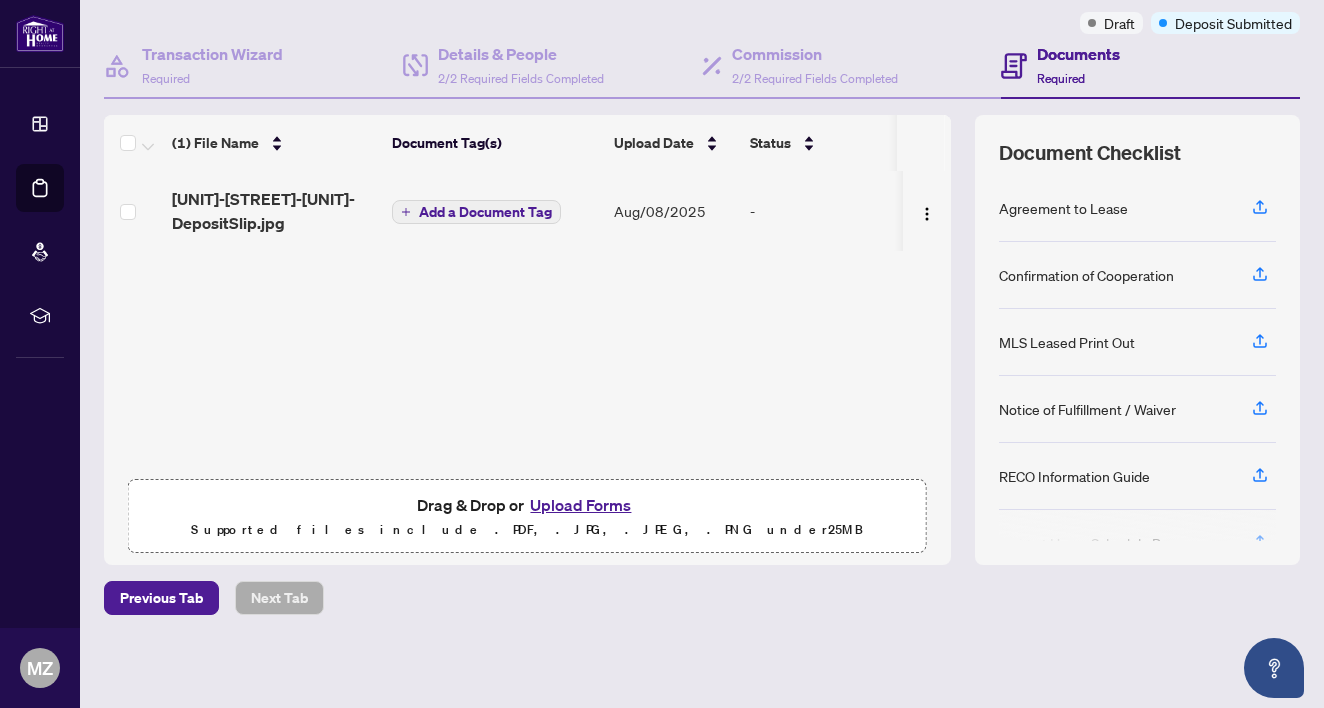 scroll, scrollTop: 0, scrollLeft: 0, axis: both 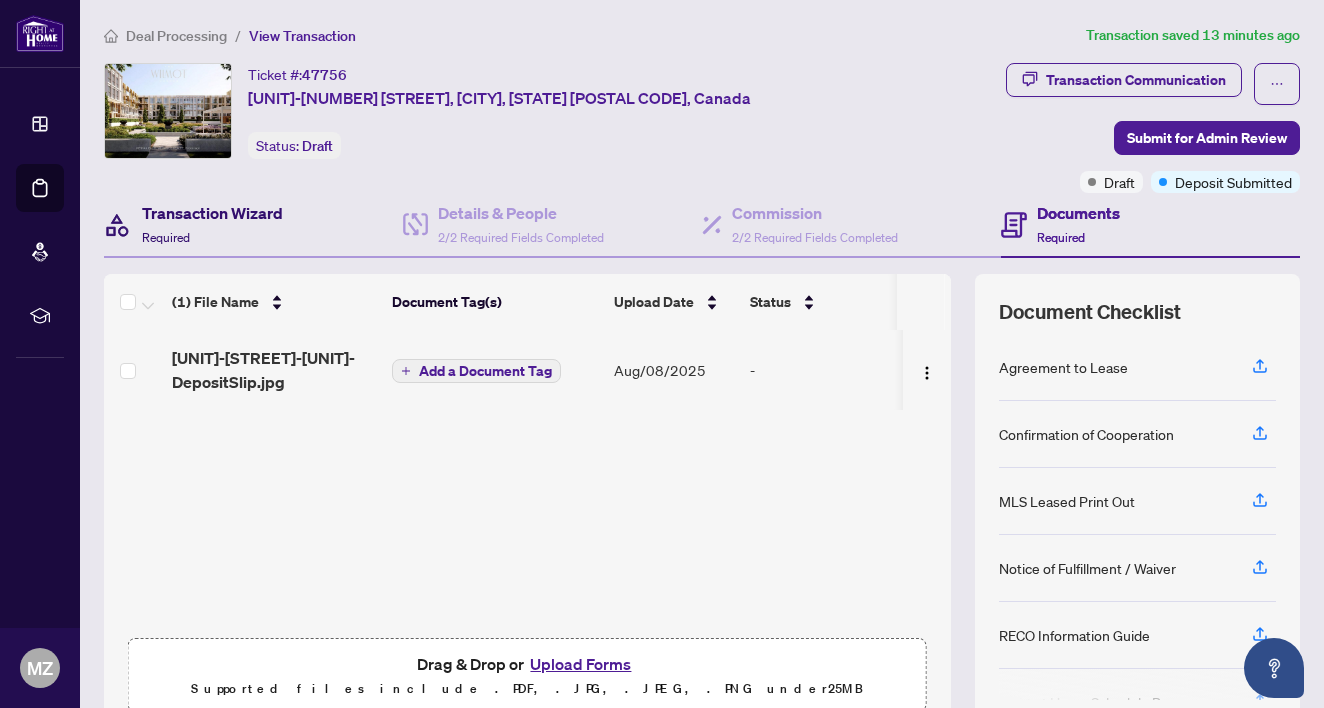 click on "Transaction Wizard Required" at bounding box center (212, 224) 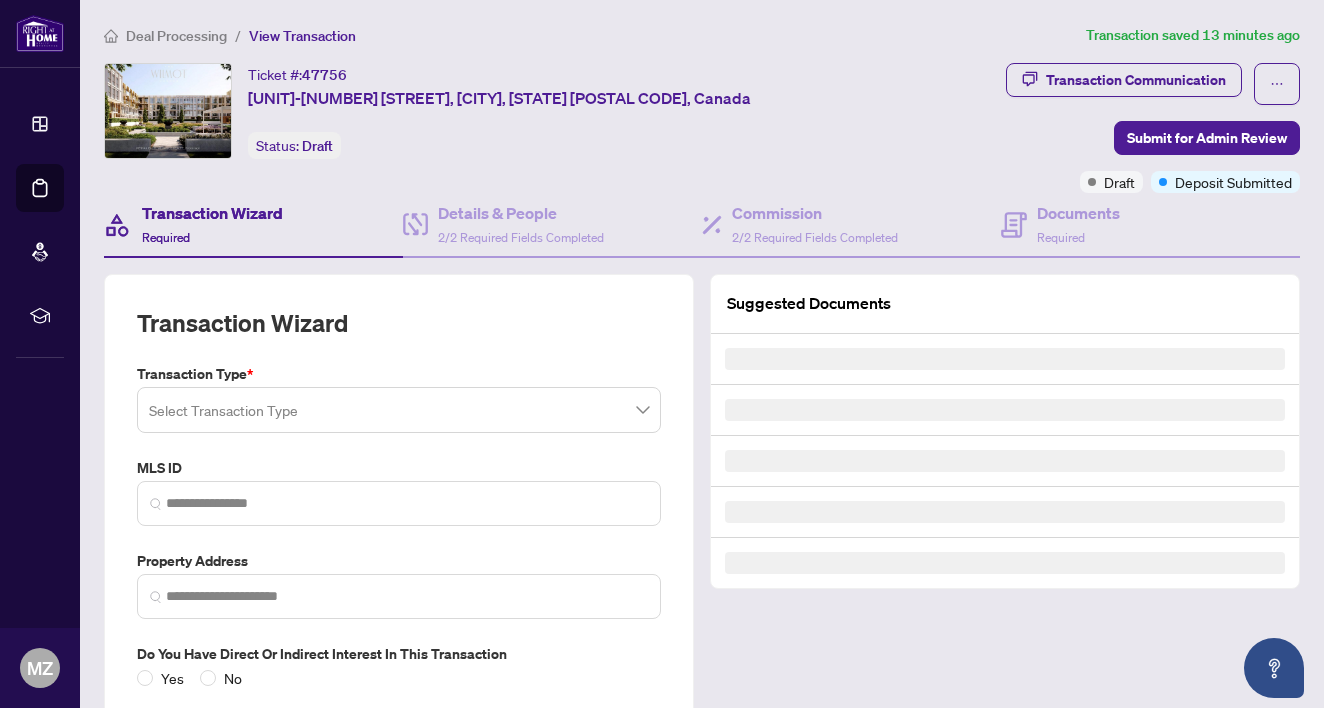 type on "*********" 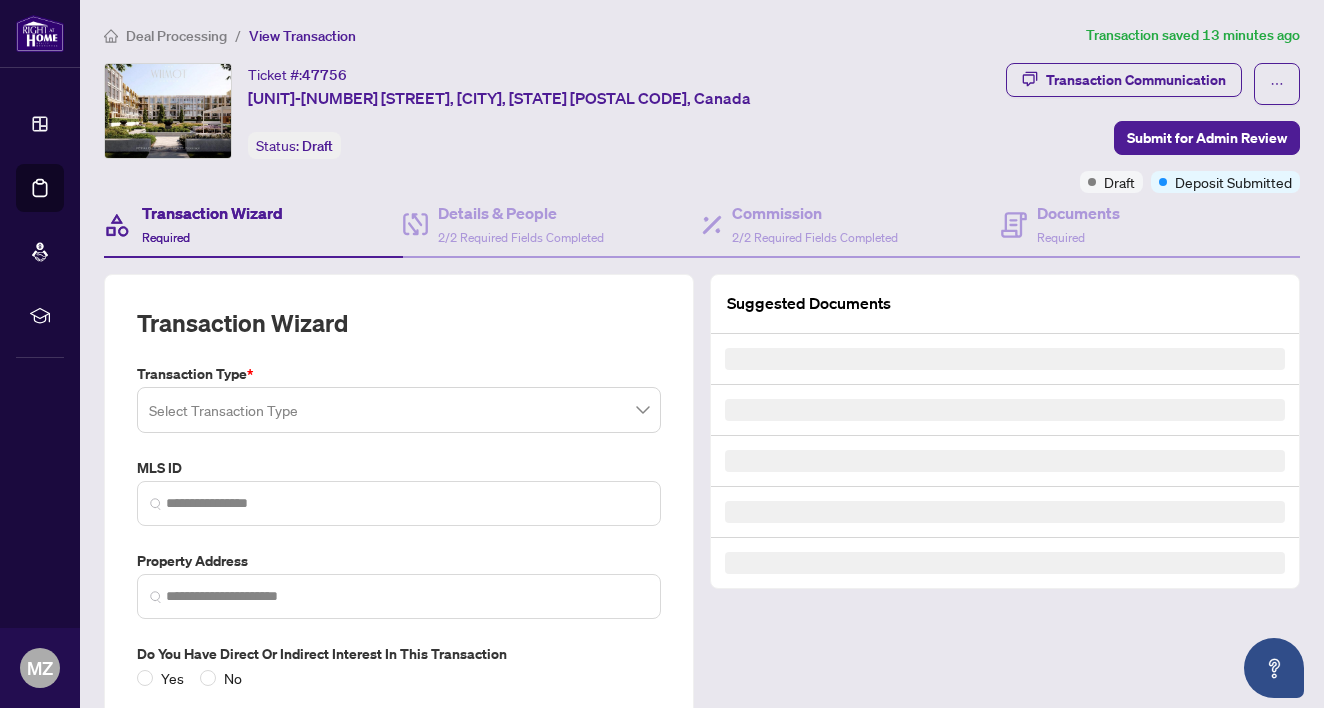 type on "**********" 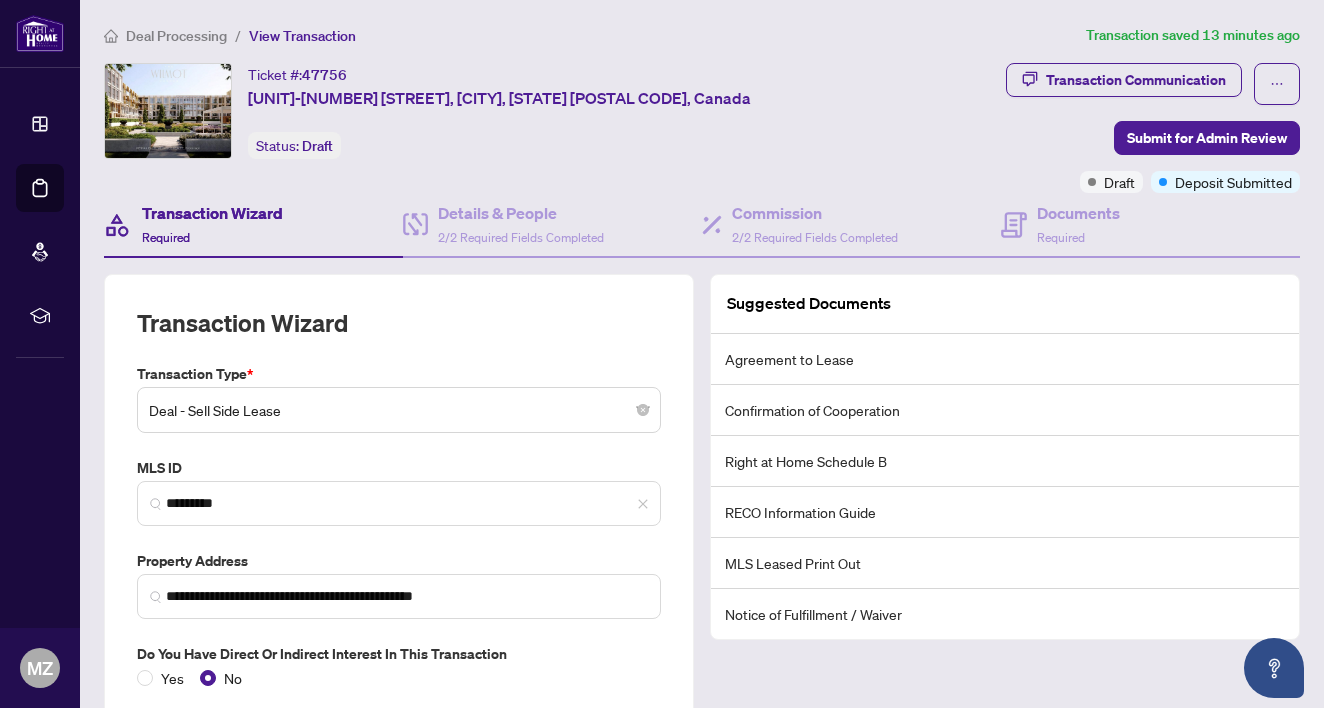 click on "Deal - Sell Side Lease" at bounding box center (399, 410) 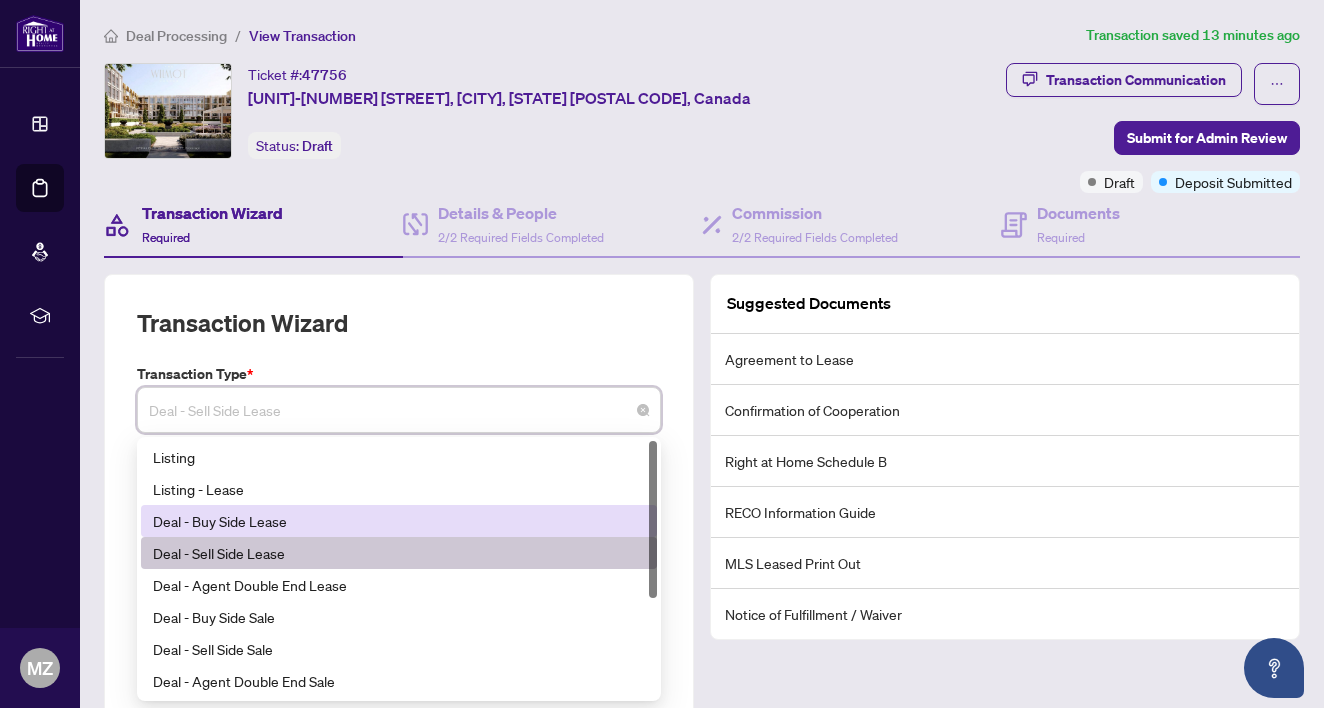 click on "Deal - Buy Side Lease" at bounding box center (399, 521) 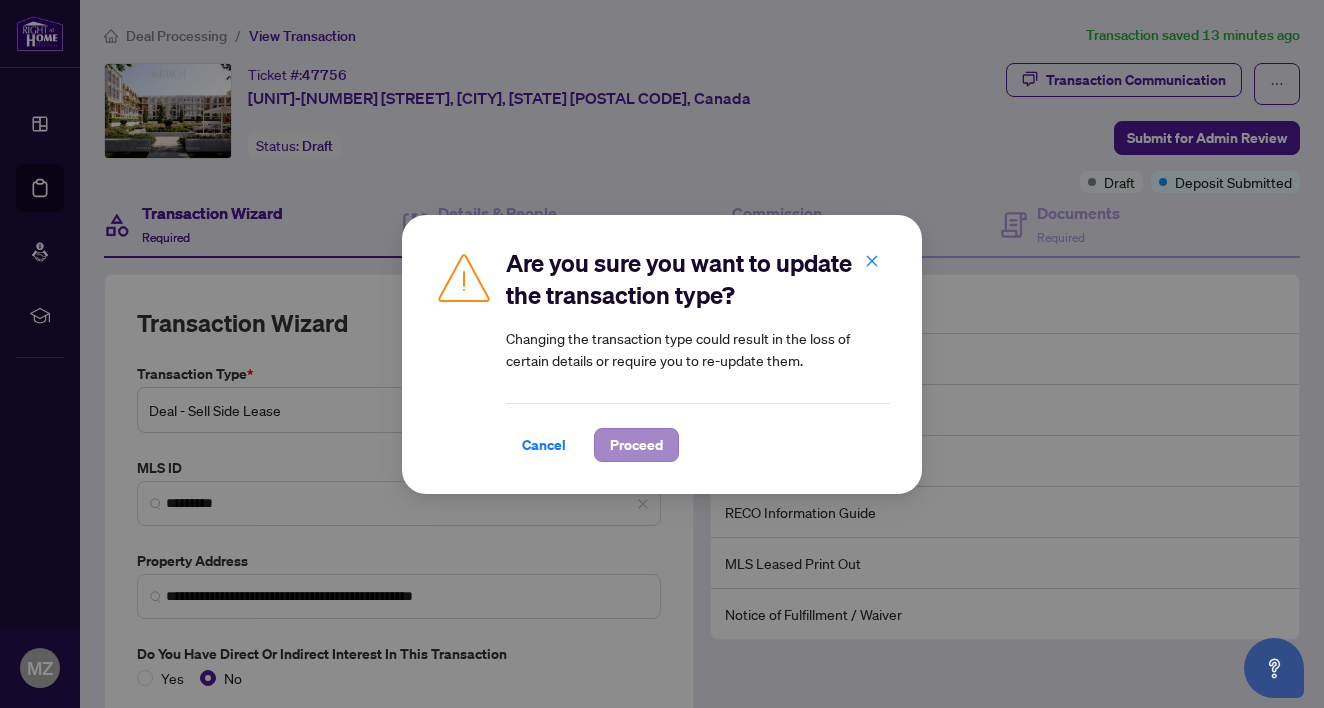 click on "Proceed" at bounding box center [636, 445] 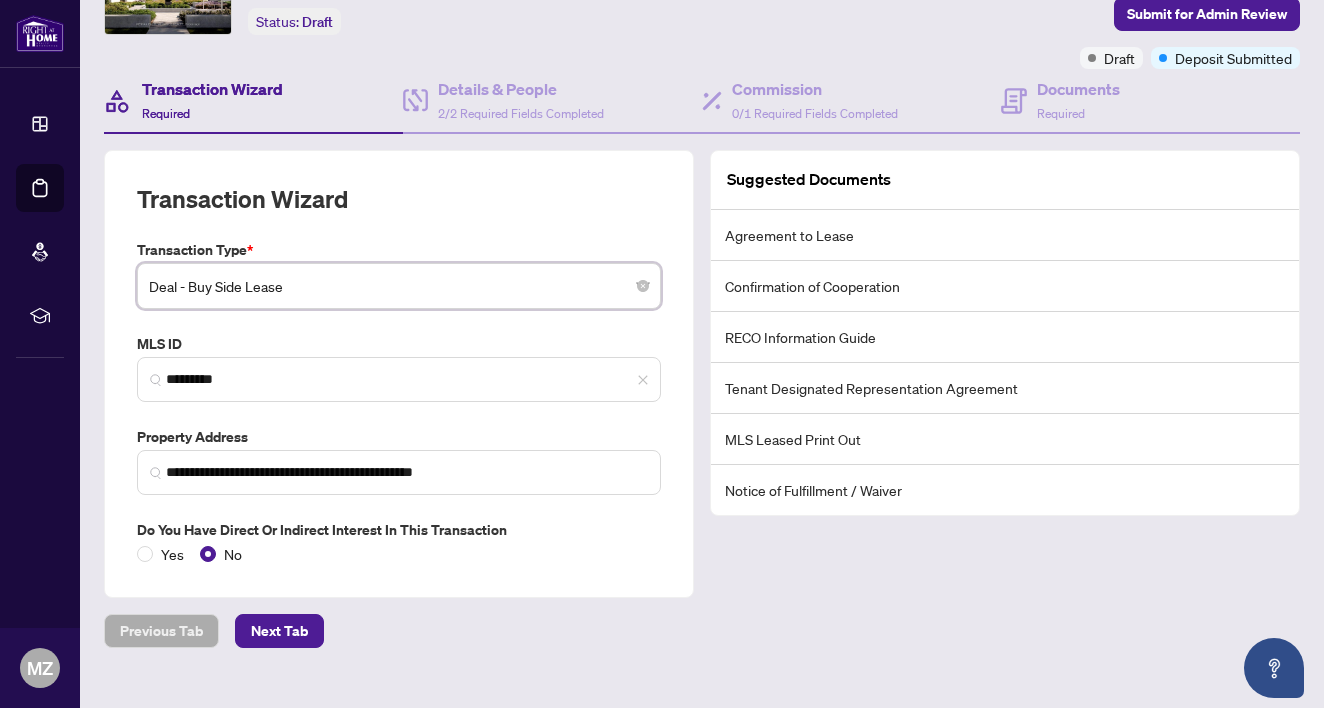 scroll, scrollTop: 136, scrollLeft: 0, axis: vertical 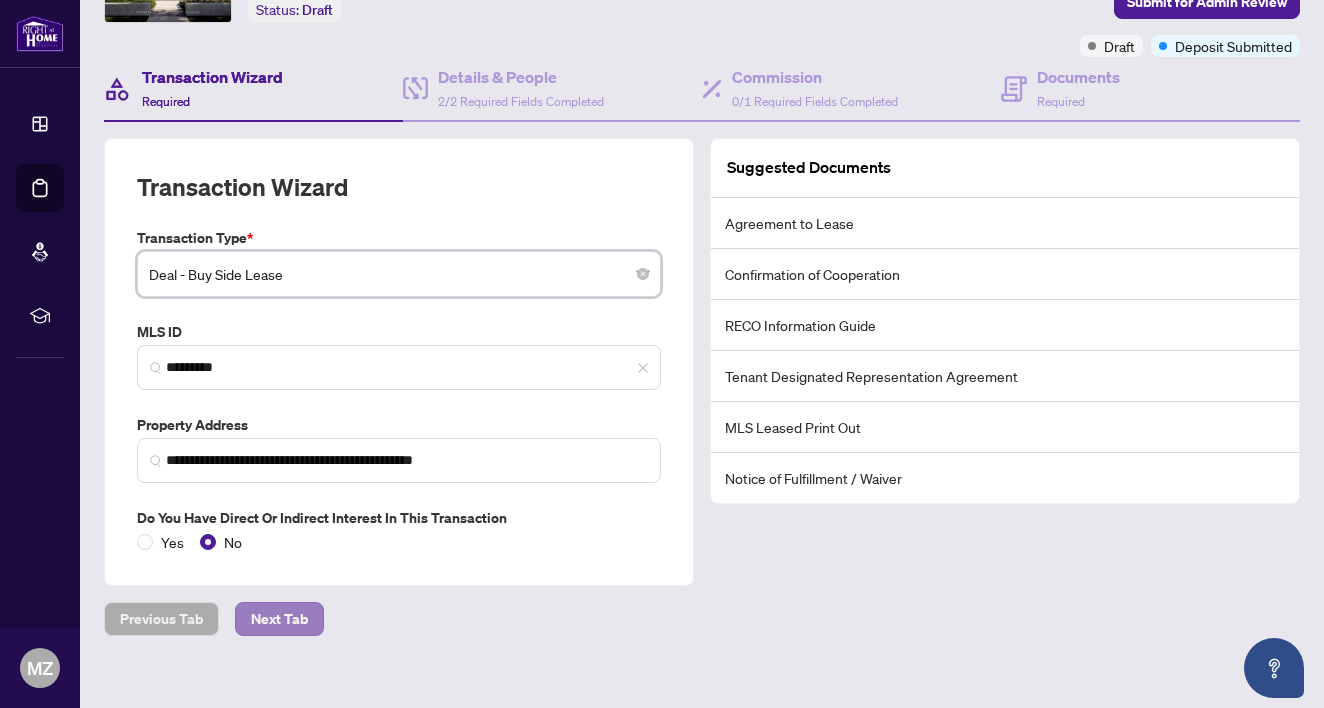 click on "Next Tab" at bounding box center [279, 619] 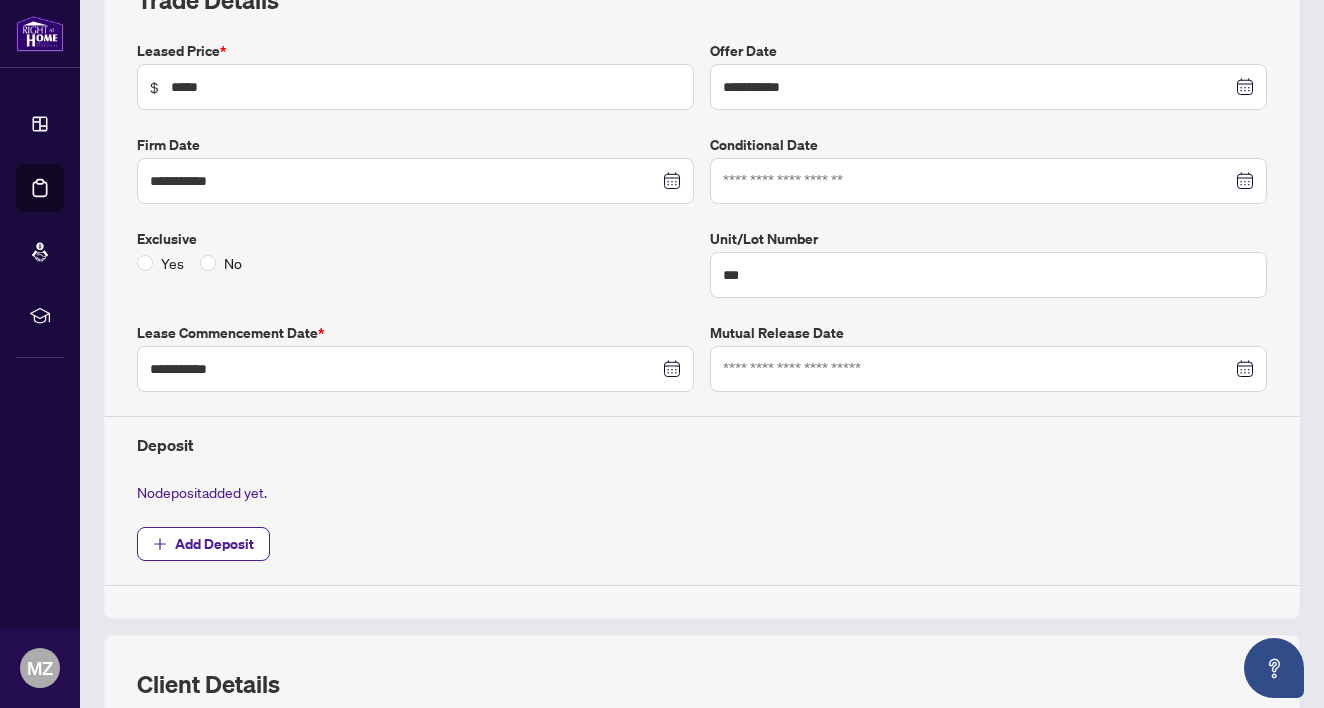 scroll, scrollTop: 305, scrollLeft: 0, axis: vertical 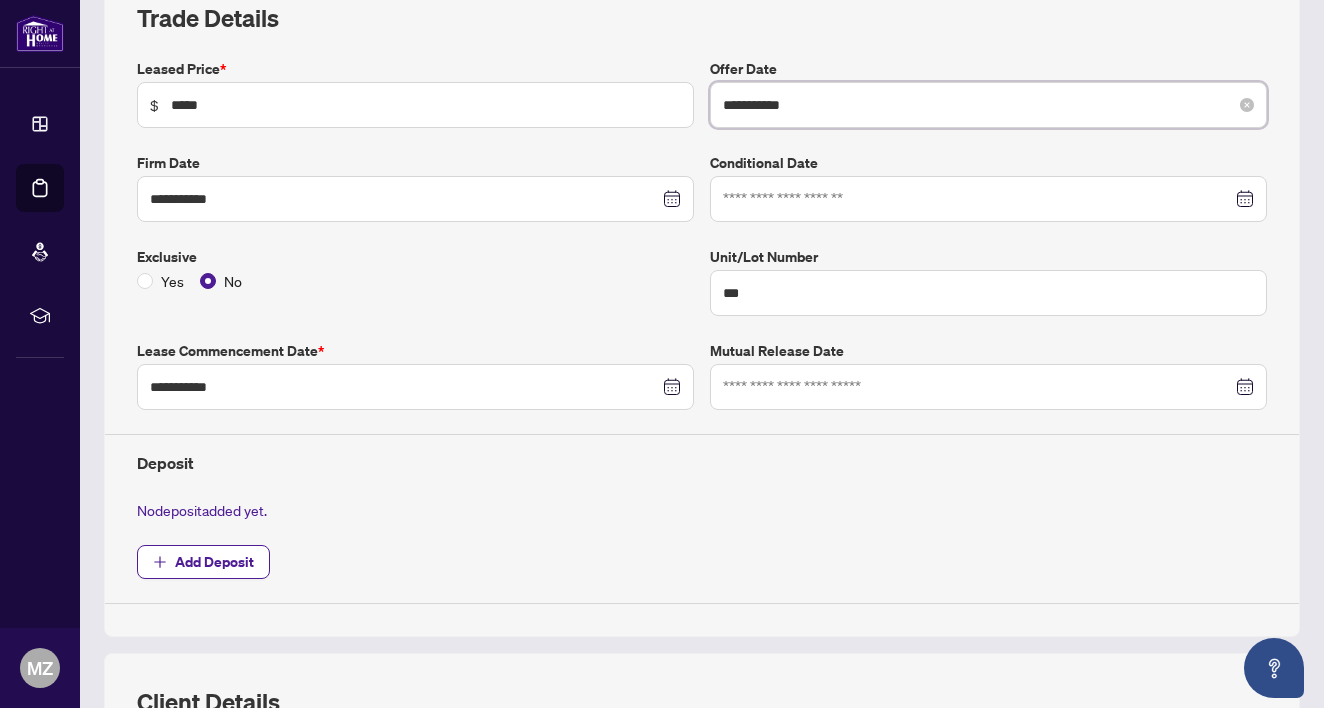 click on "**********" at bounding box center (977, 105) 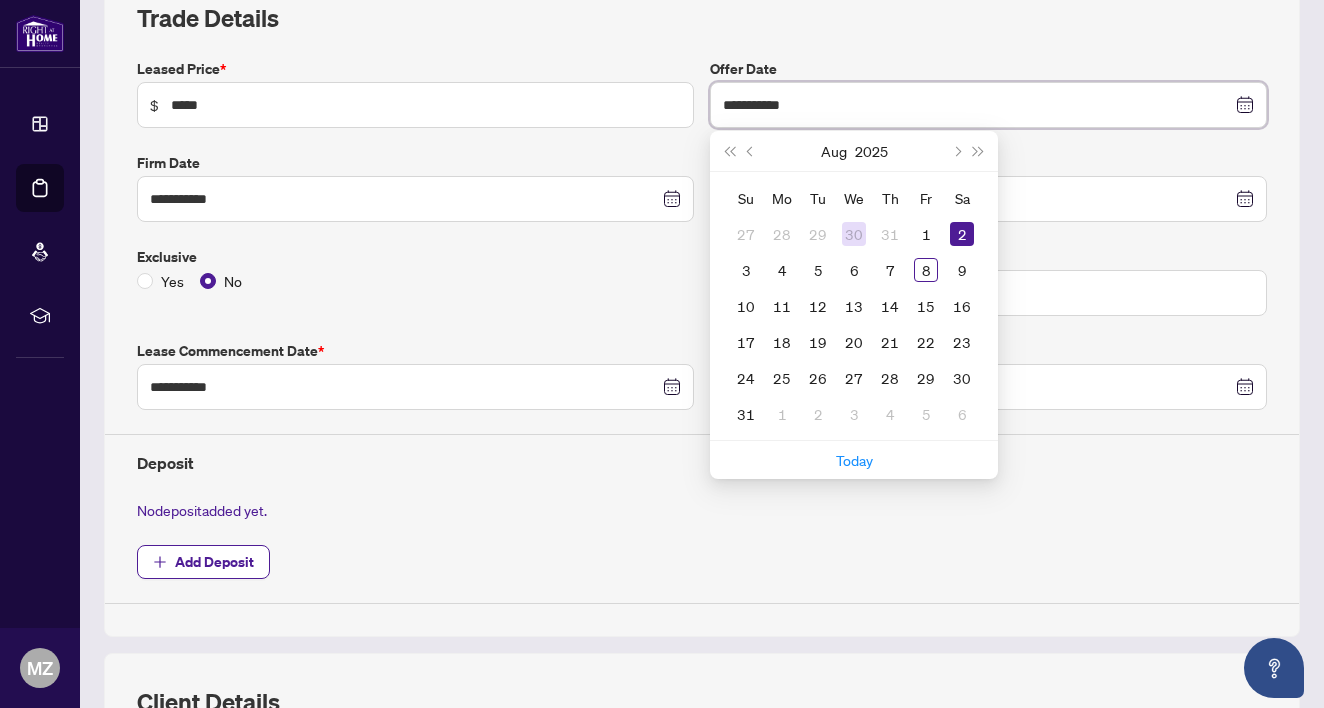 type on "**********" 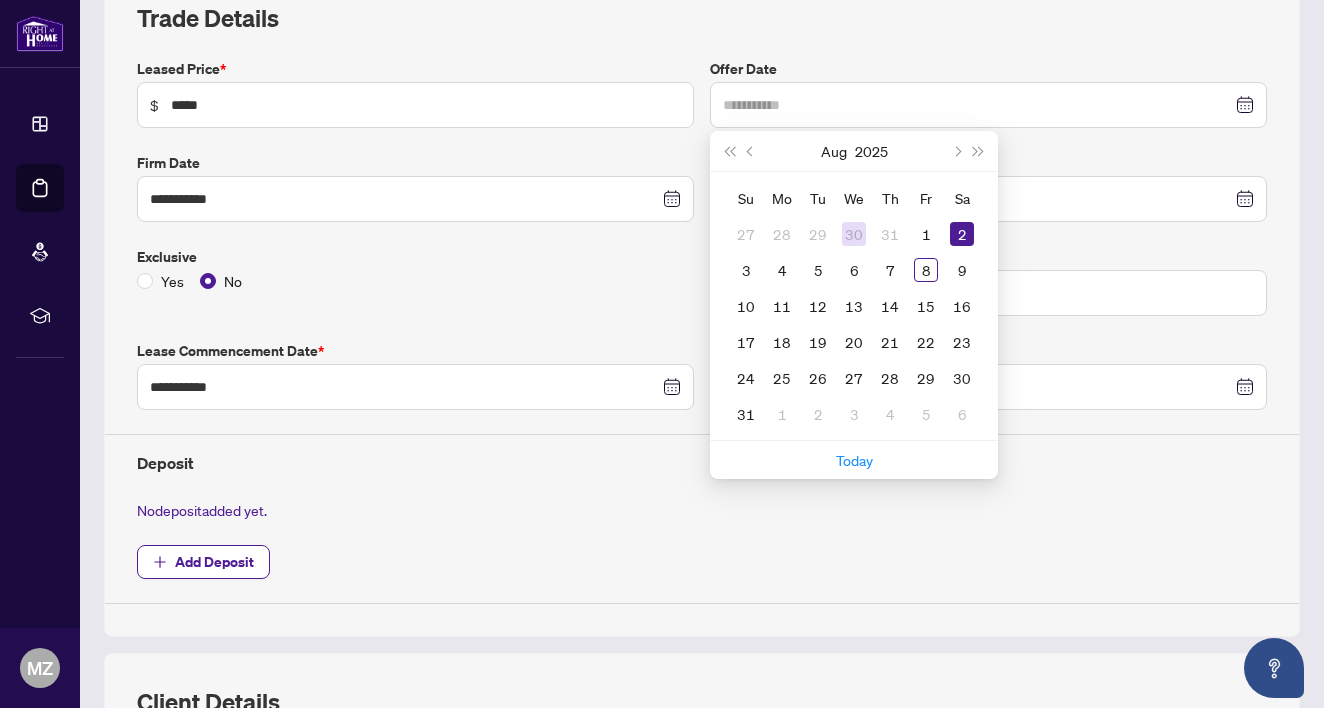 click on "30" at bounding box center (854, 234) 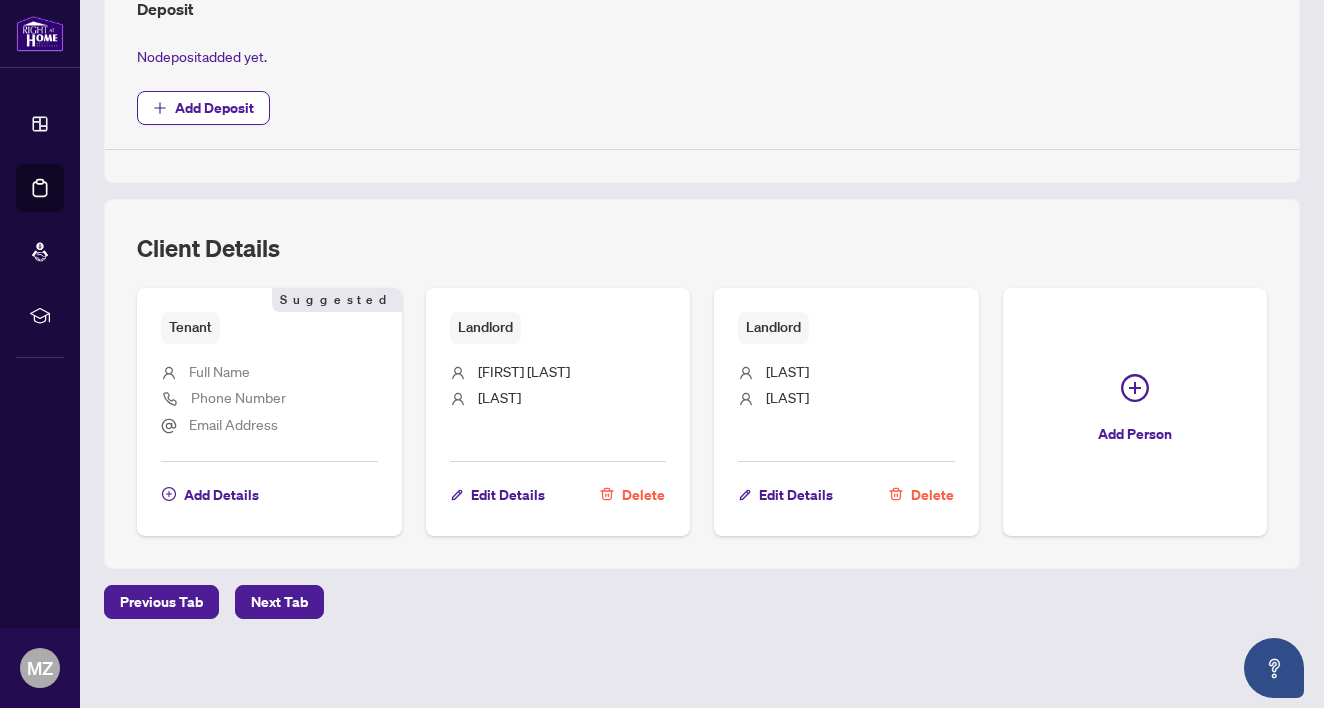scroll, scrollTop: 758, scrollLeft: 0, axis: vertical 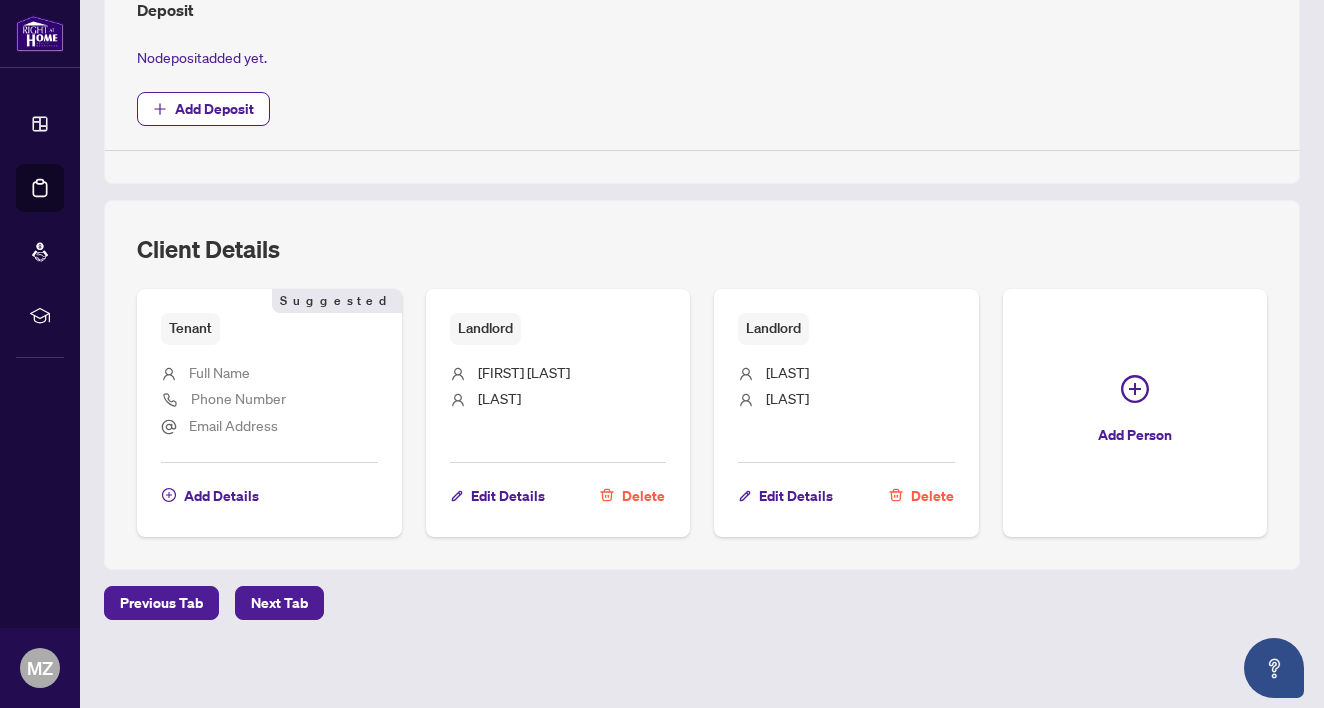 click on "Delete" at bounding box center [643, 496] 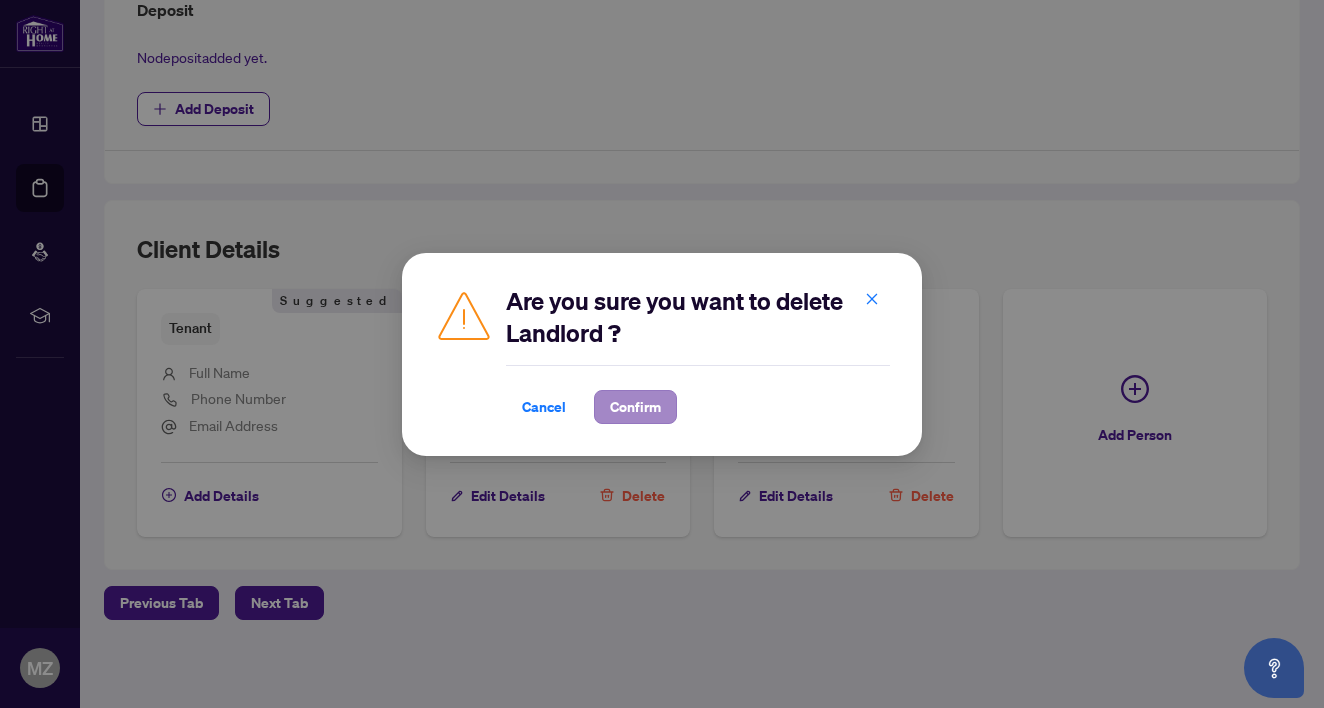 click on "Confirm" at bounding box center (635, 407) 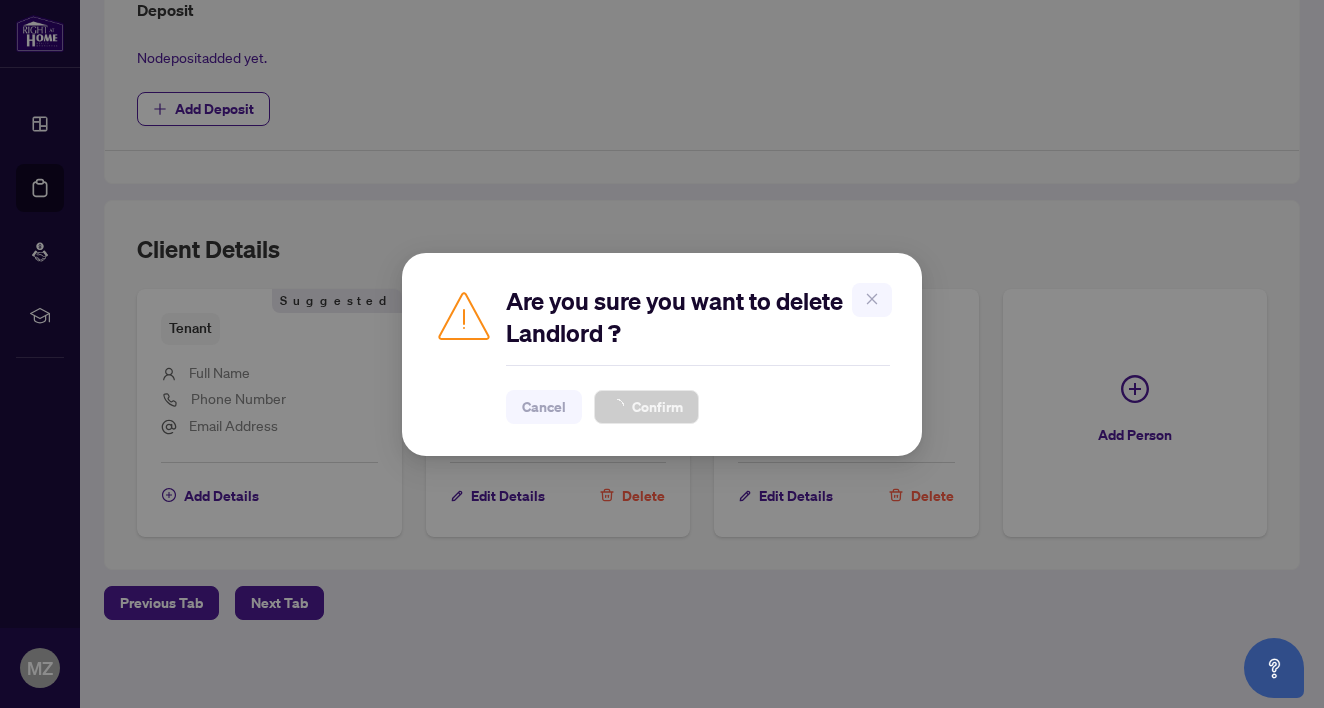 scroll, scrollTop: 742, scrollLeft: 0, axis: vertical 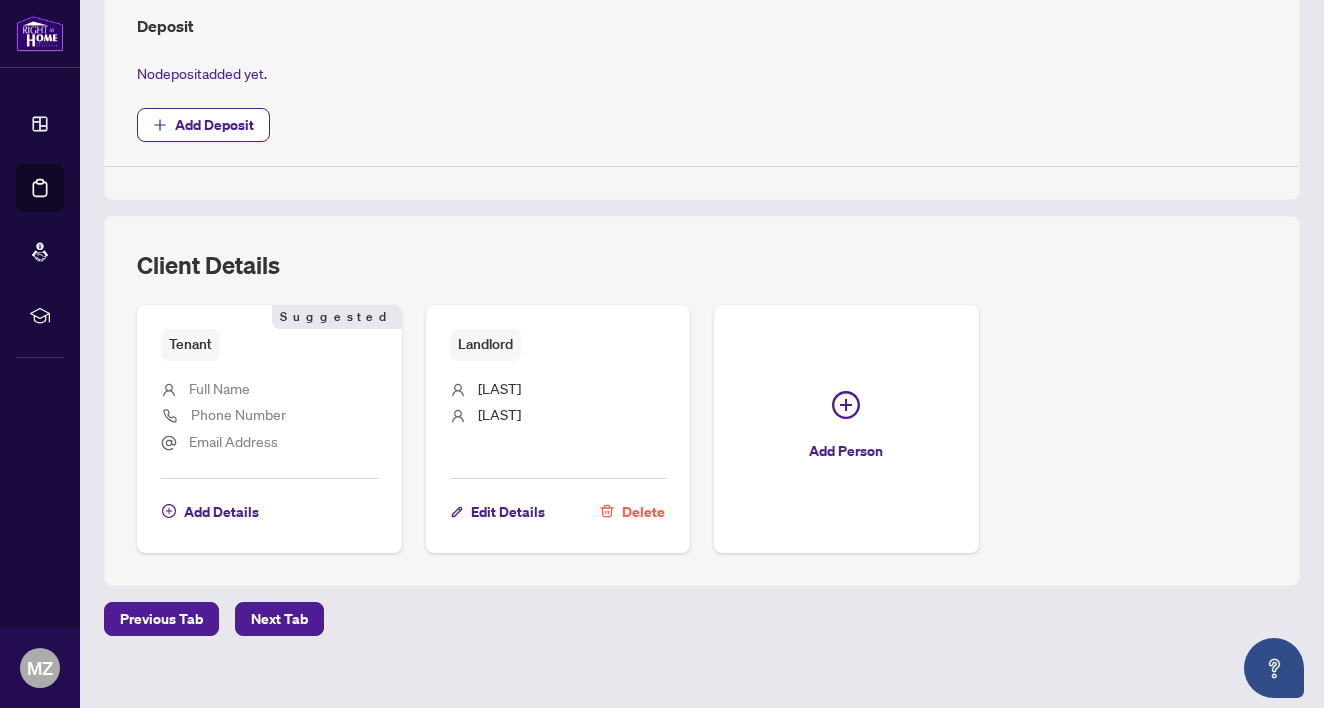 click on "Delete" at bounding box center (643, 512) 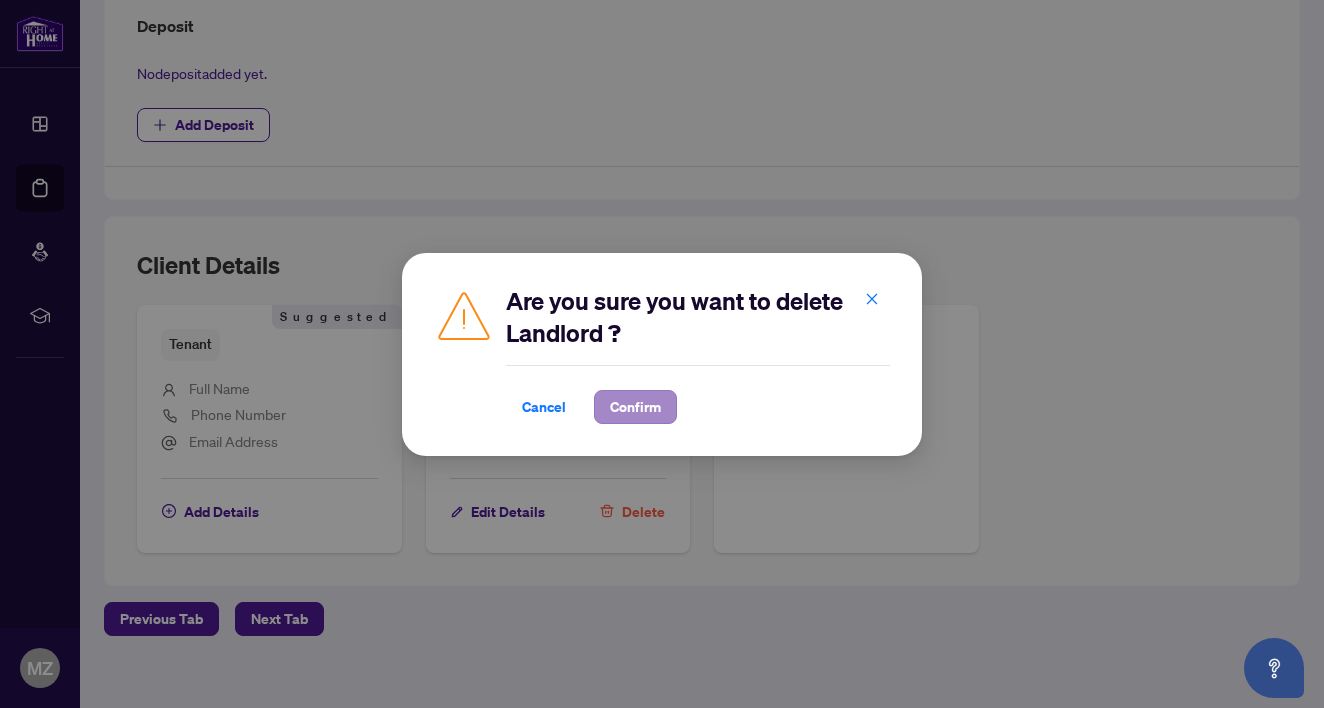 click on "Confirm" at bounding box center (635, 407) 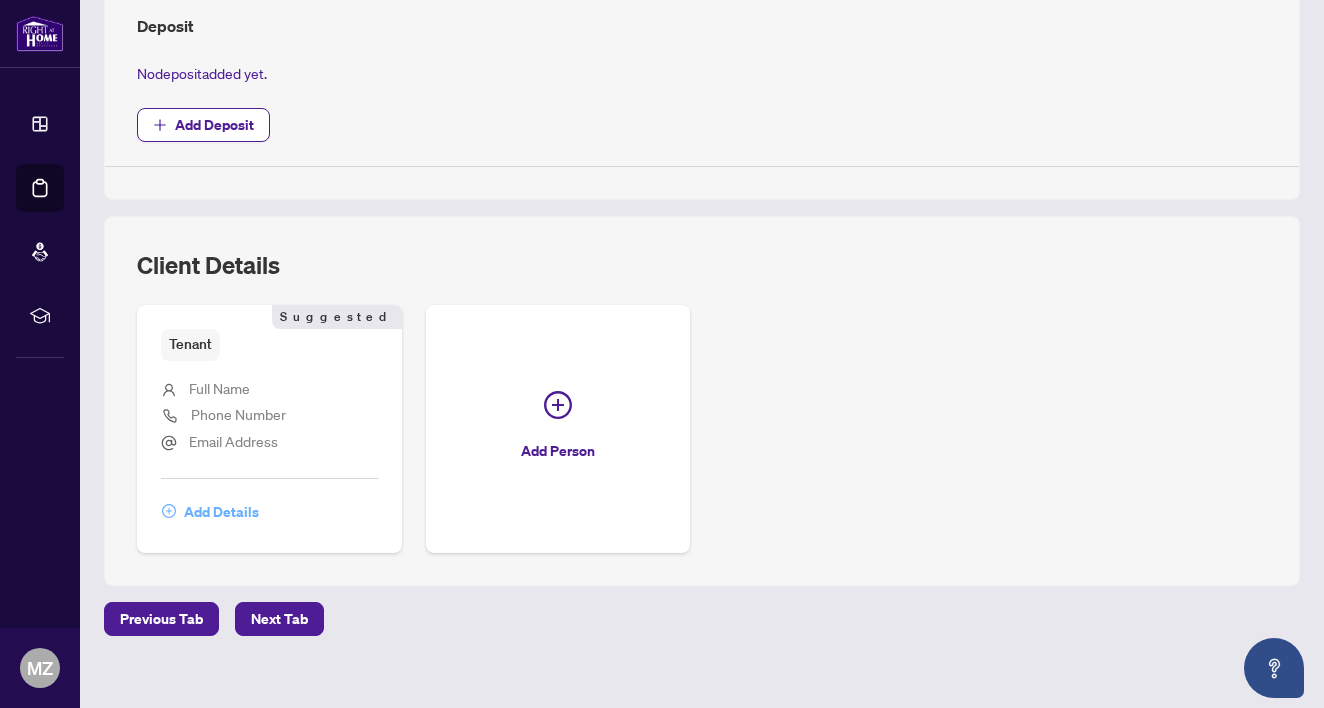click on "Add Details" at bounding box center (221, 512) 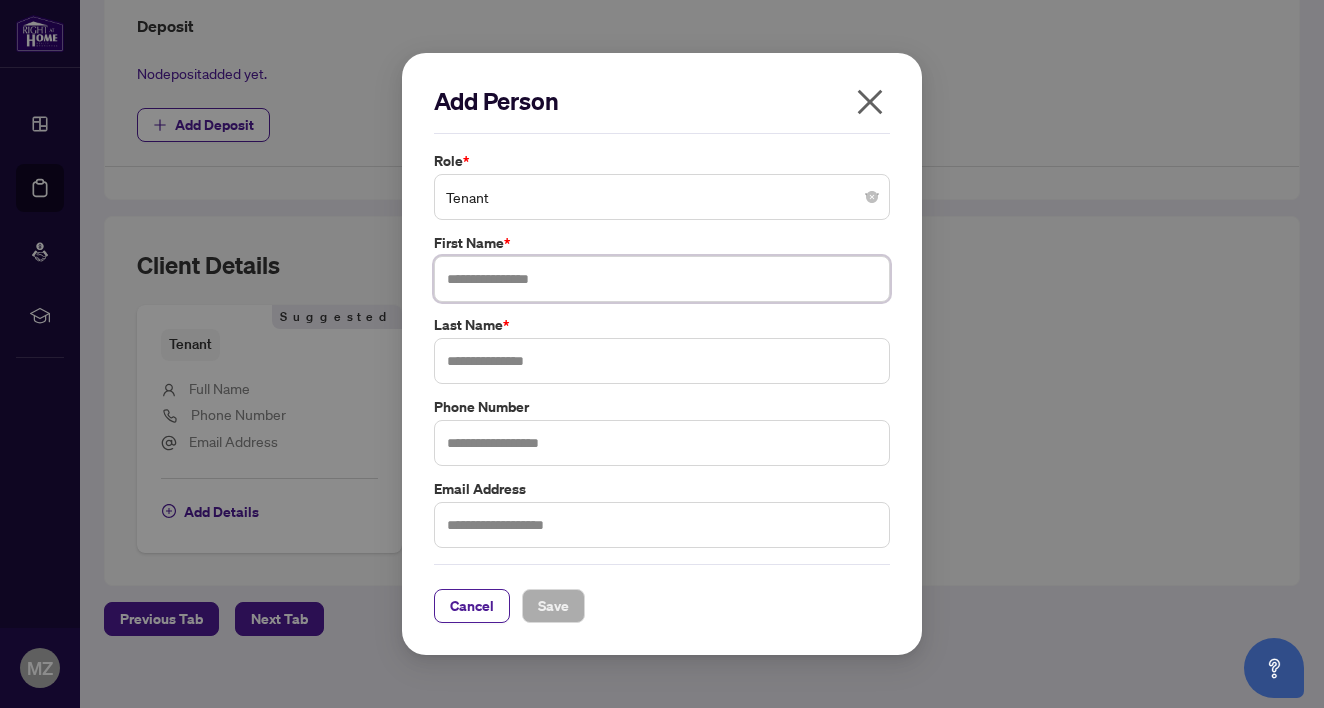 click at bounding box center [662, 279] 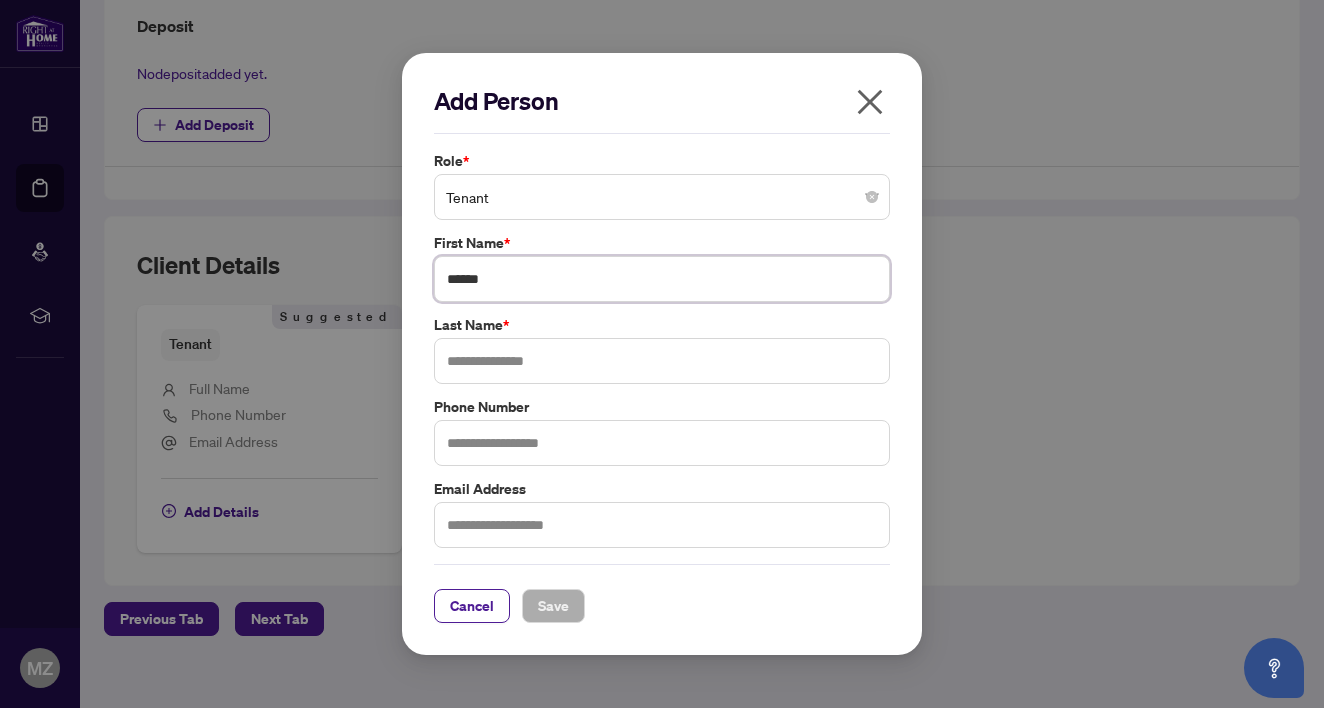 type on "******" 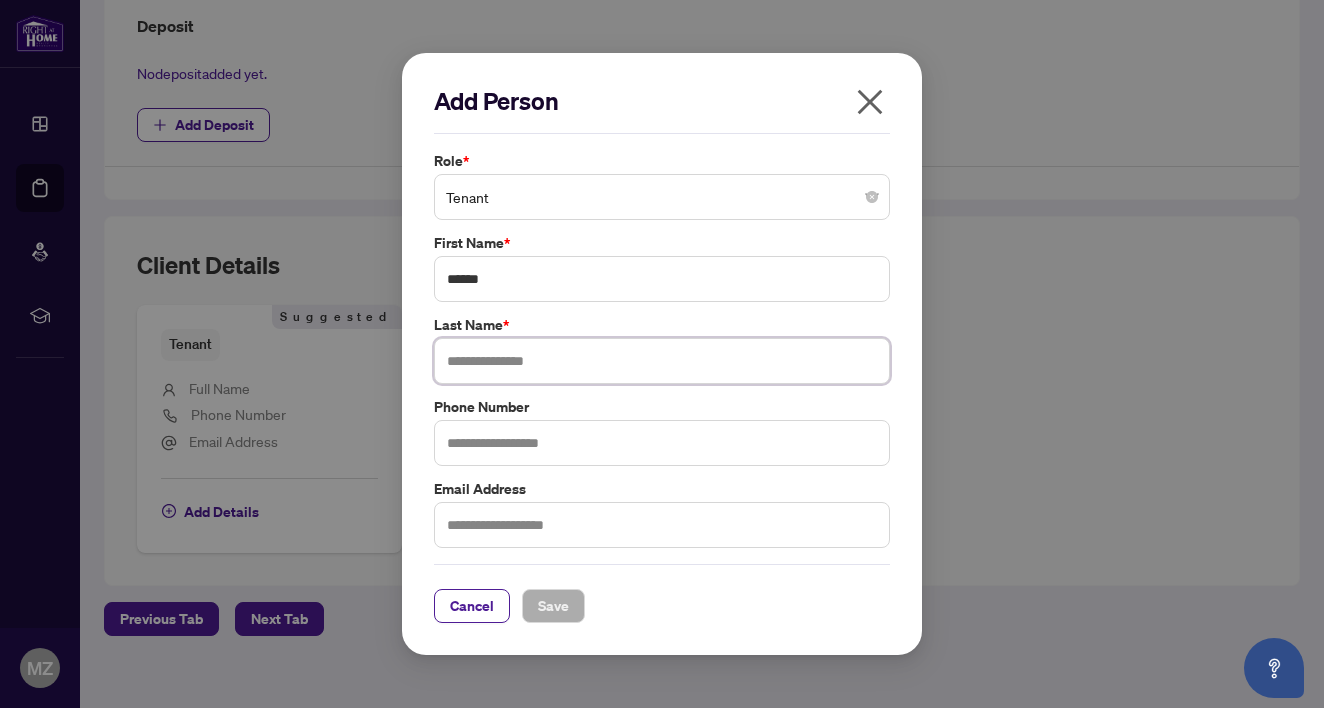click at bounding box center (662, 361) 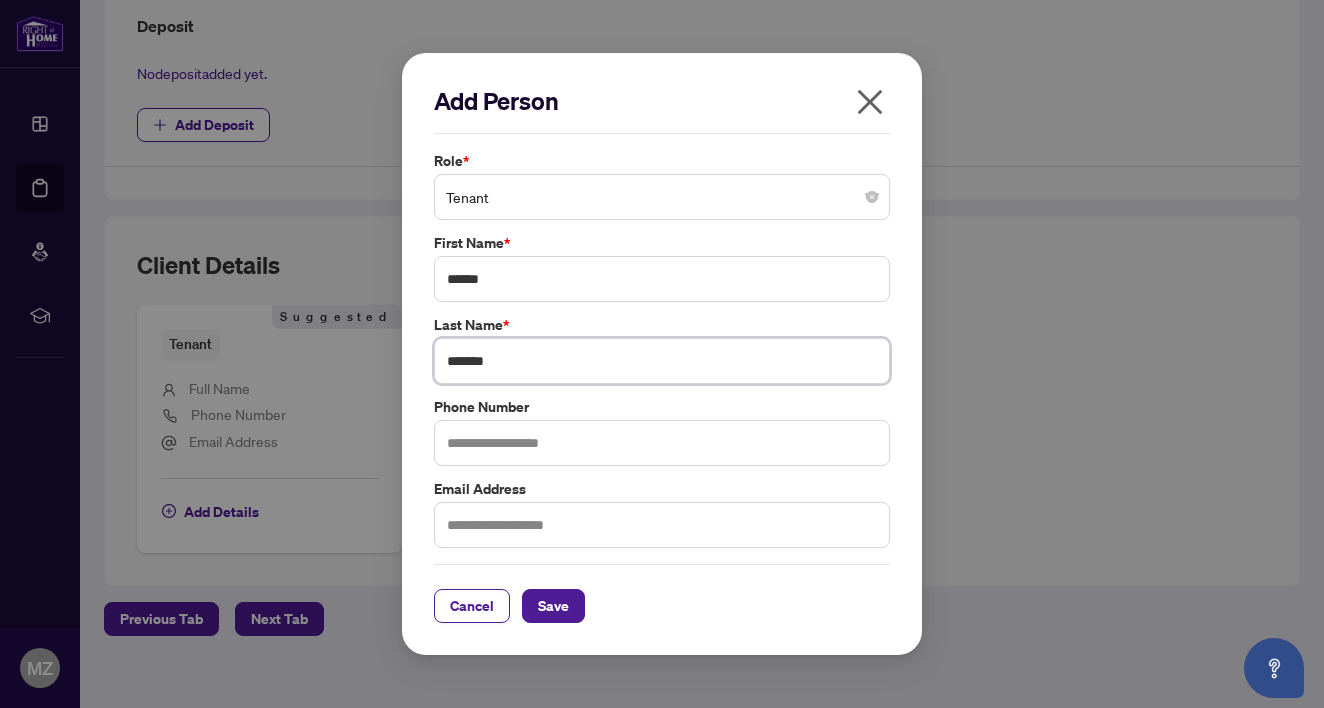 type on "*******" 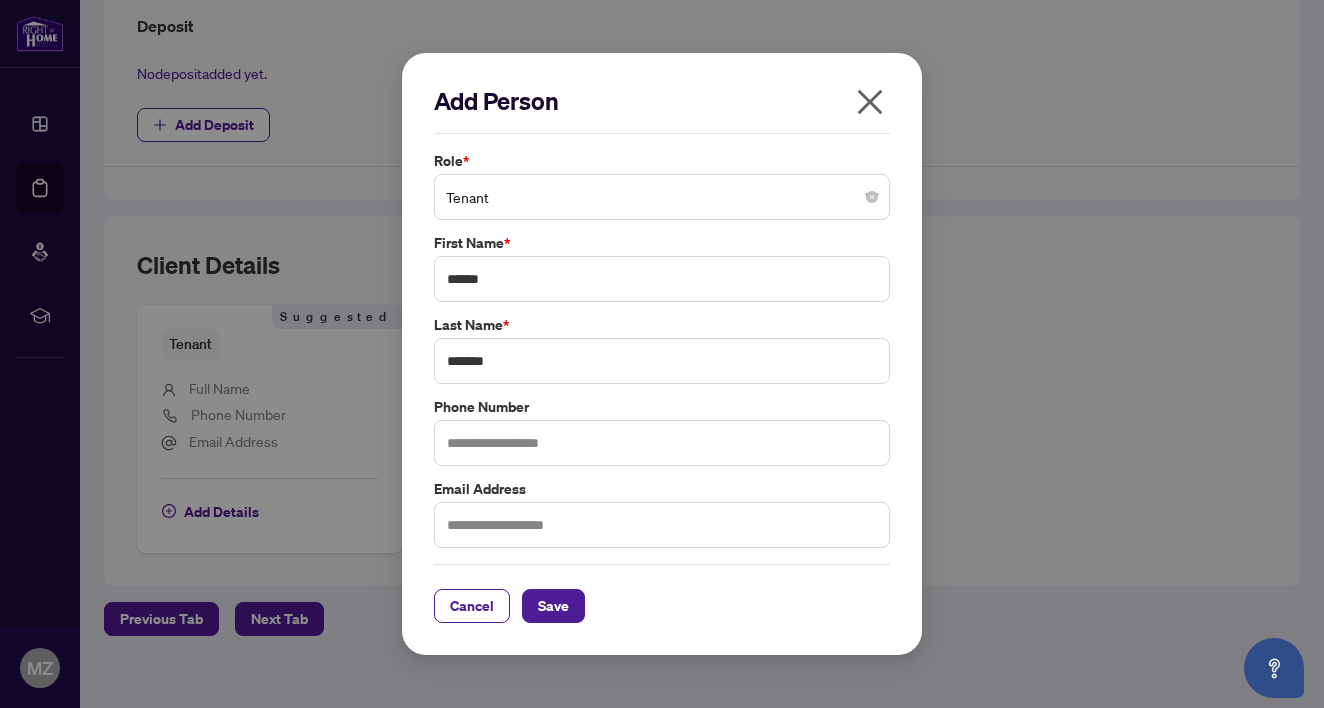click on "Phone Number" at bounding box center (662, 407) 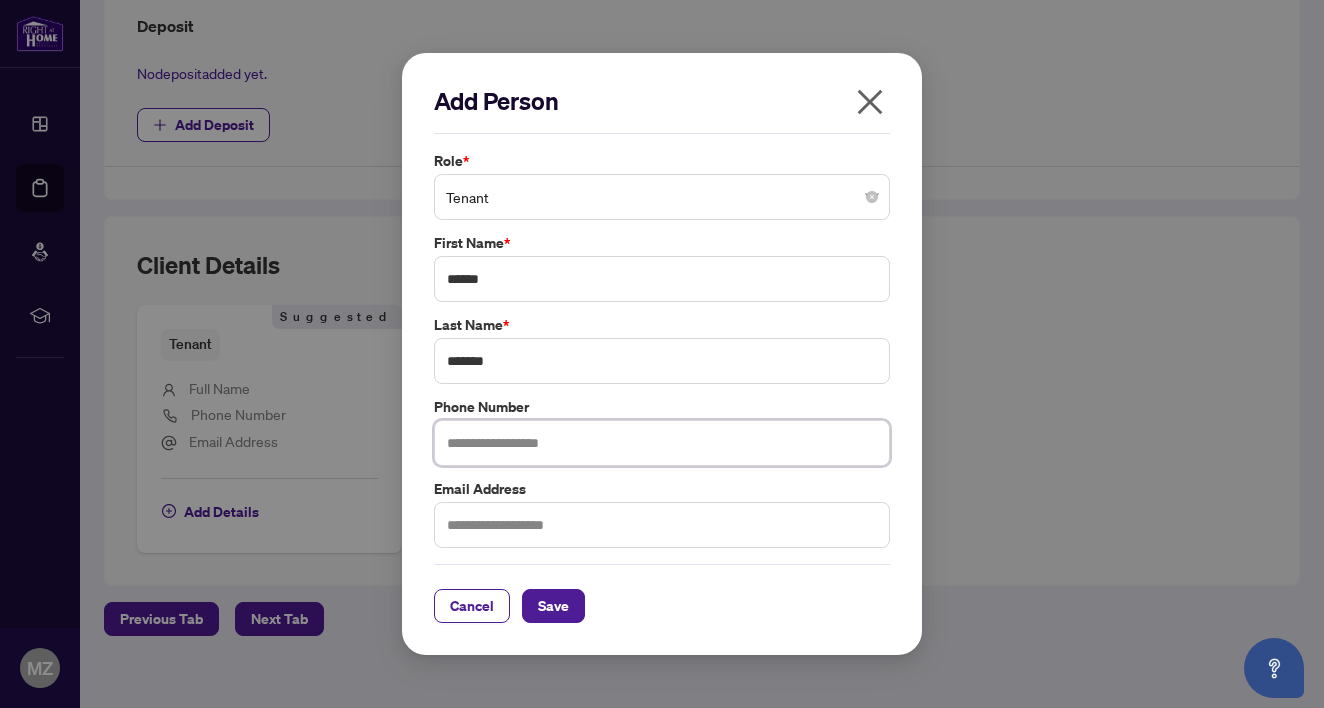click at bounding box center [662, 443] 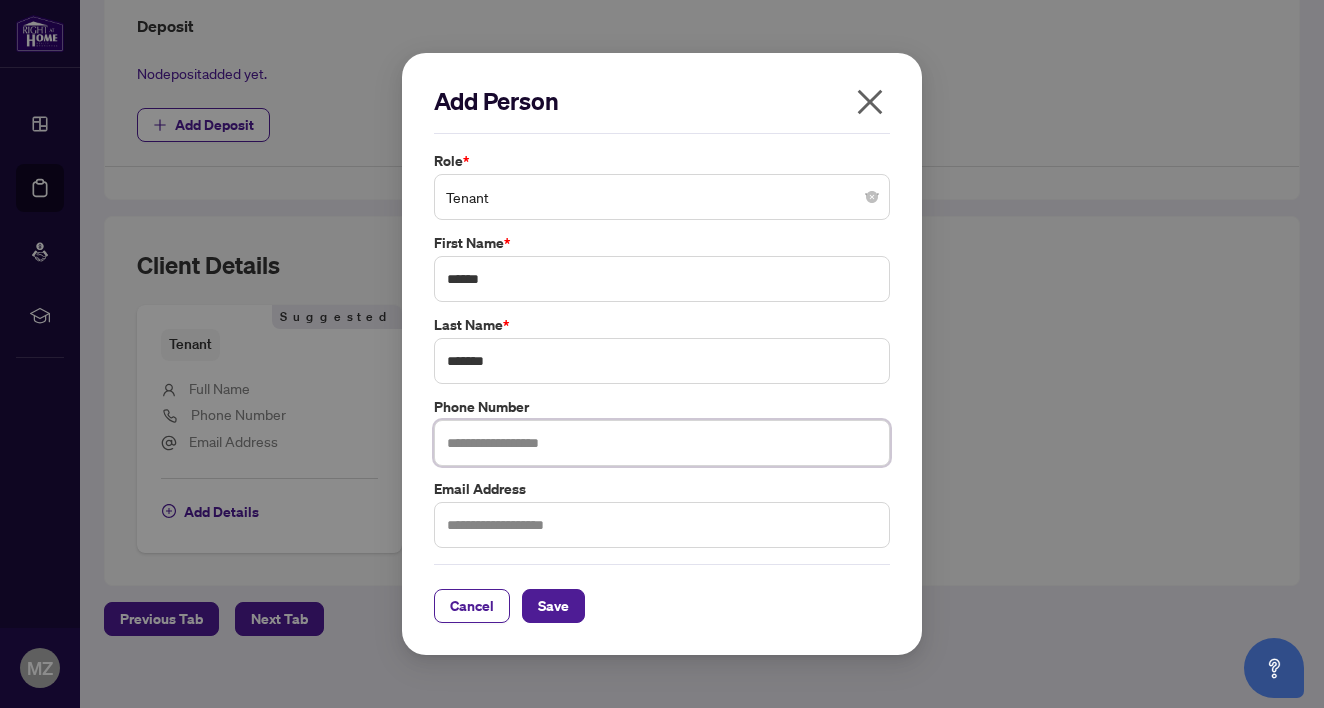 drag, startPoint x: 504, startPoint y: 443, endPoint x: 500, endPoint y: 456, distance: 13.601471 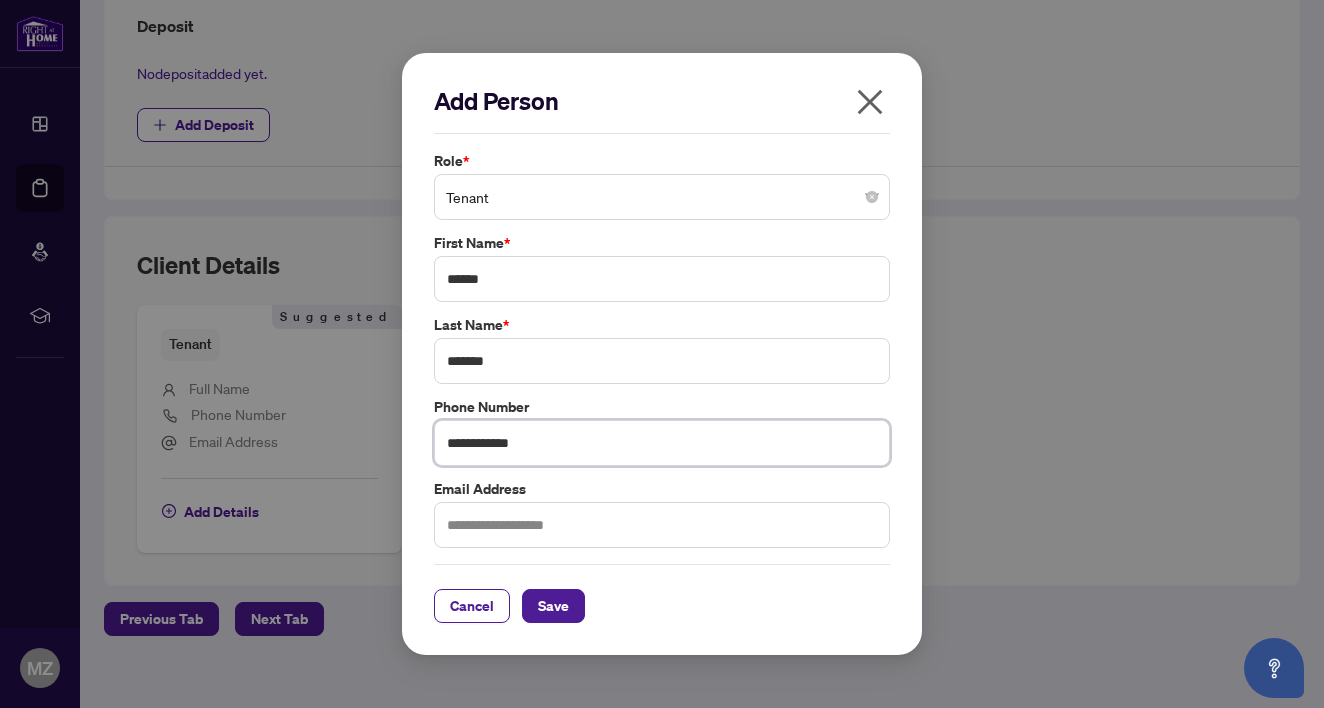 type on "**********" 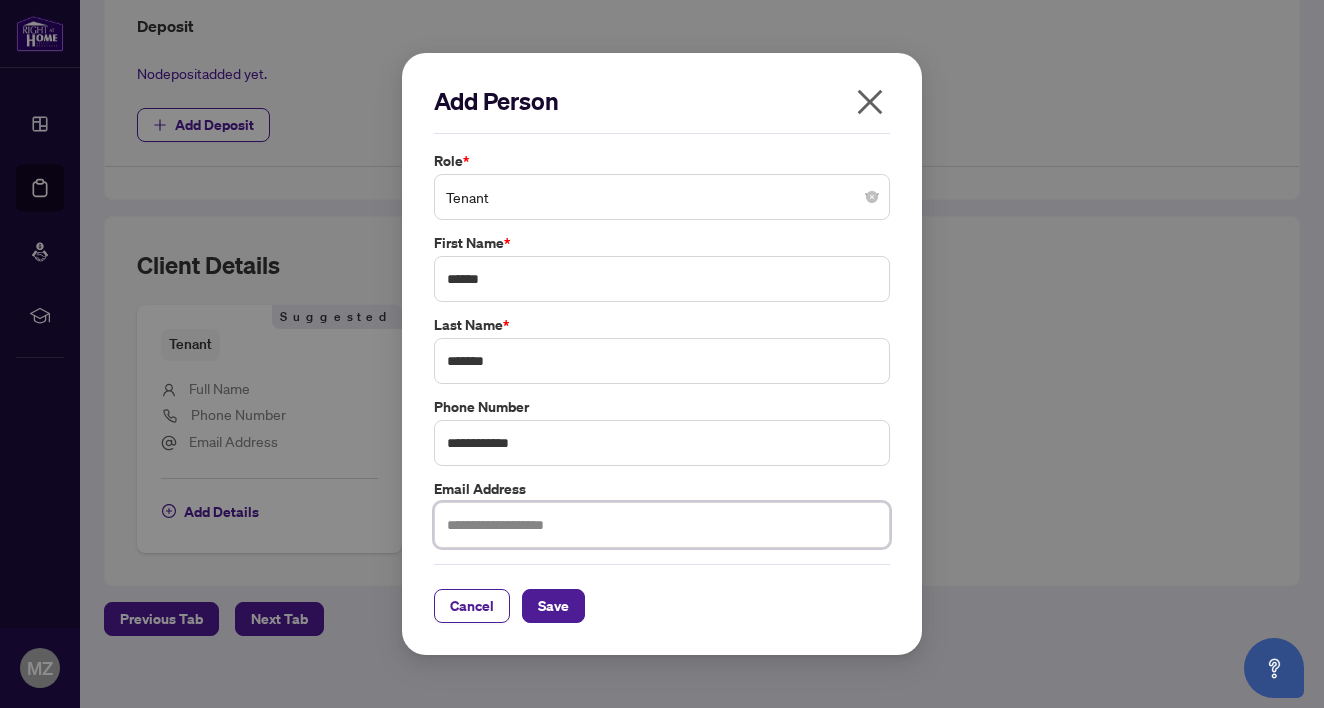click at bounding box center [662, 525] 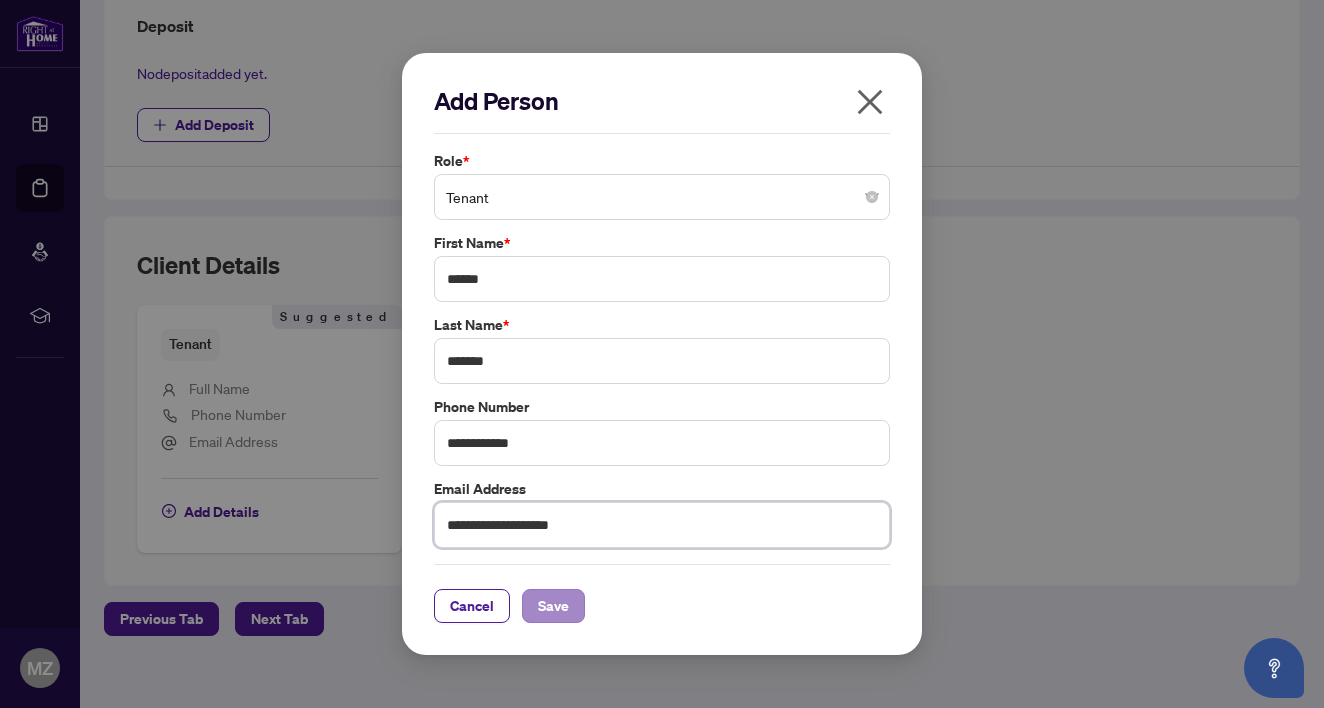 type on "**********" 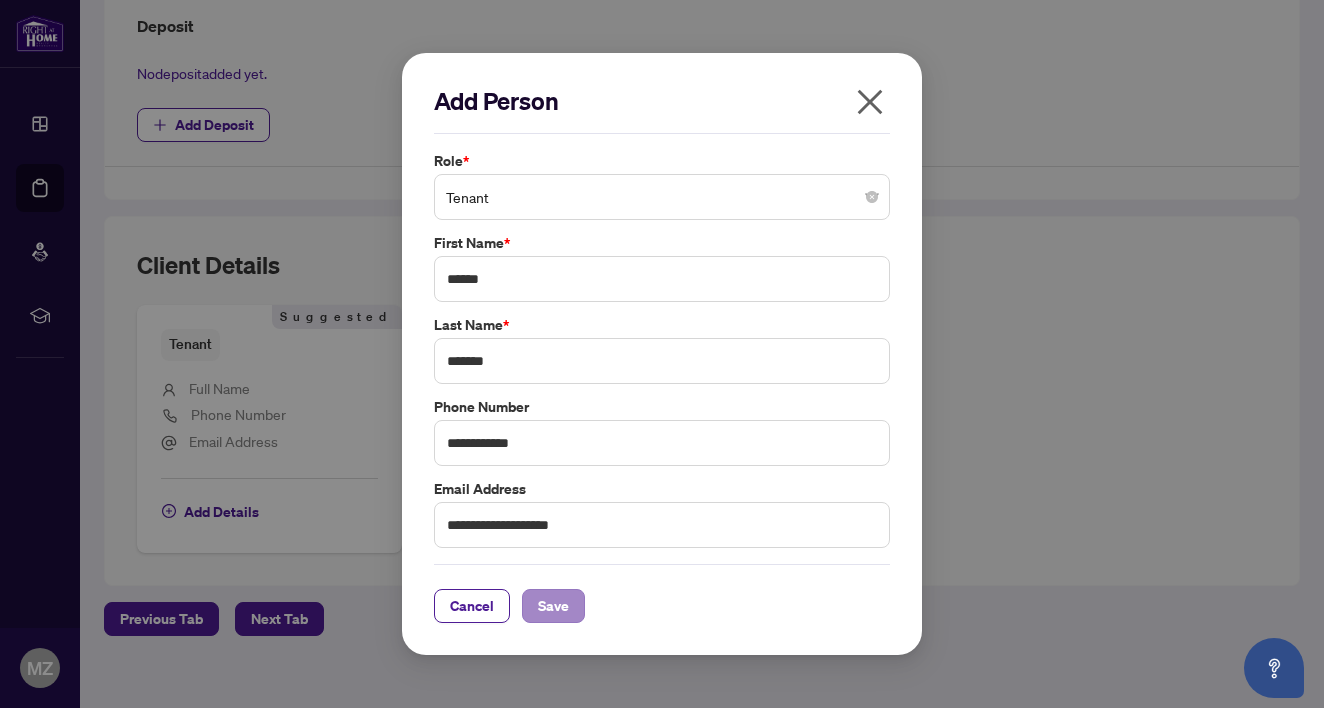 click on "Save" at bounding box center (553, 606) 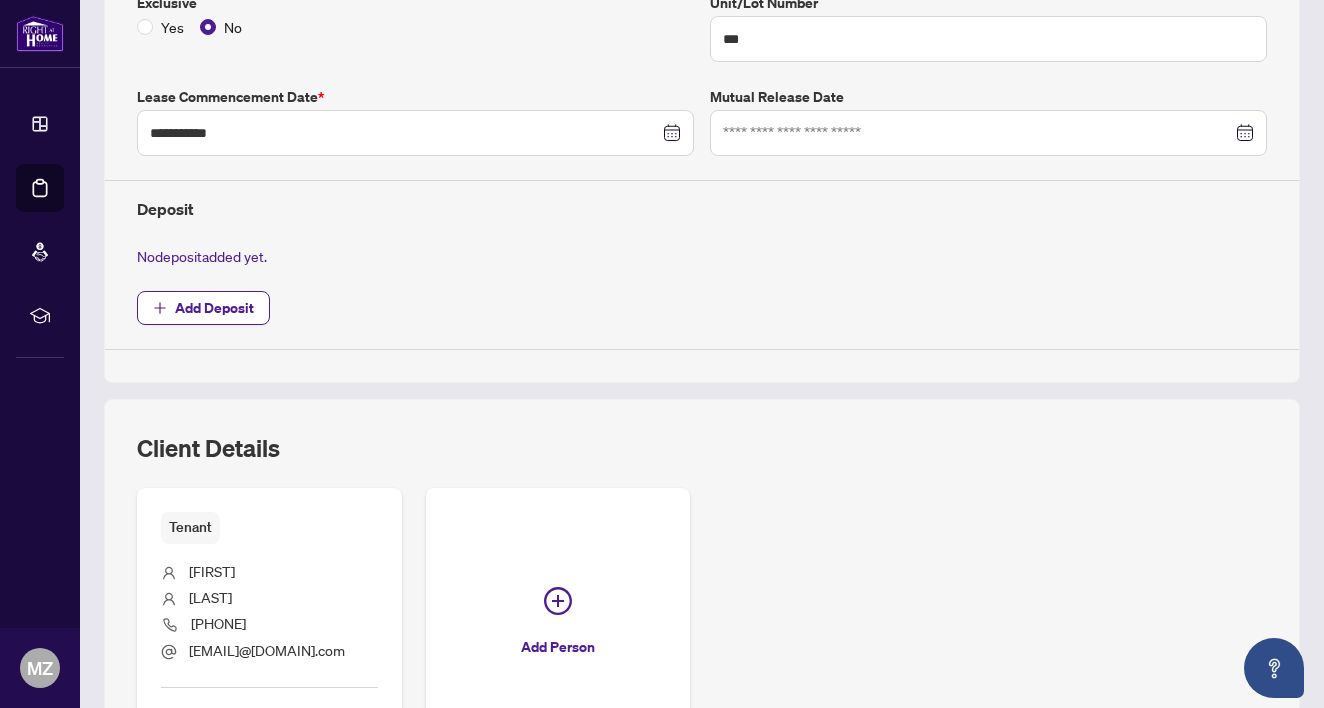 scroll, scrollTop: 557, scrollLeft: 0, axis: vertical 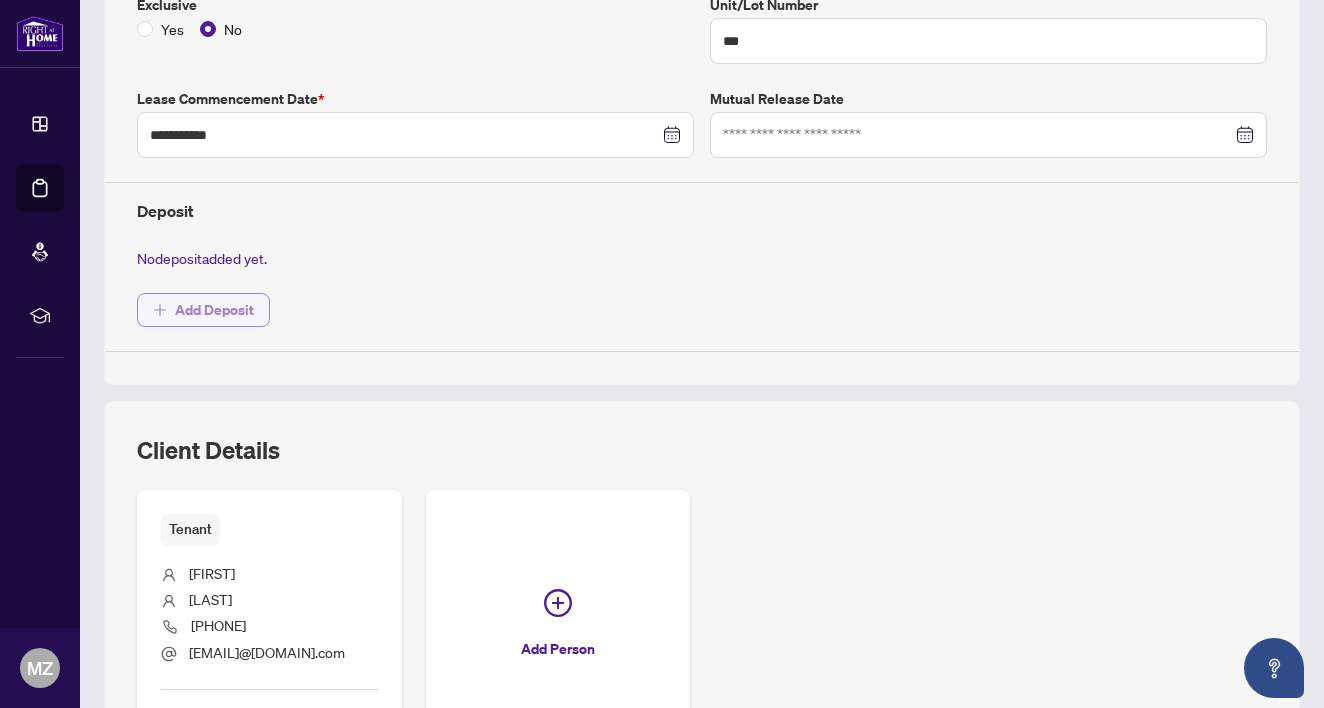 click on "Add Deposit" at bounding box center [214, 310] 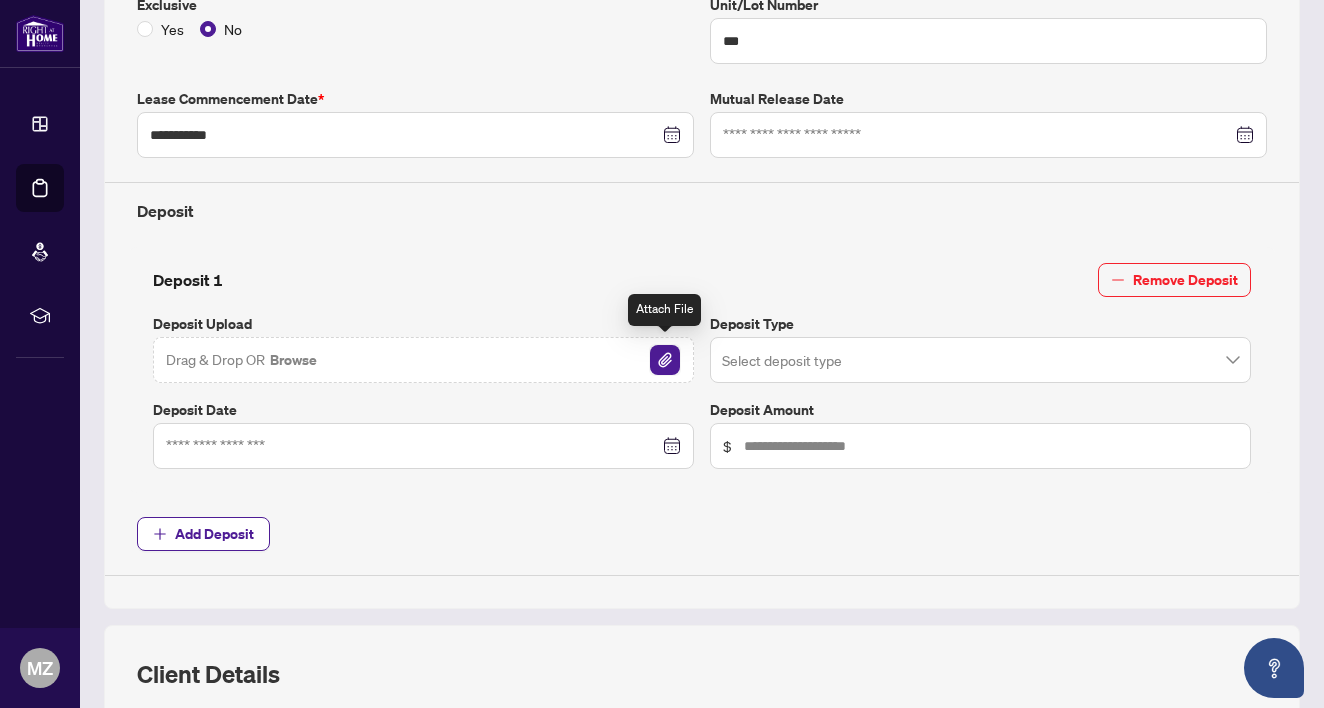 click at bounding box center (665, 360) 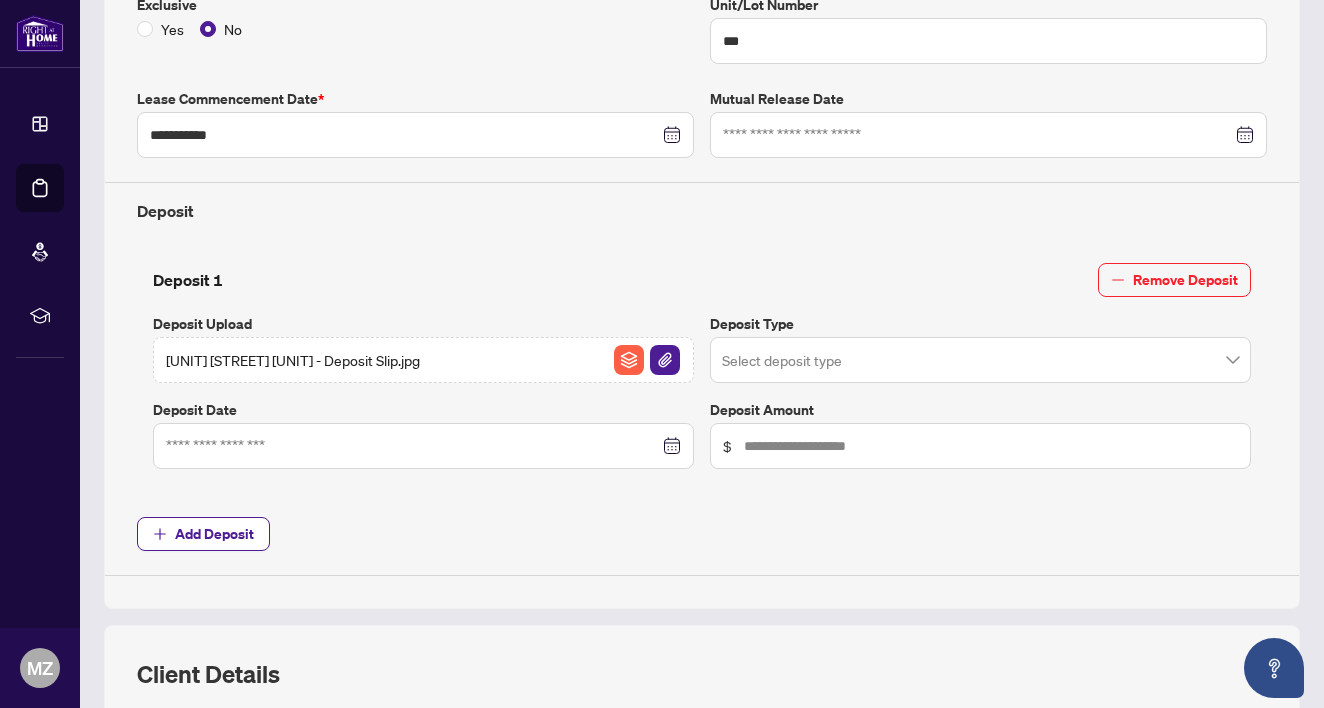click at bounding box center (971, 363) 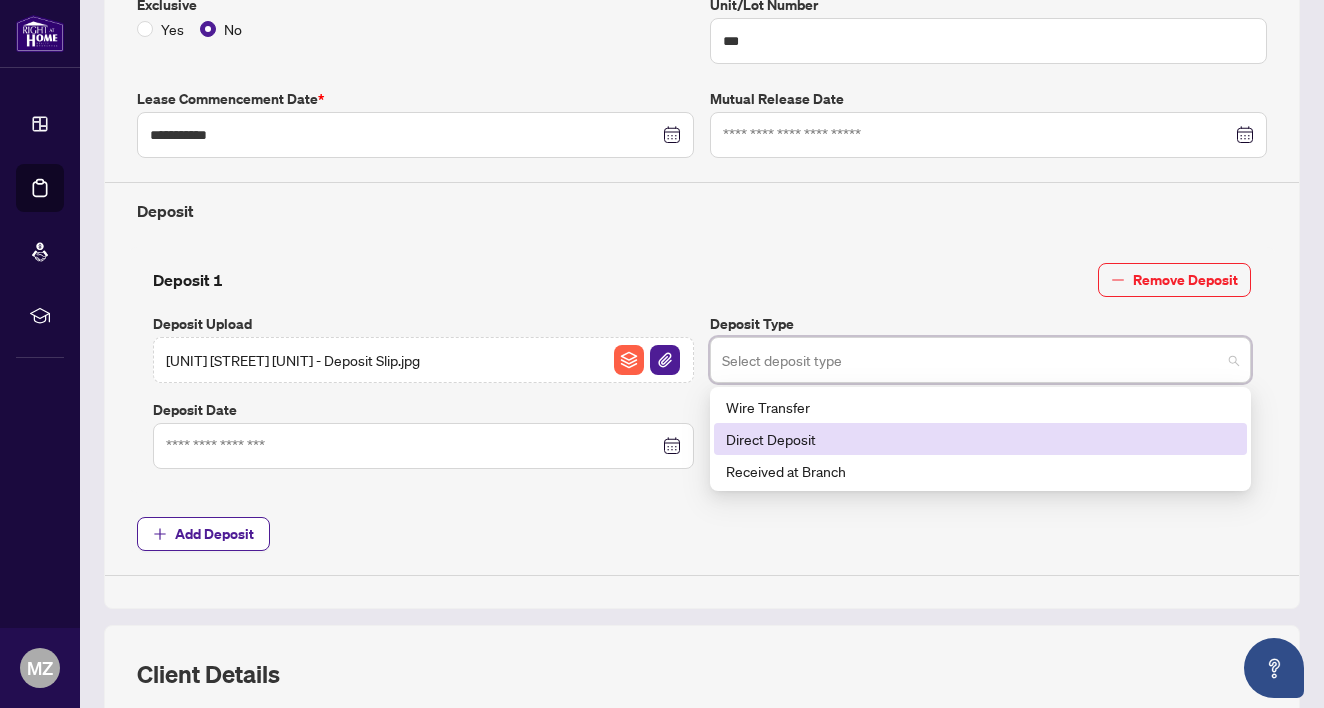 click on "Direct Deposit" at bounding box center [980, 439] 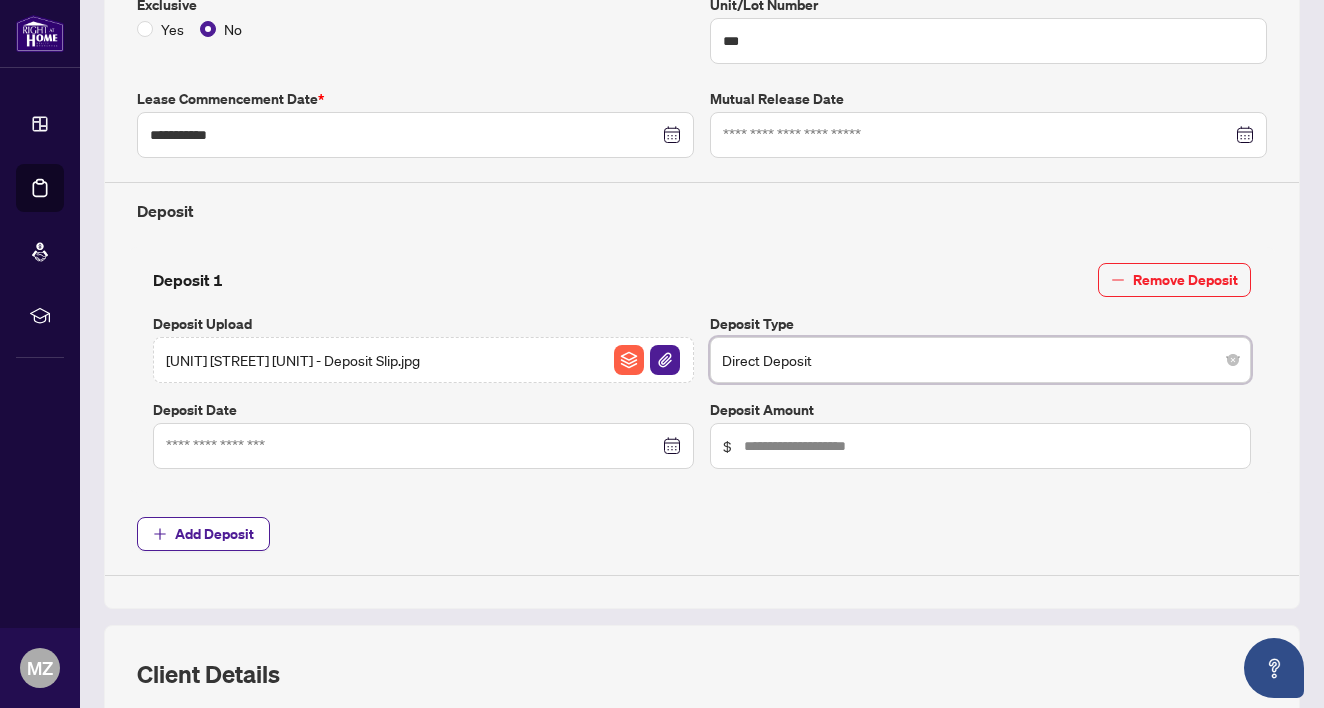click at bounding box center (423, 446) 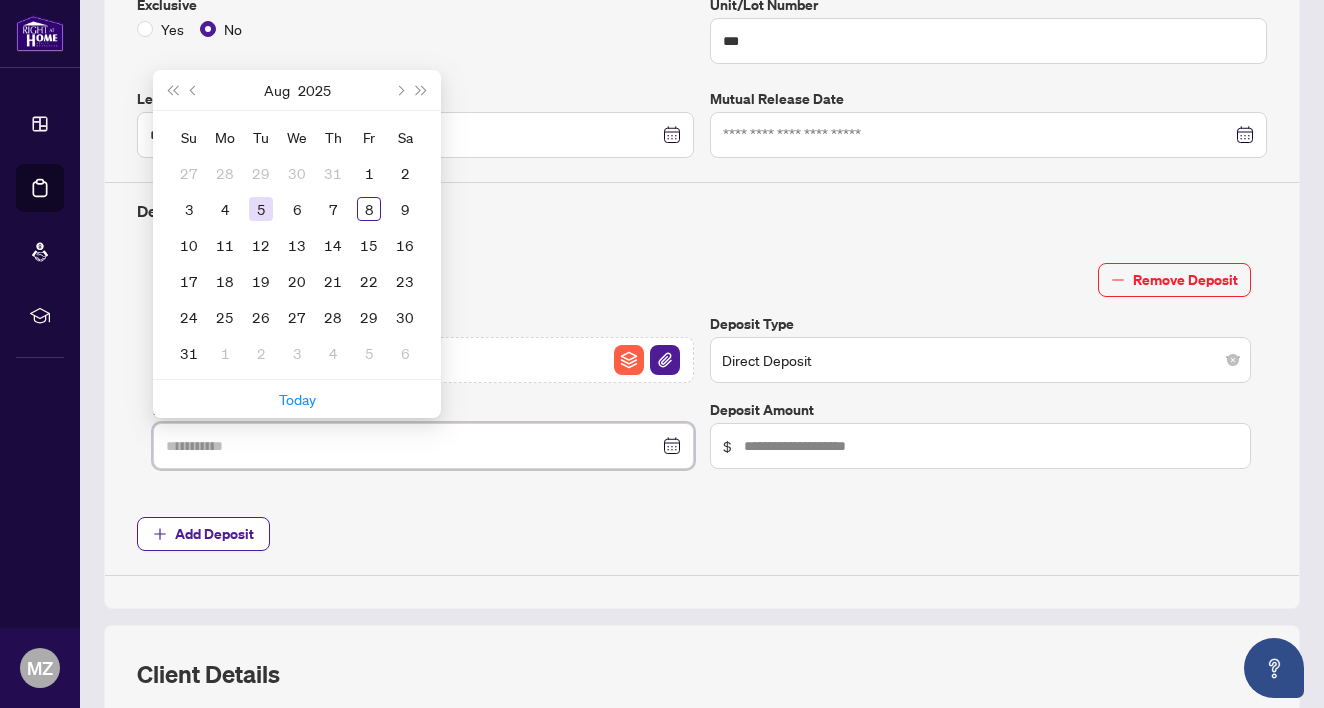 type on "**********" 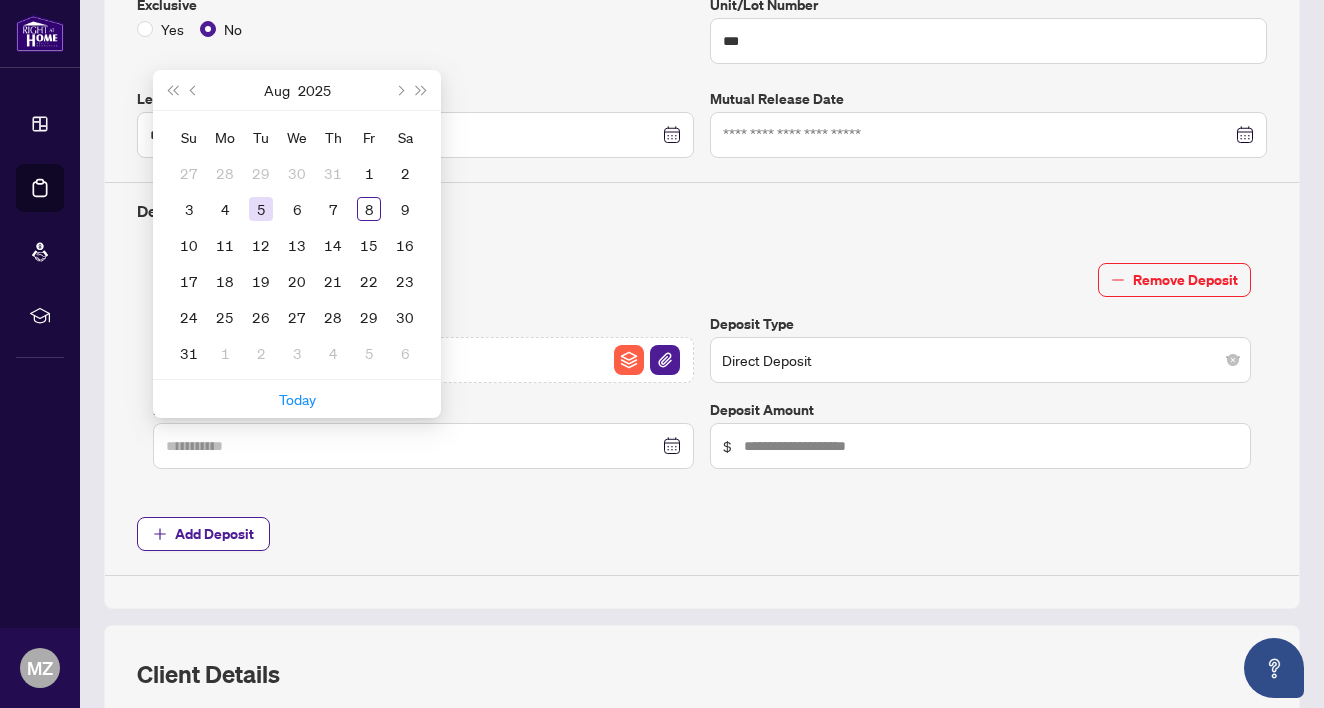 click on "5" at bounding box center [261, 209] 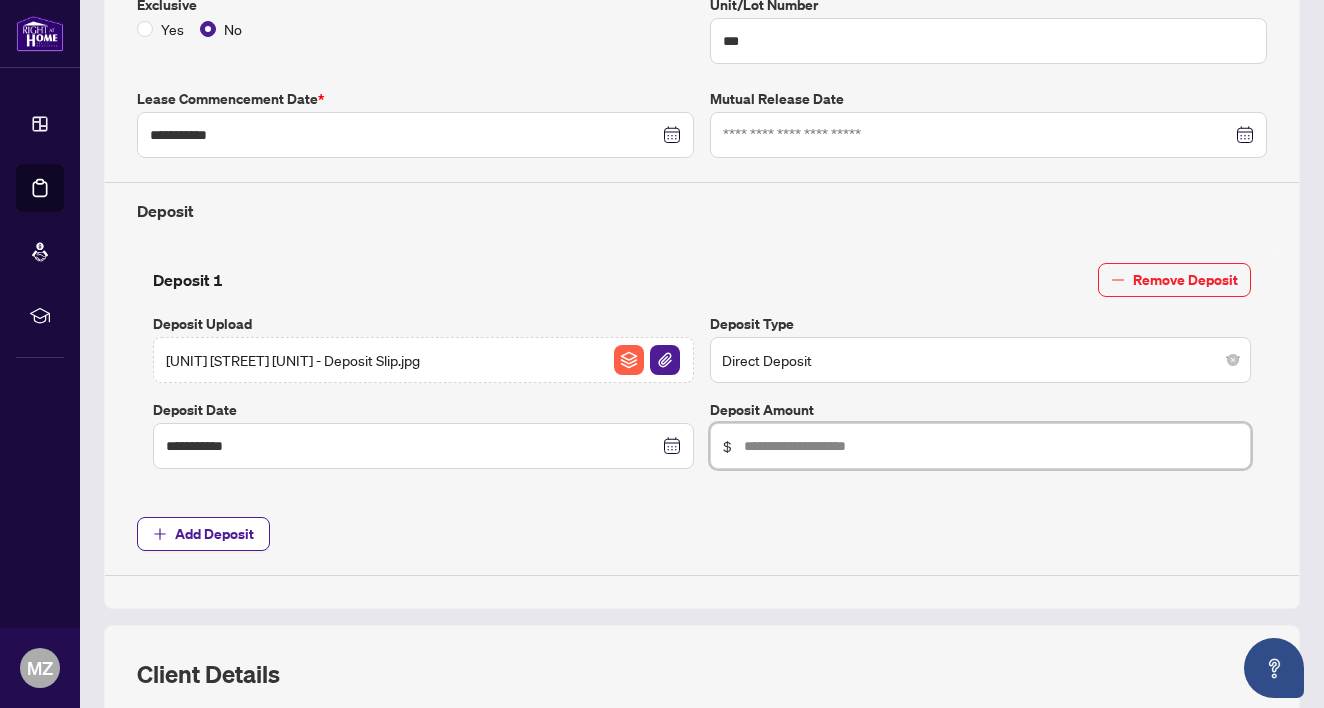 click at bounding box center [991, 446] 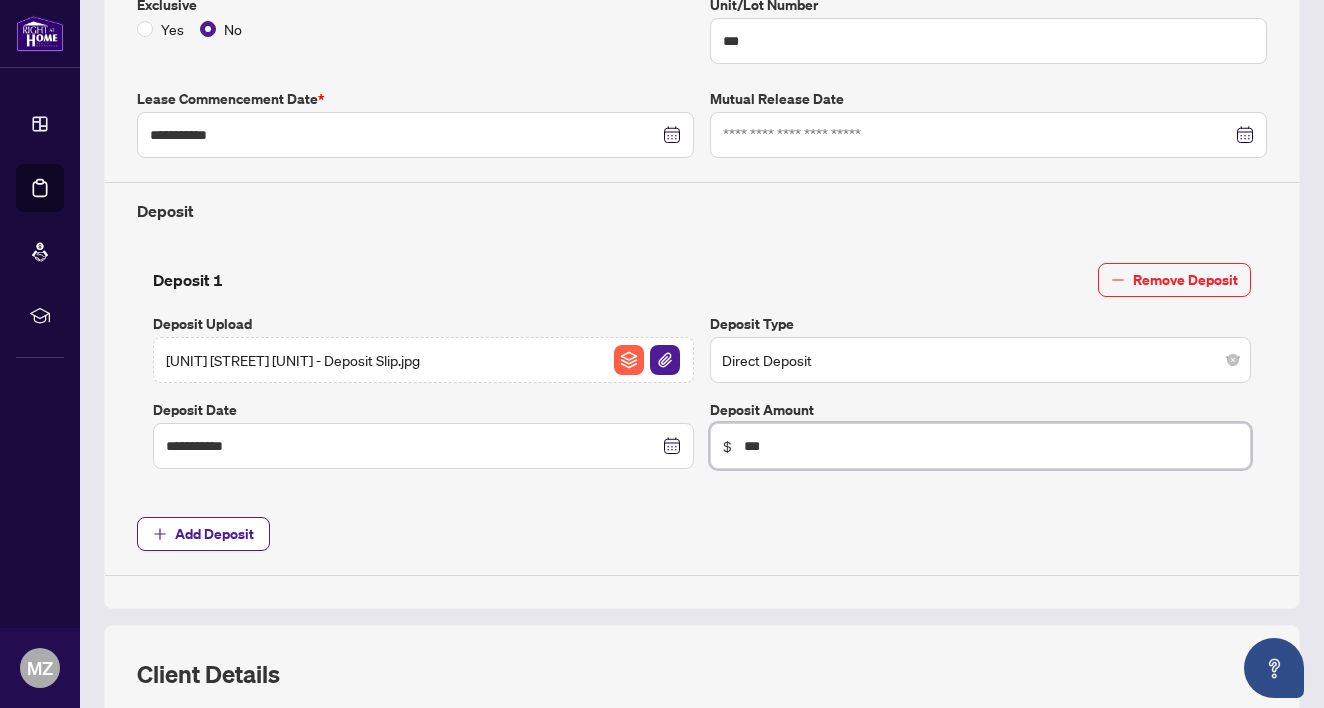type on "*****" 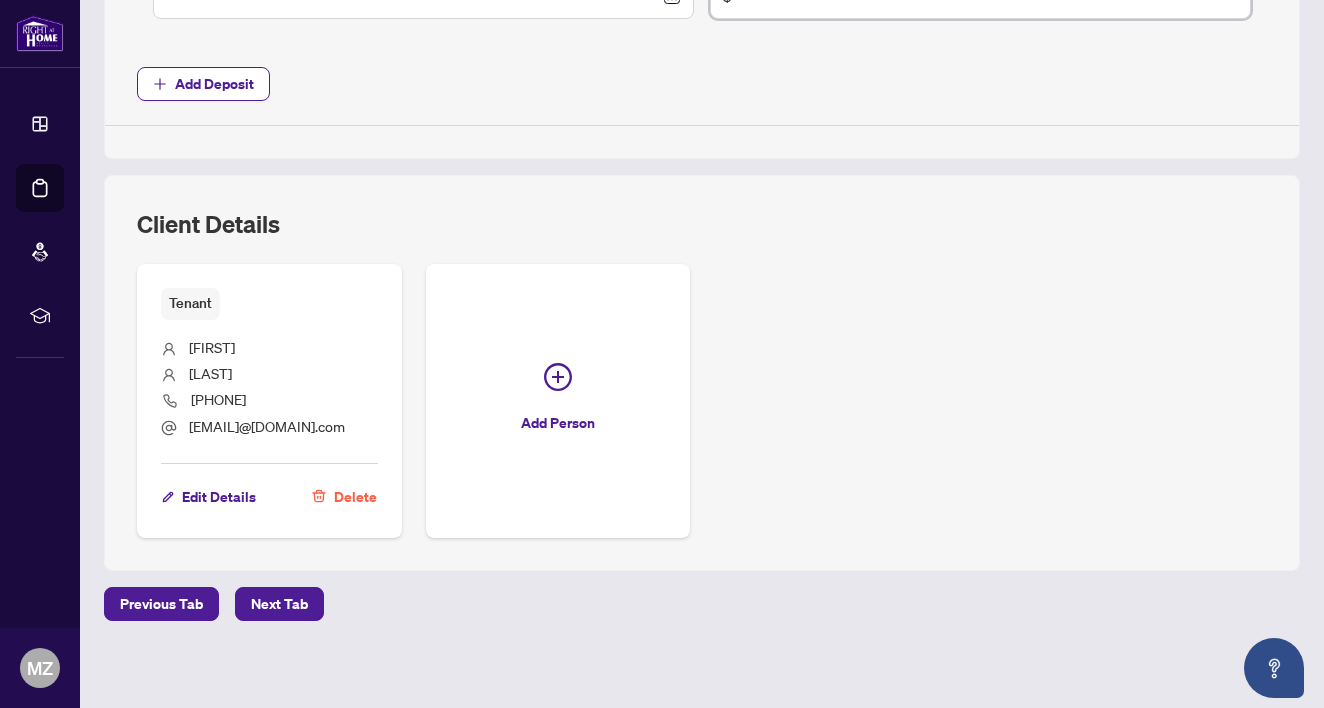 scroll, scrollTop: 1006, scrollLeft: 0, axis: vertical 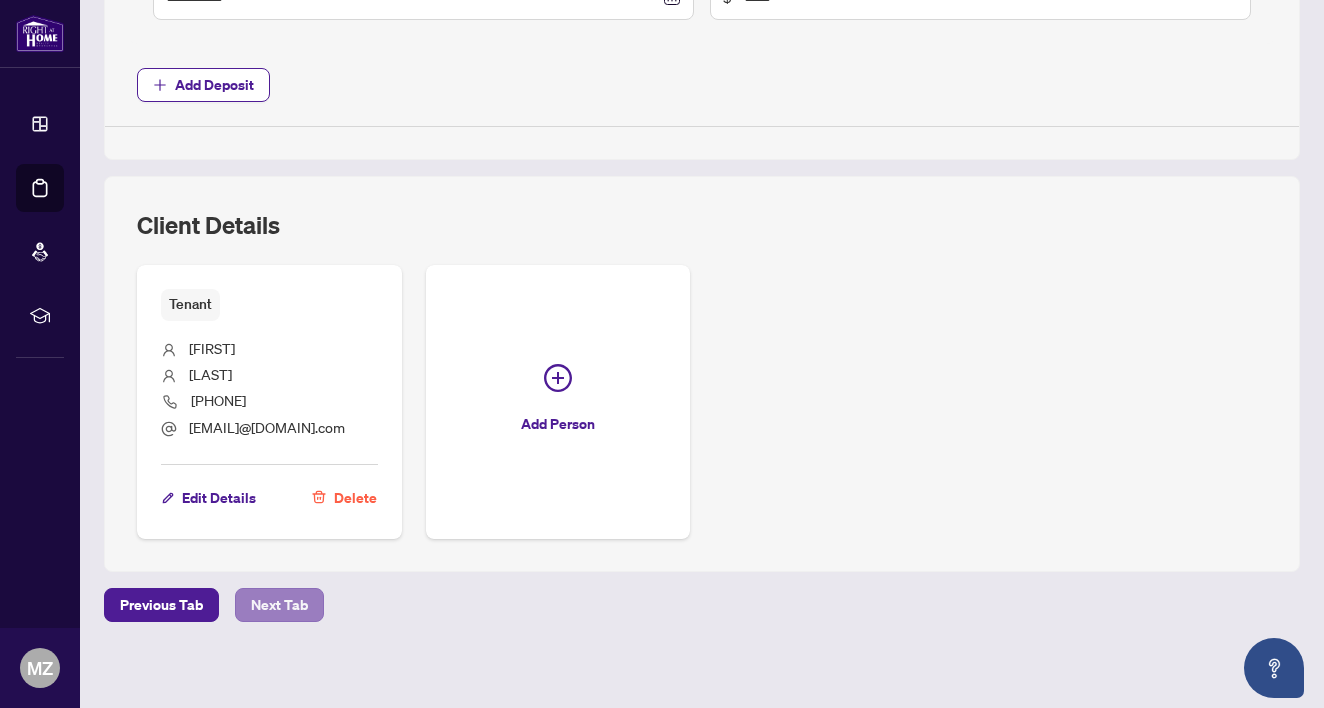 click on "Next Tab" at bounding box center (279, 605) 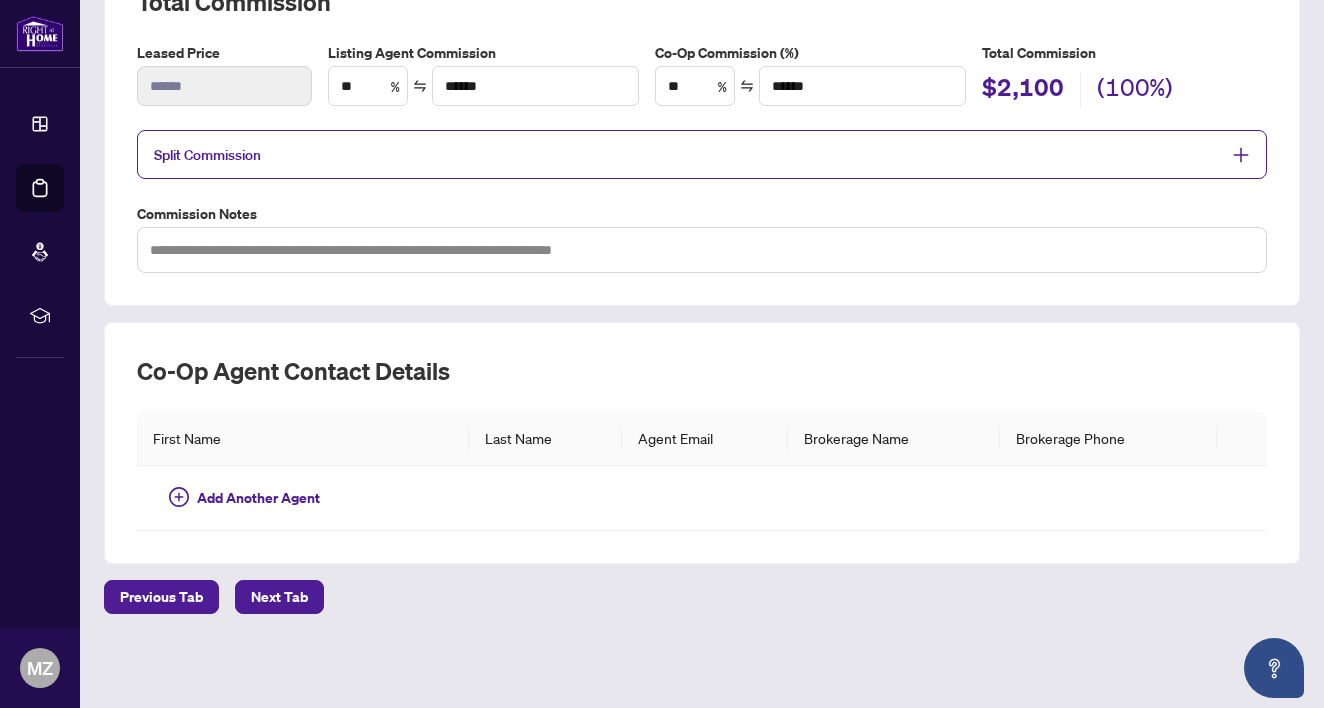 scroll, scrollTop: 0, scrollLeft: 0, axis: both 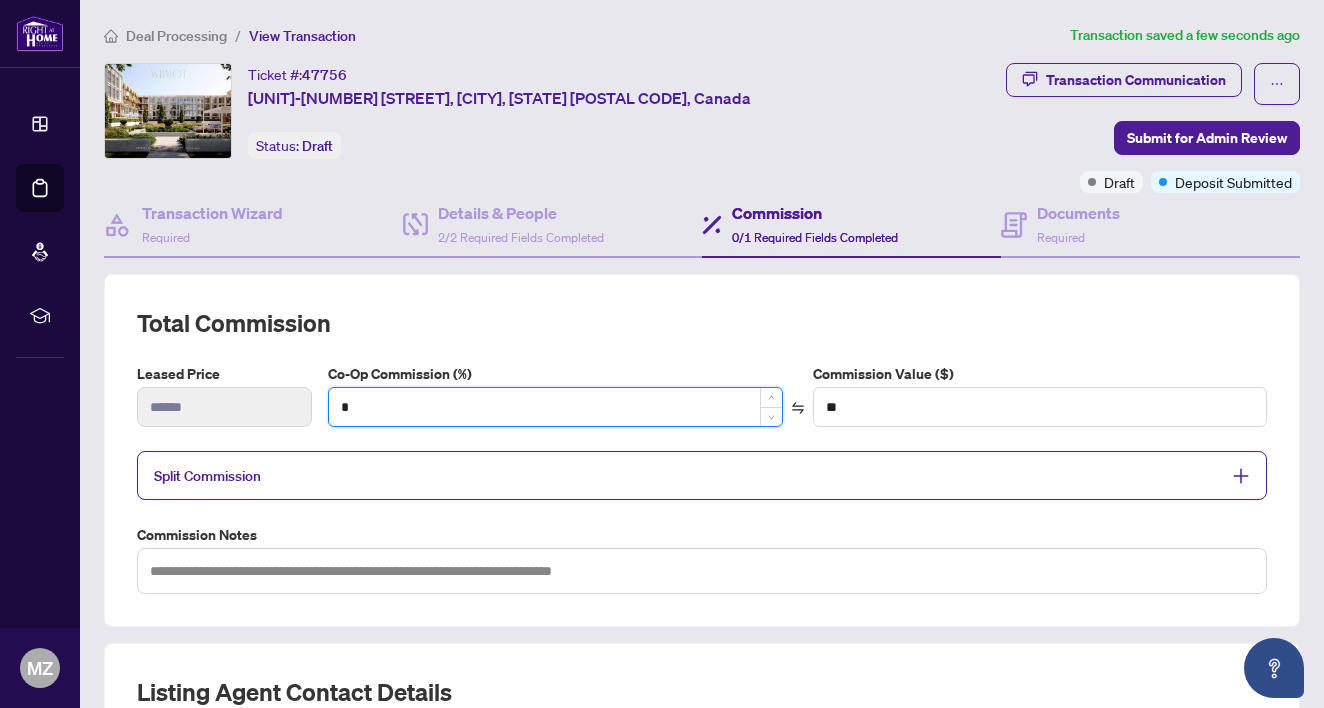 click on "*" at bounding box center (555, 407) 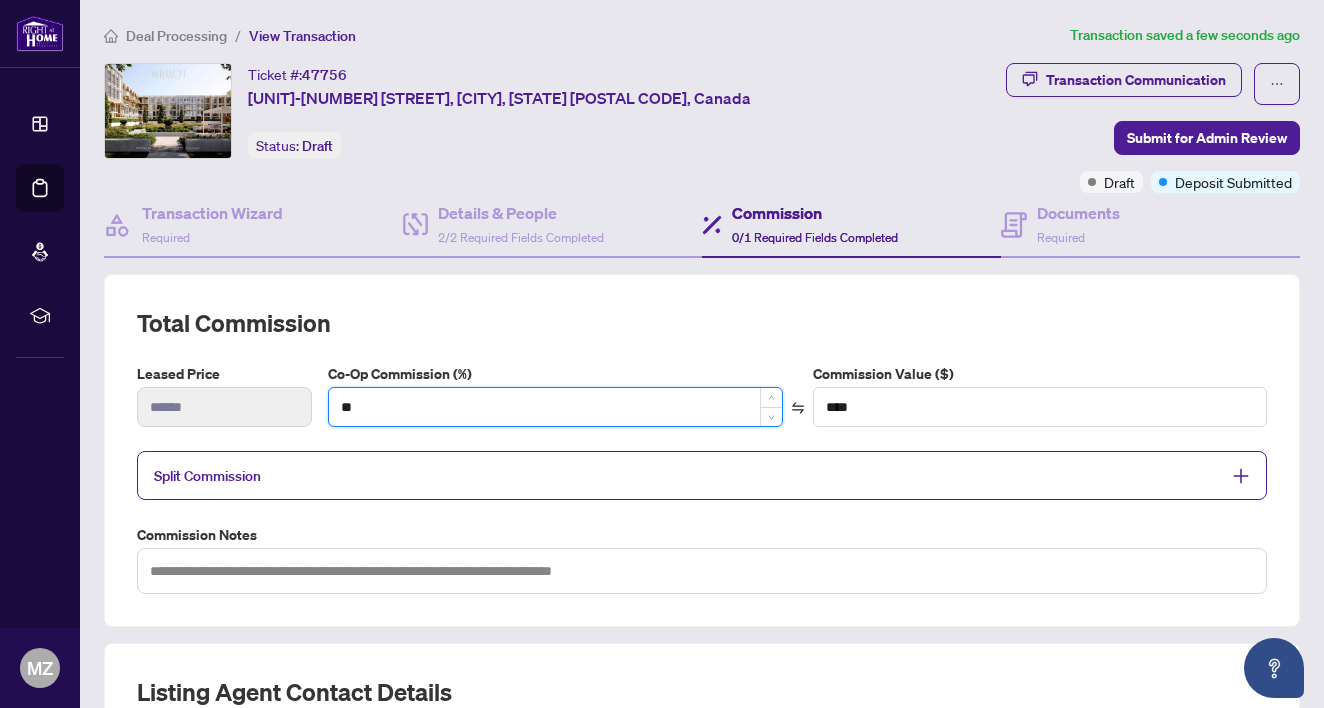 type on "***" 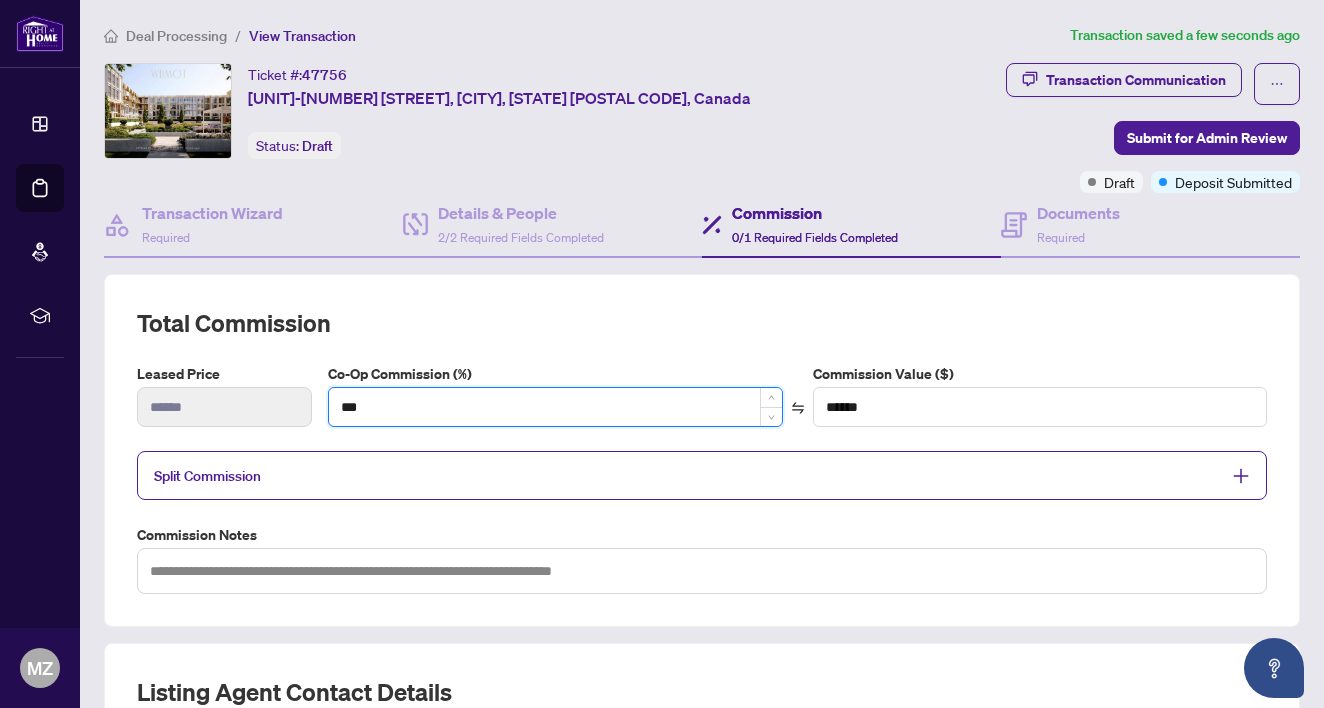type on "**" 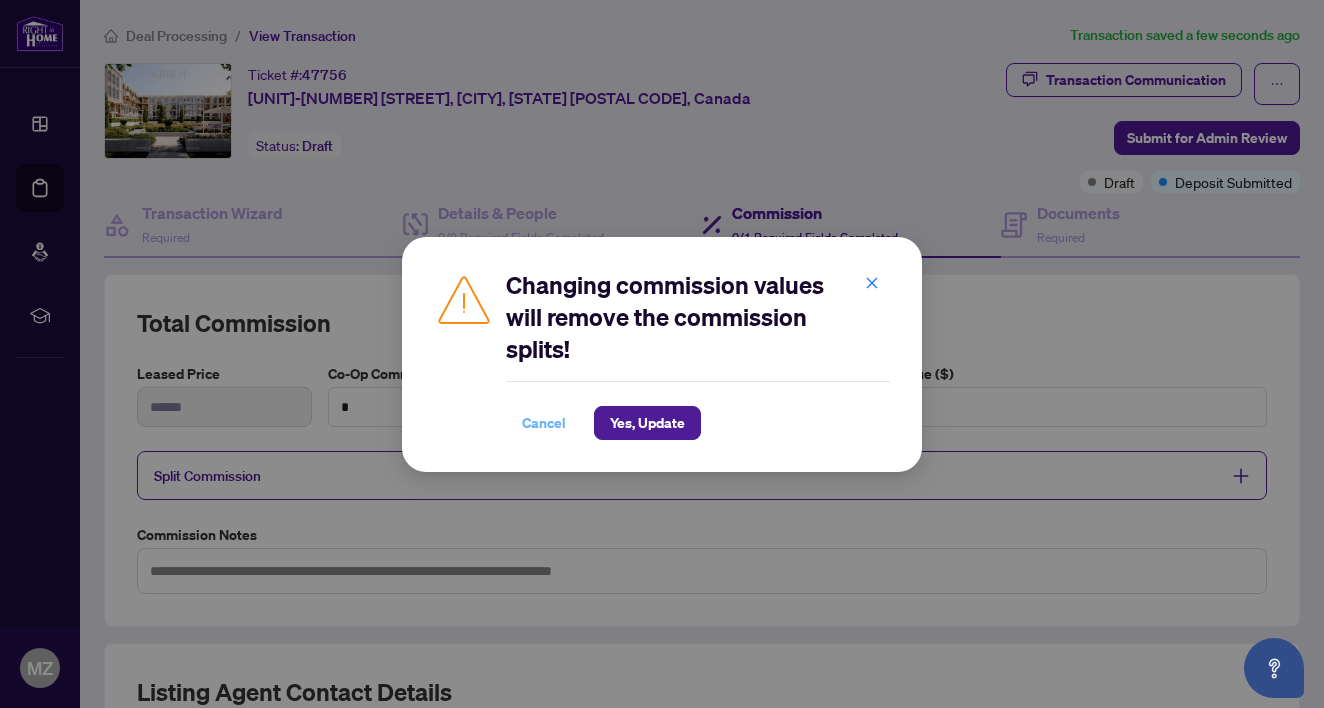 click on "Cancel" at bounding box center (544, 423) 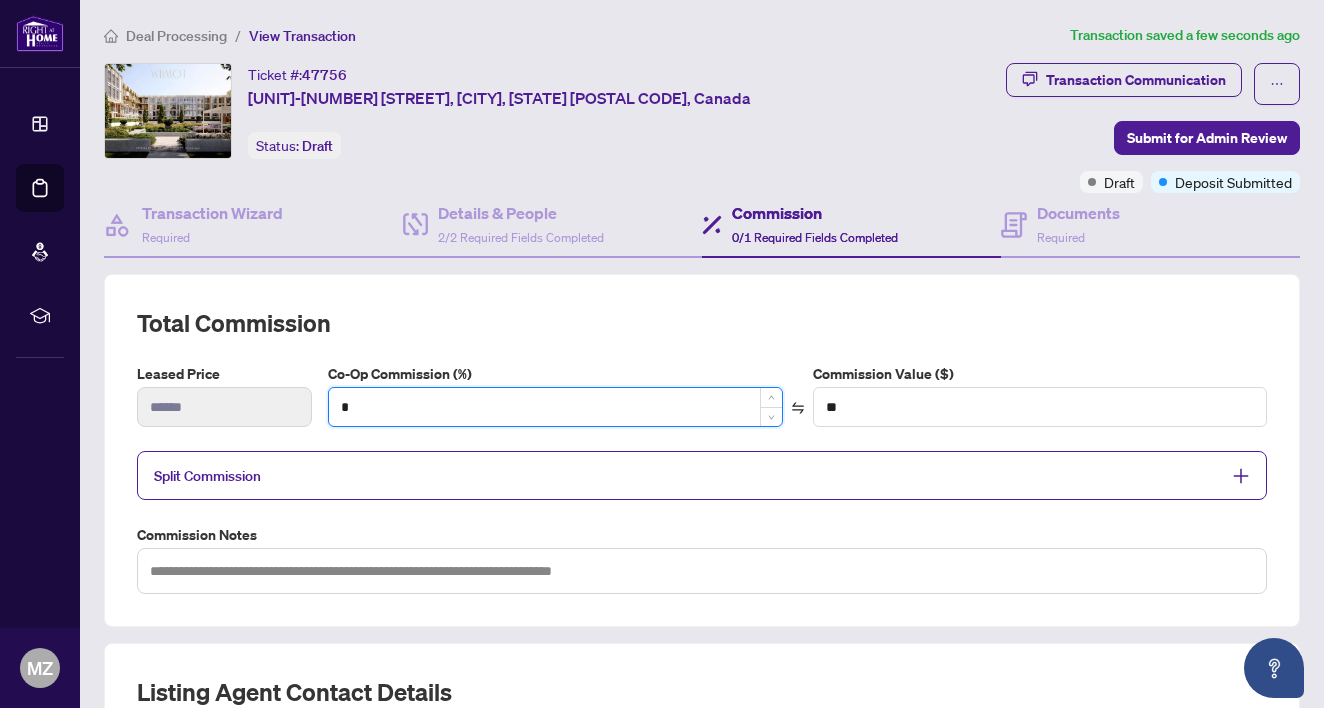 click on "*" at bounding box center (555, 407) 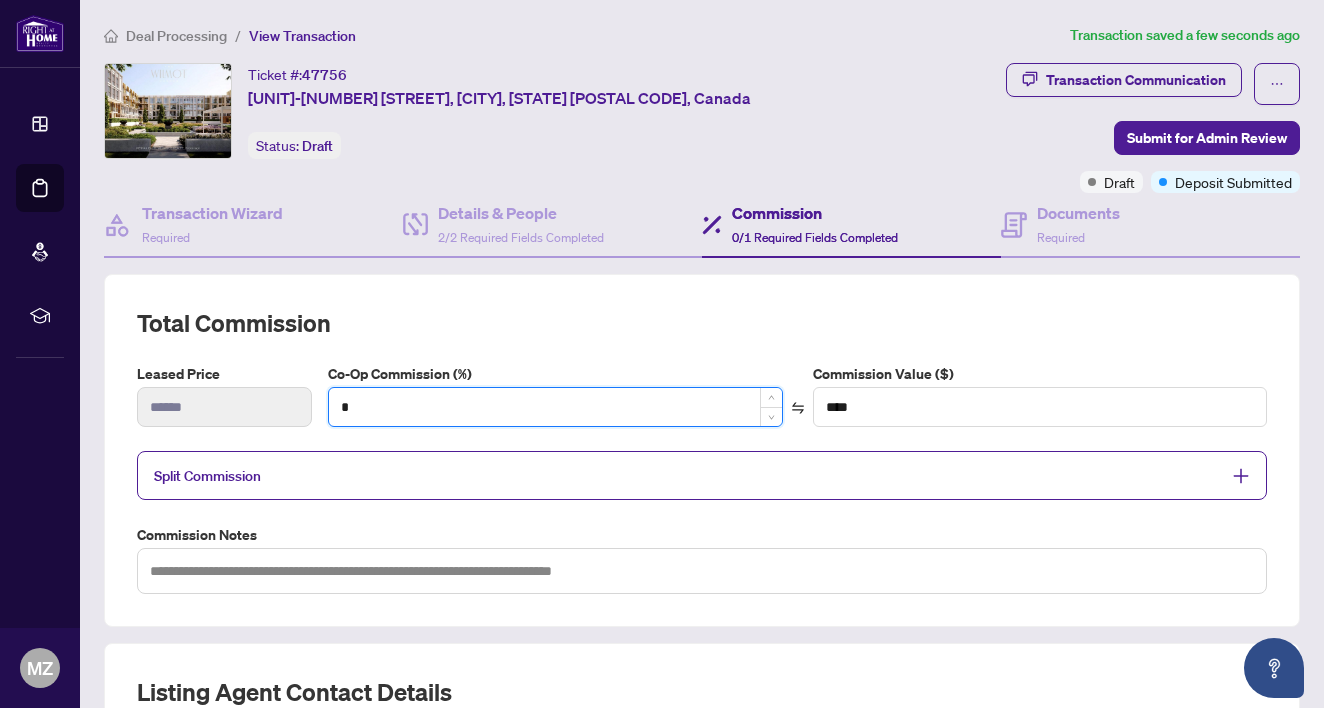 type on "**" 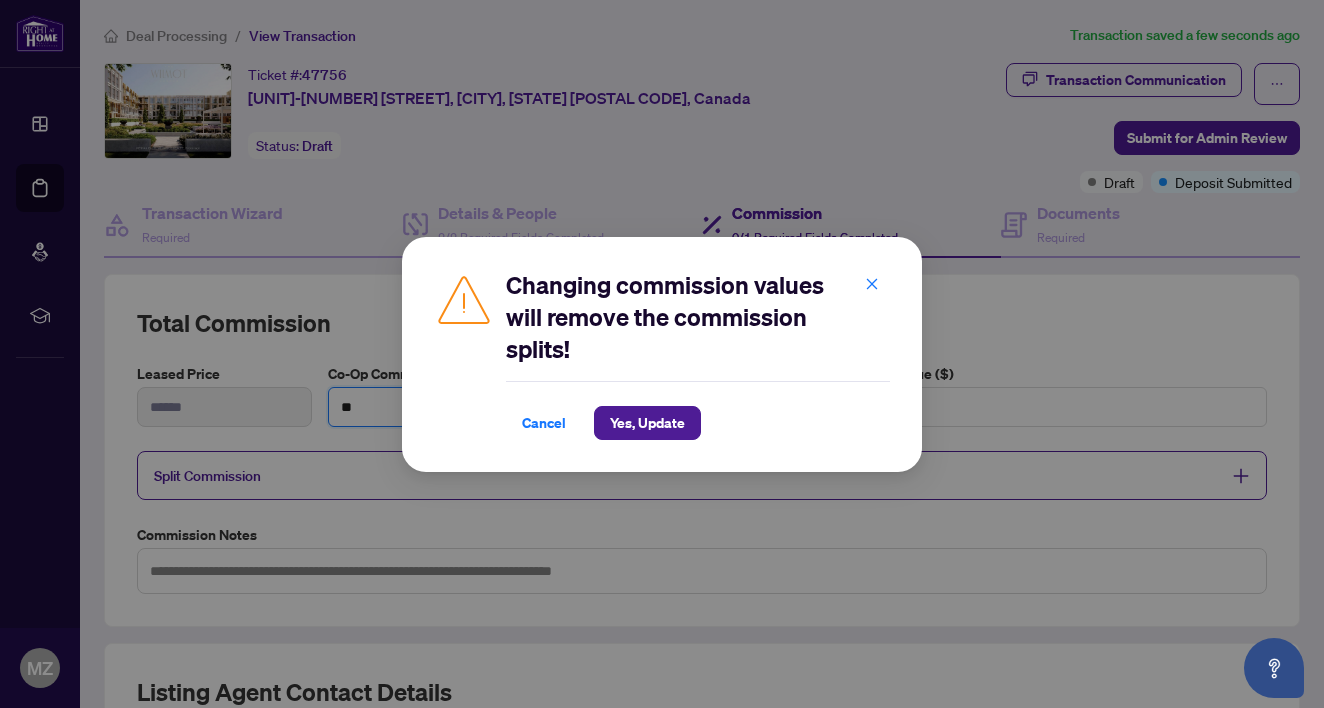 type on "**" 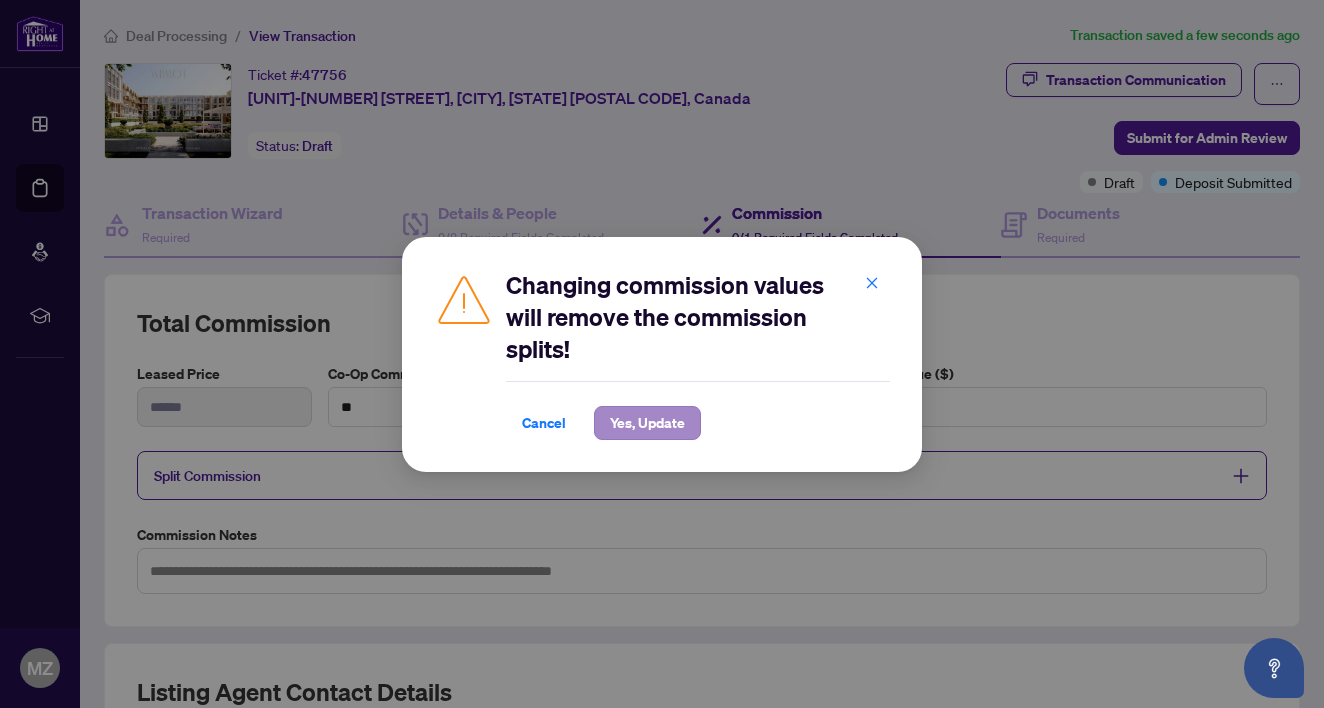 click on "Yes, Update" at bounding box center (647, 423) 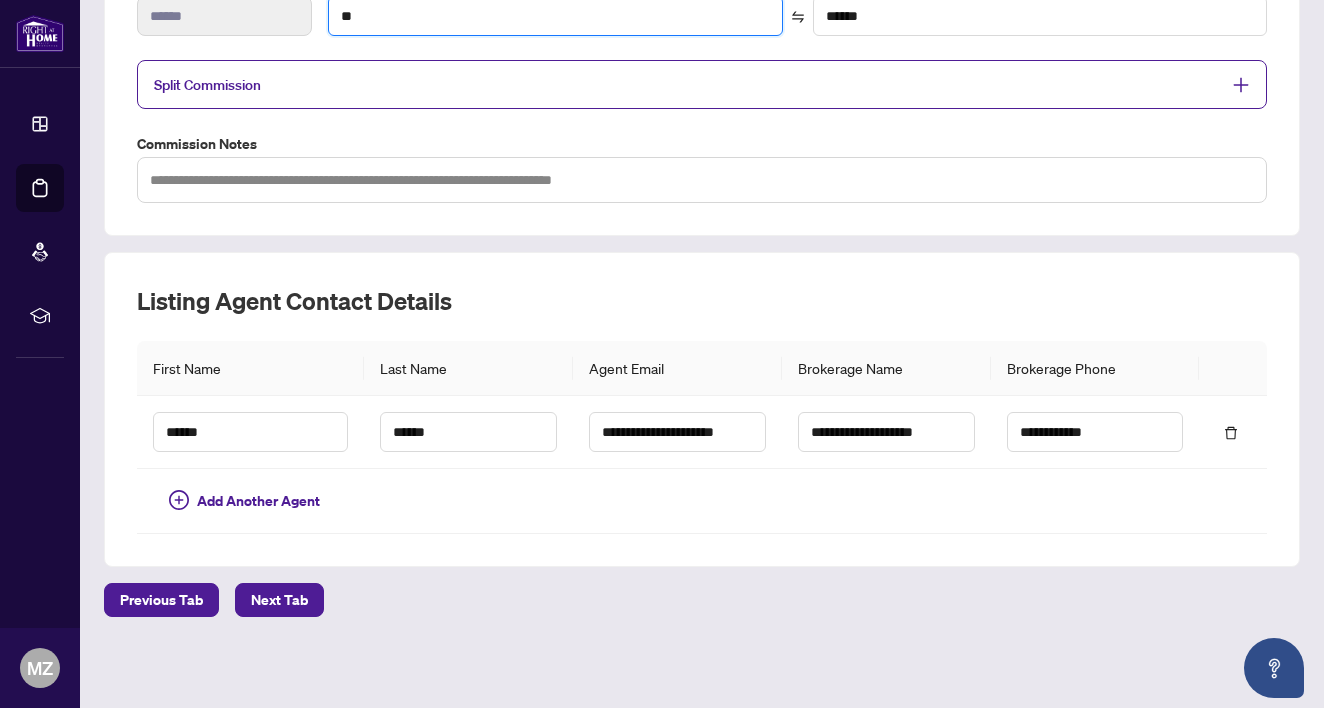 scroll, scrollTop: 390, scrollLeft: 0, axis: vertical 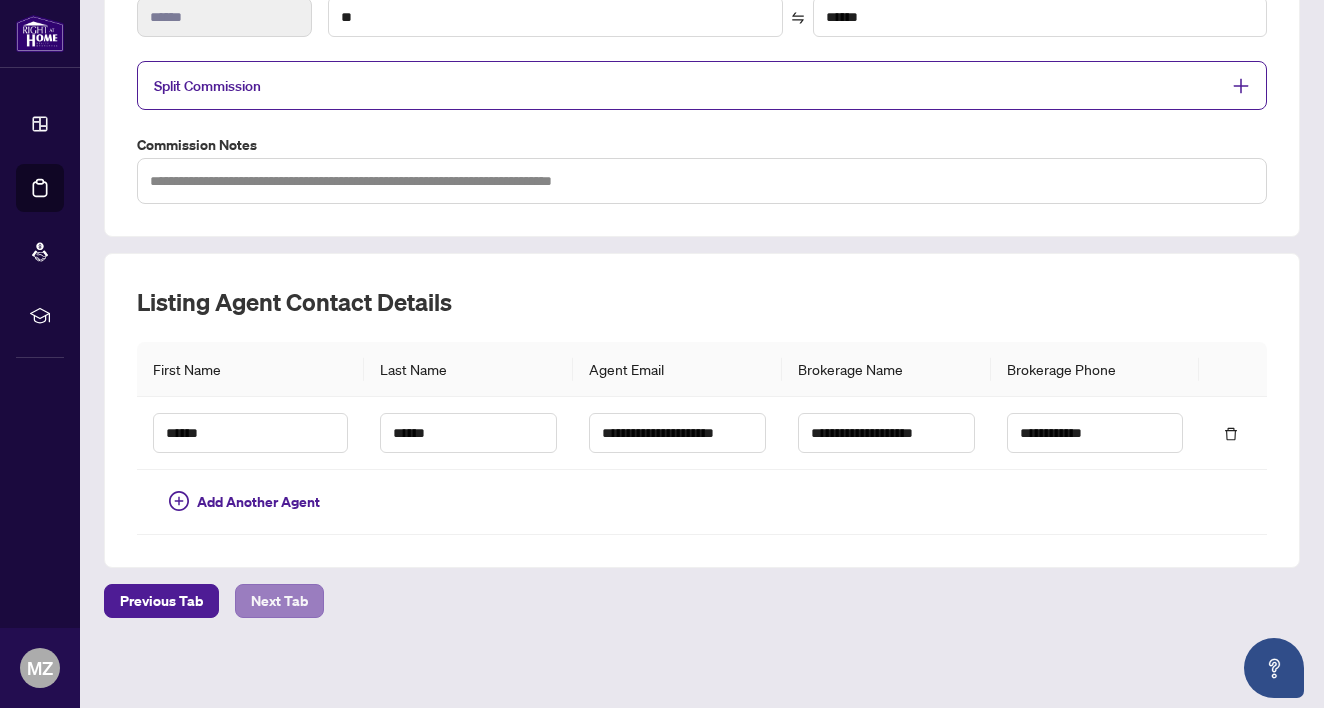 click on "Next Tab" at bounding box center (279, 601) 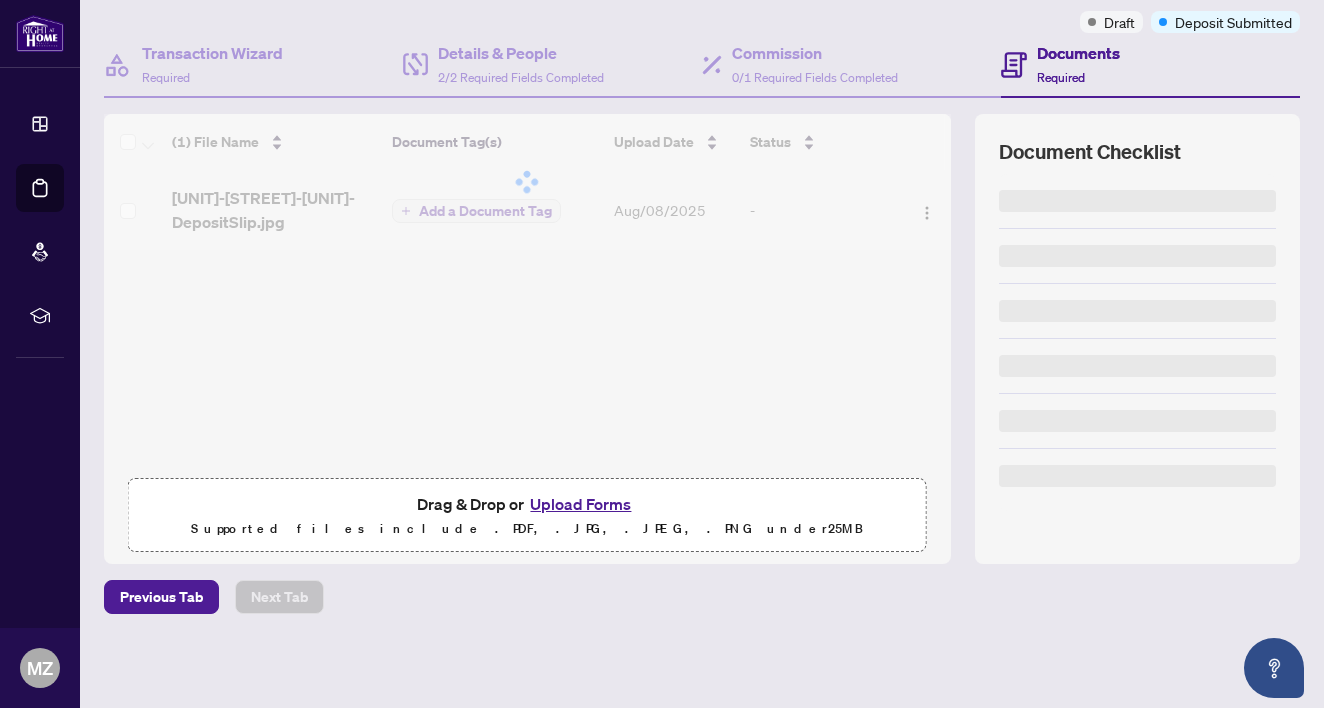 scroll, scrollTop: 159, scrollLeft: 0, axis: vertical 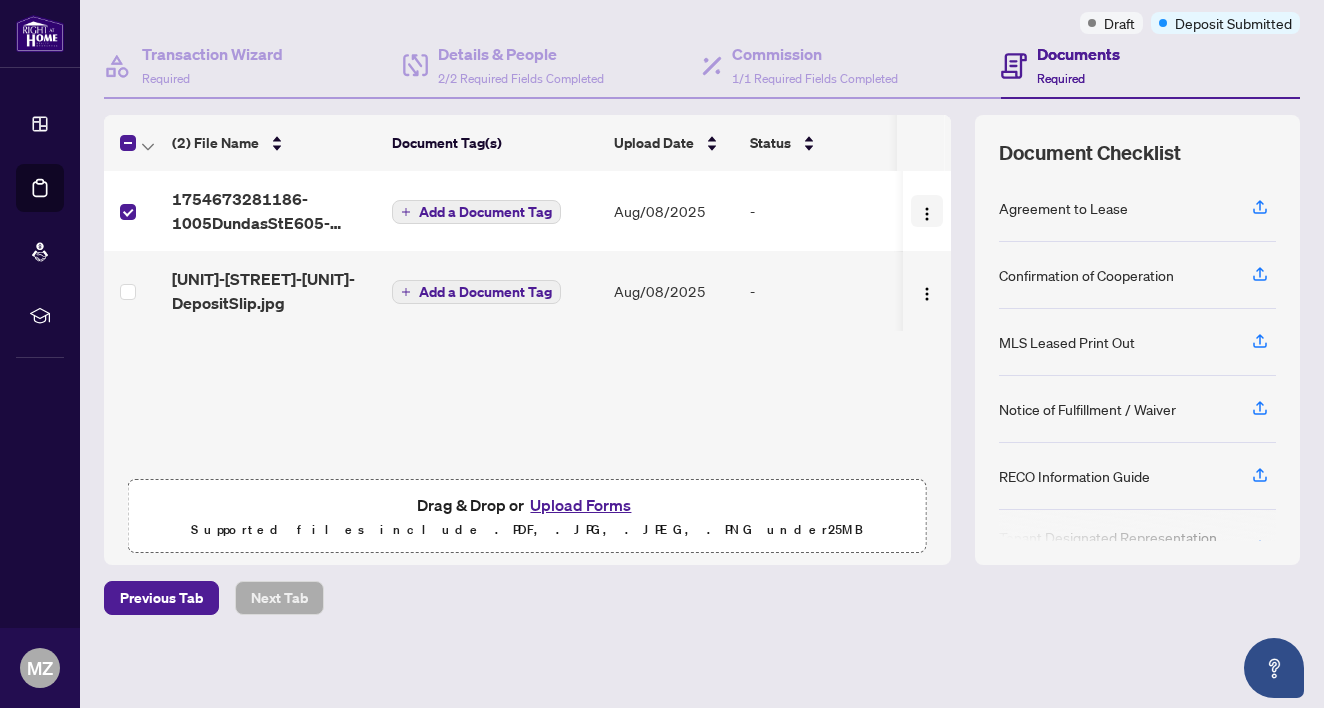 click at bounding box center [927, 214] 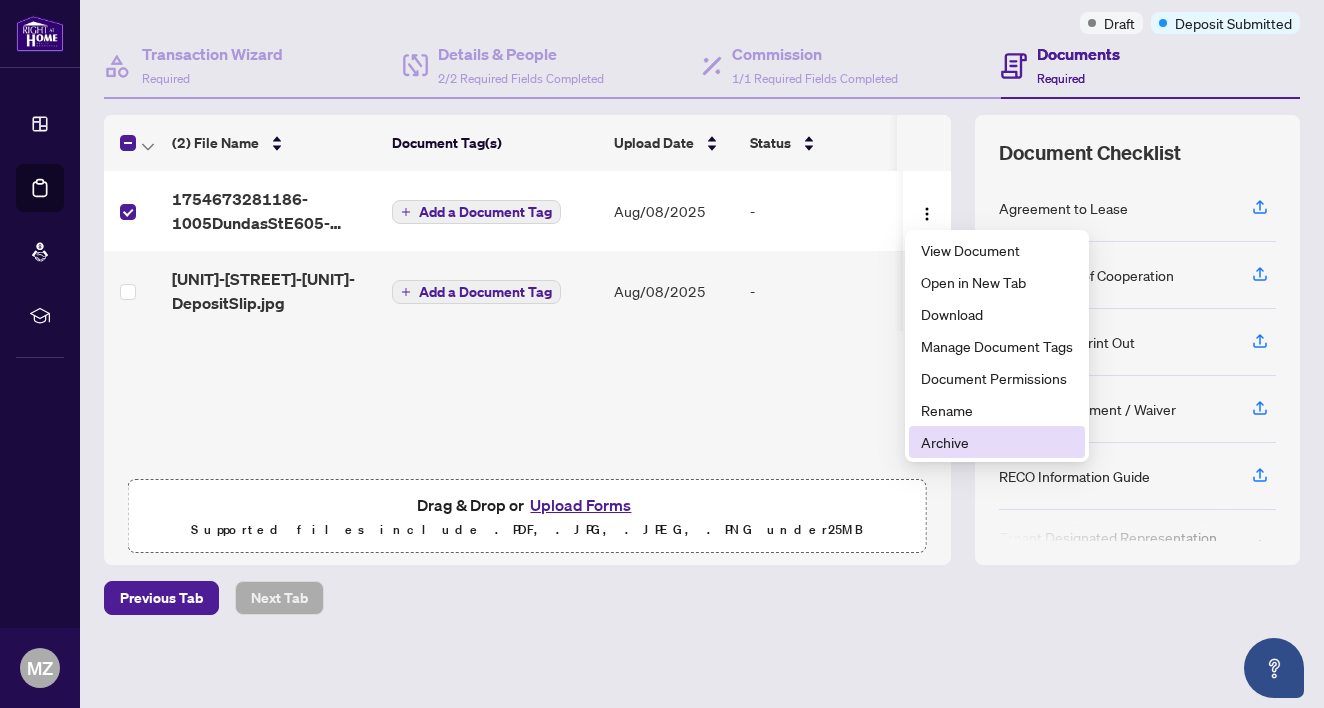 click on "Archive" at bounding box center (997, 442) 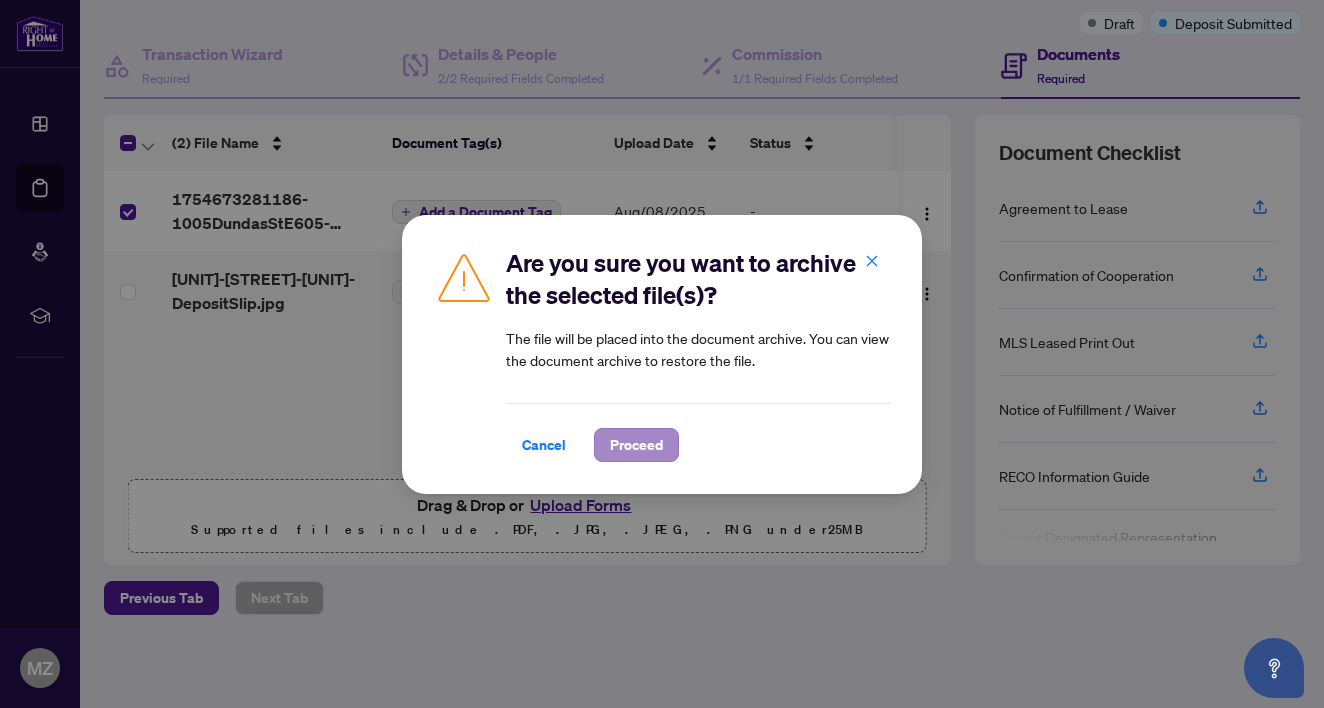 click on "Proceed" at bounding box center [636, 445] 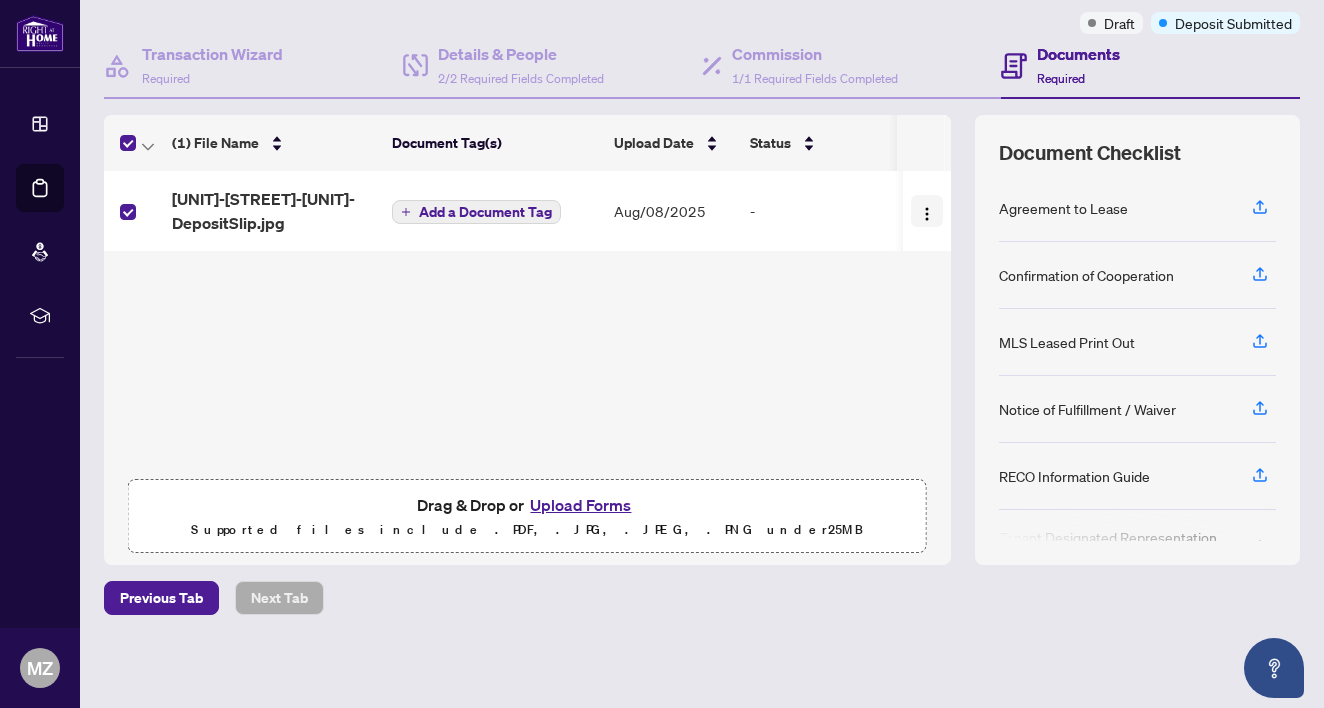 click at bounding box center [927, 211] 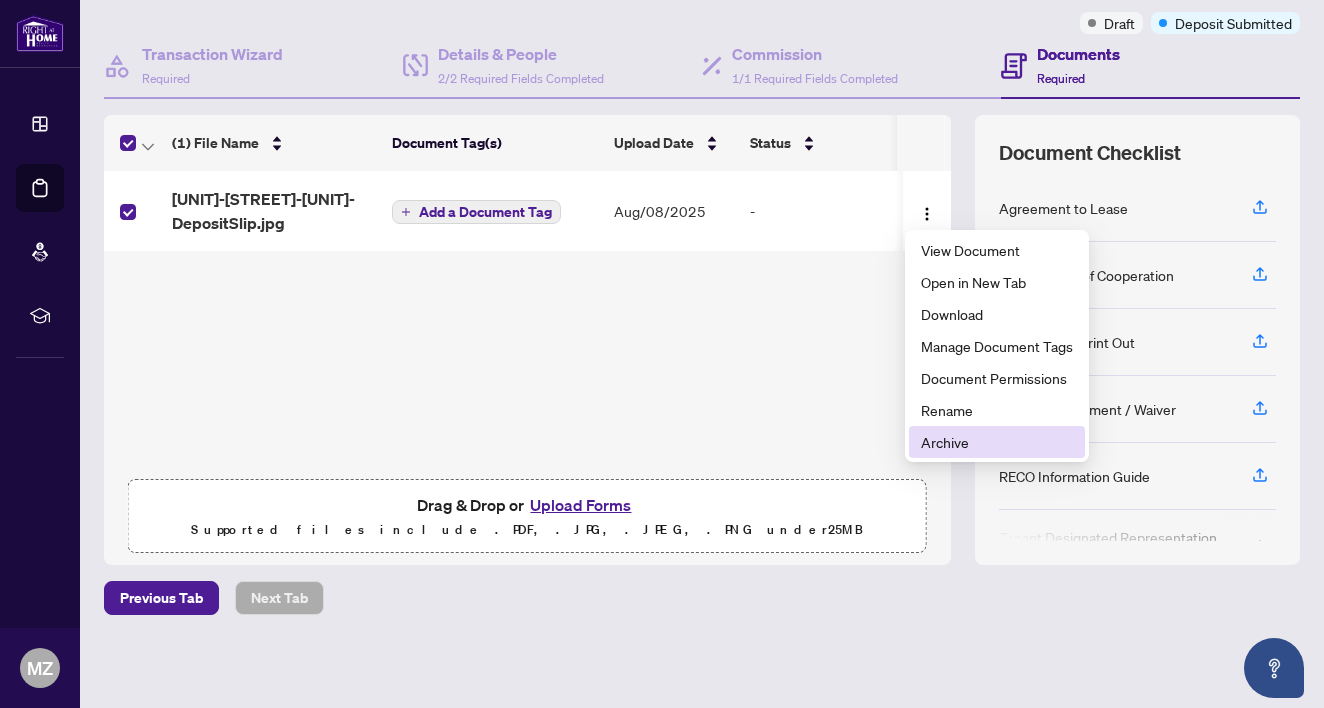 click on "Archive" at bounding box center [997, 442] 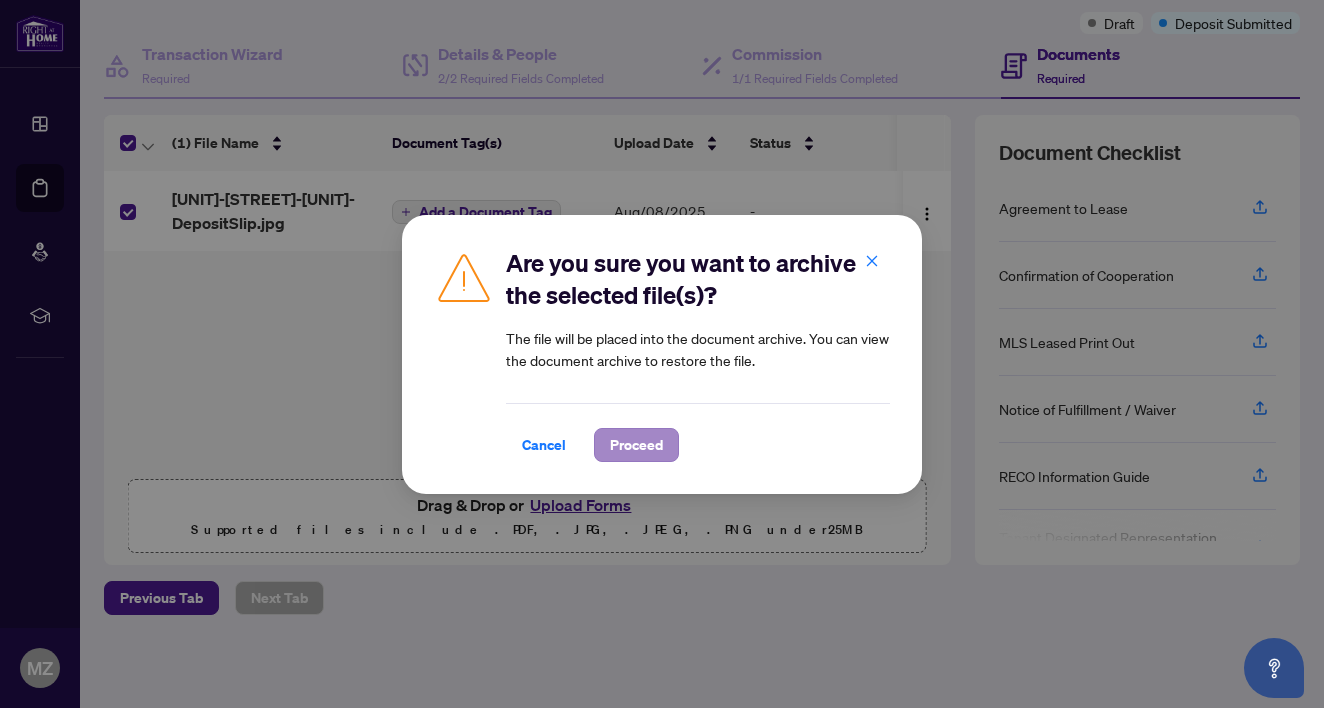 click on "Proceed" at bounding box center [636, 445] 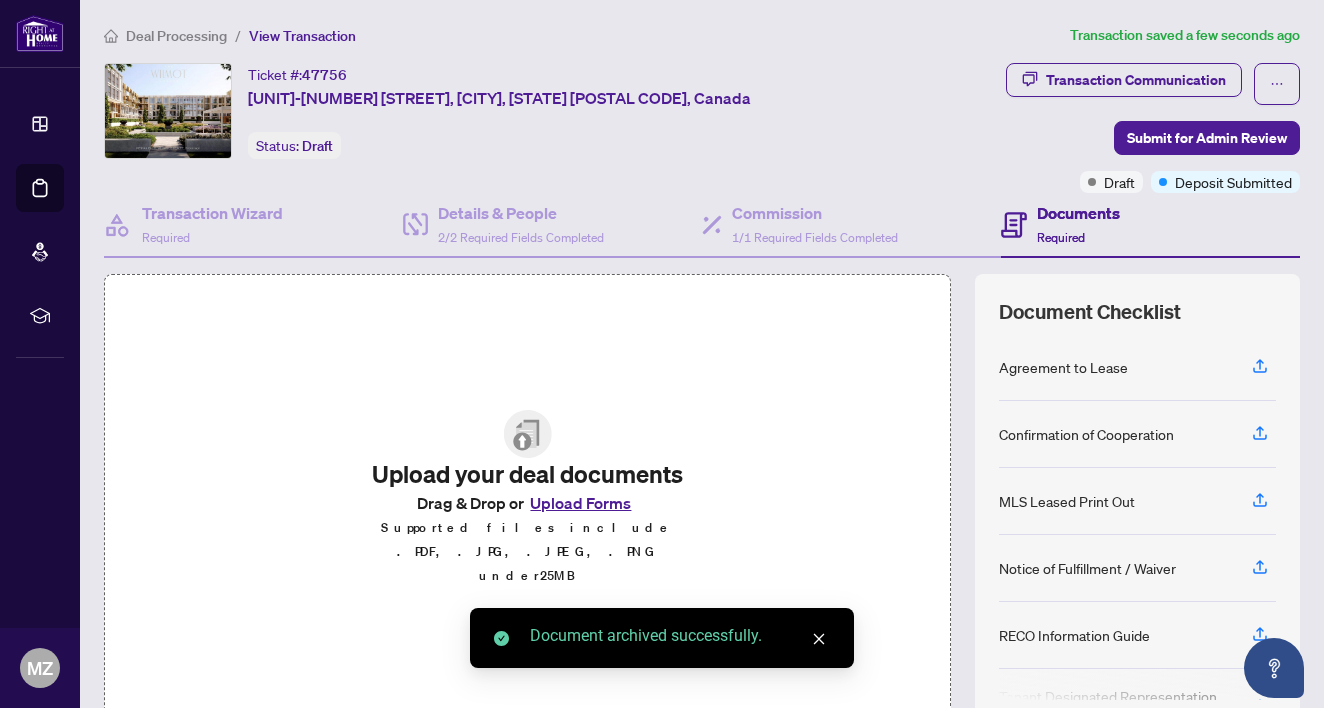 scroll, scrollTop: 0, scrollLeft: 0, axis: both 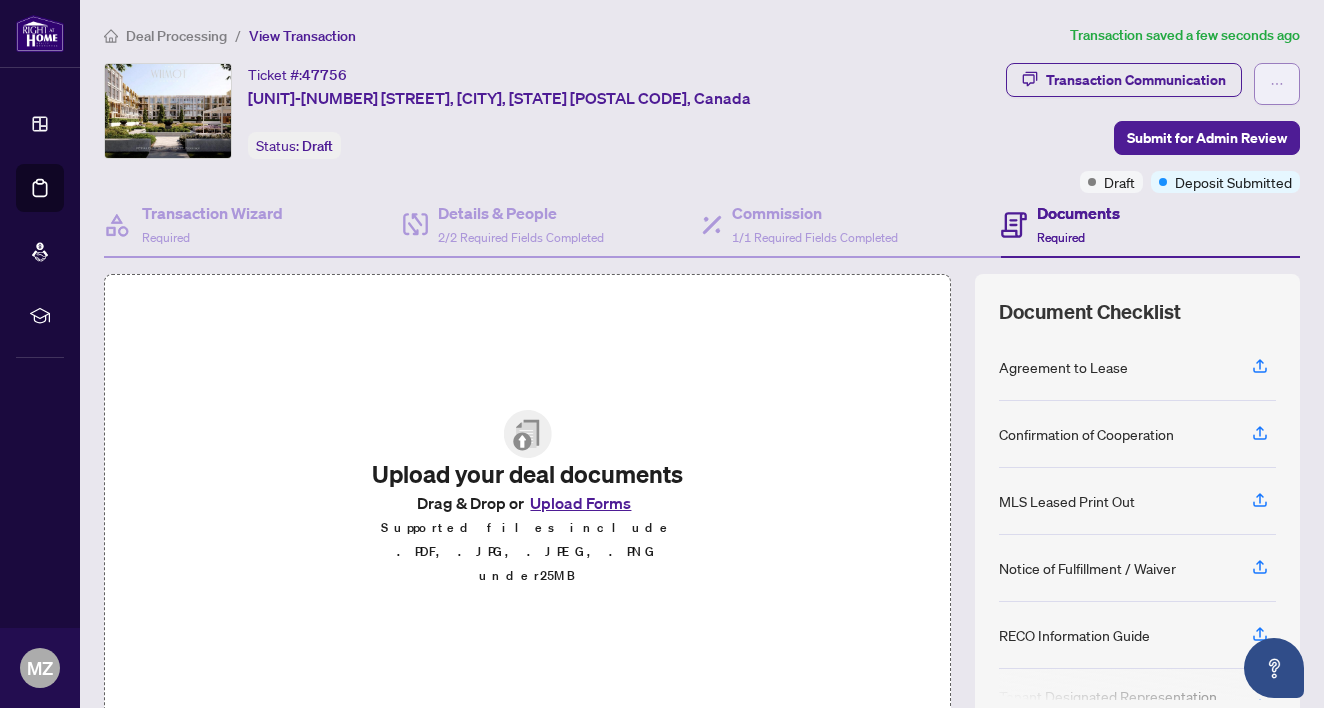 click at bounding box center [1277, 84] 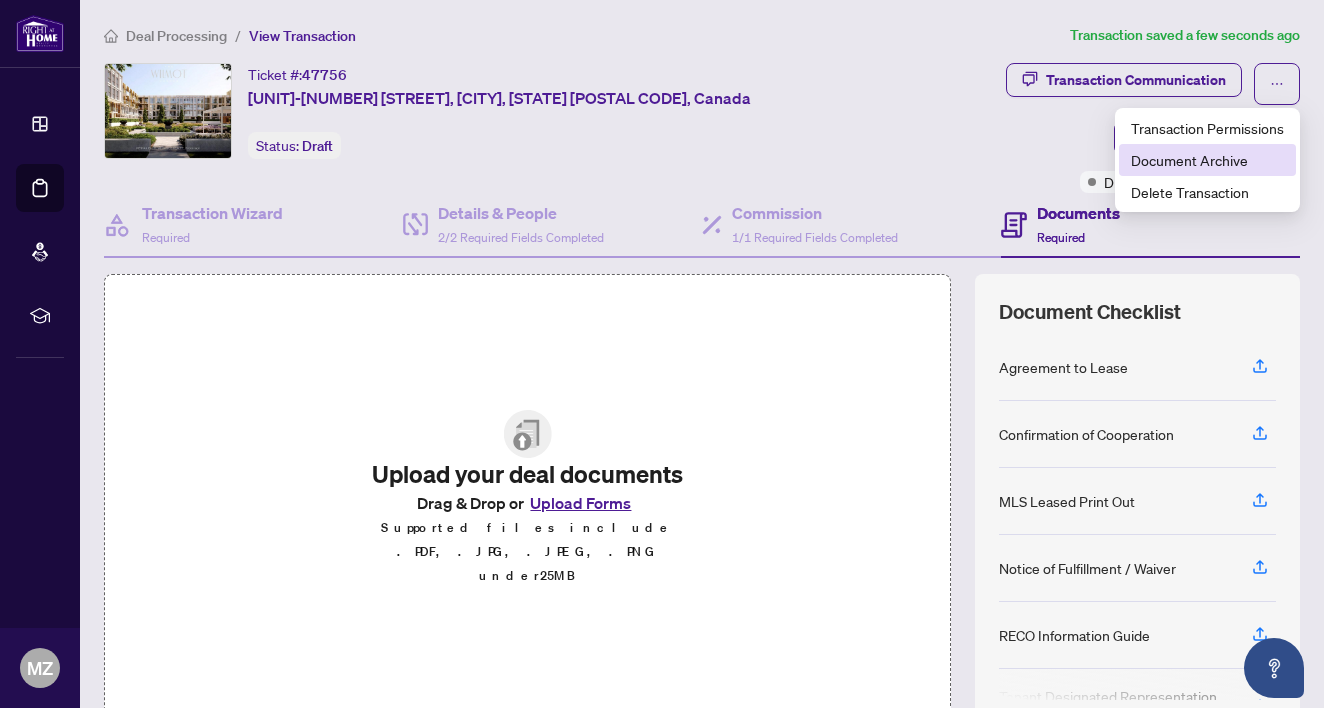click on "Document Archive" at bounding box center (1207, 160) 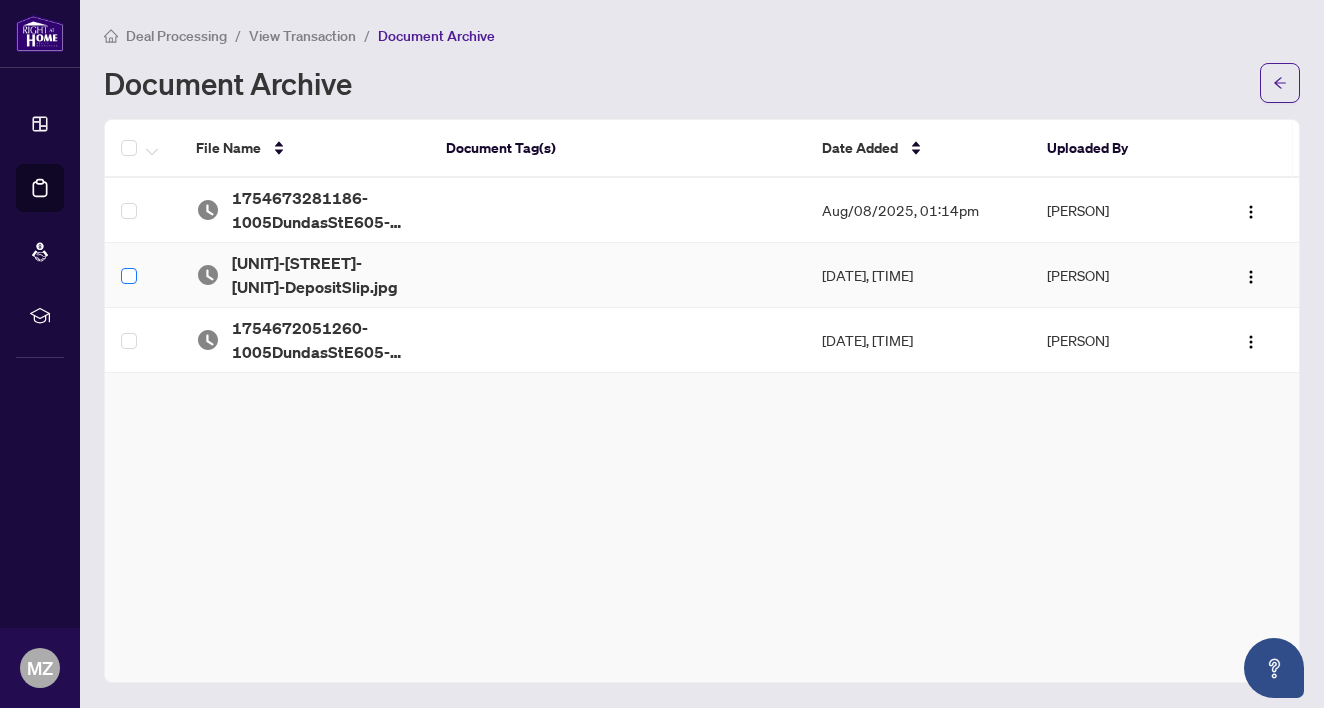 click at bounding box center [129, 276] 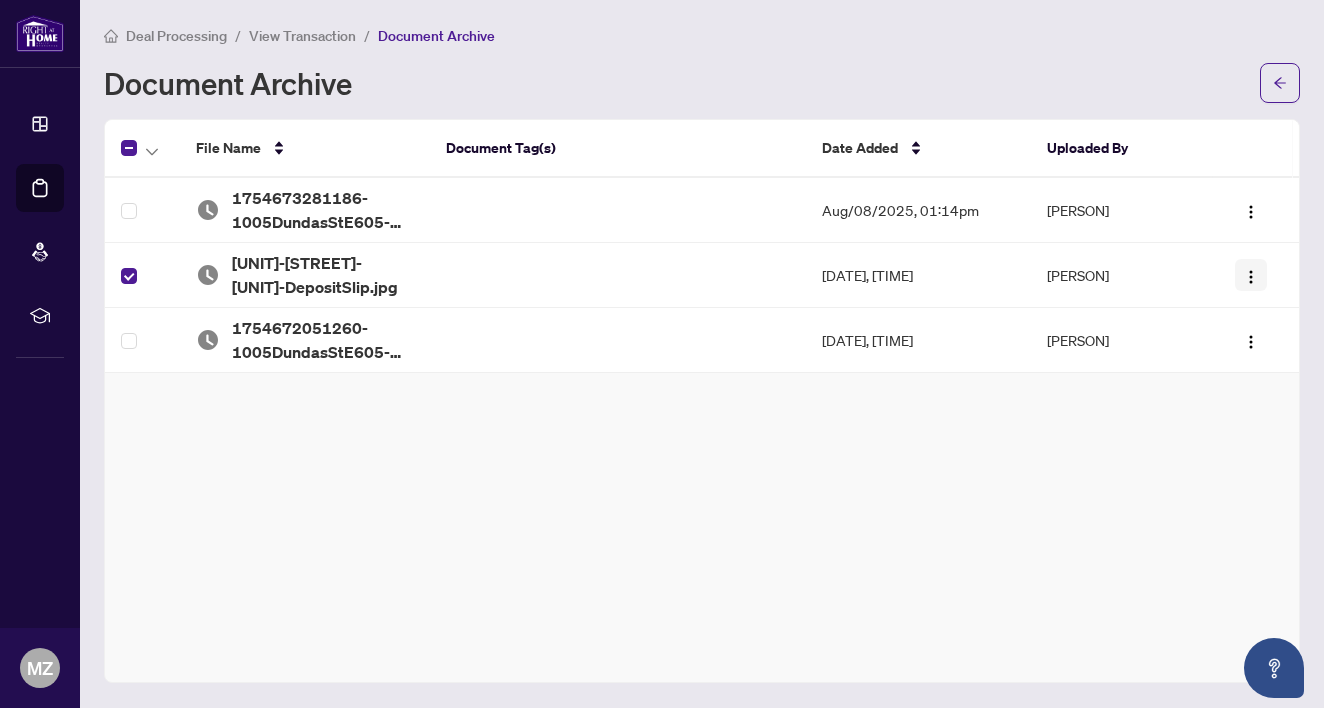 click at bounding box center [1251, 275] 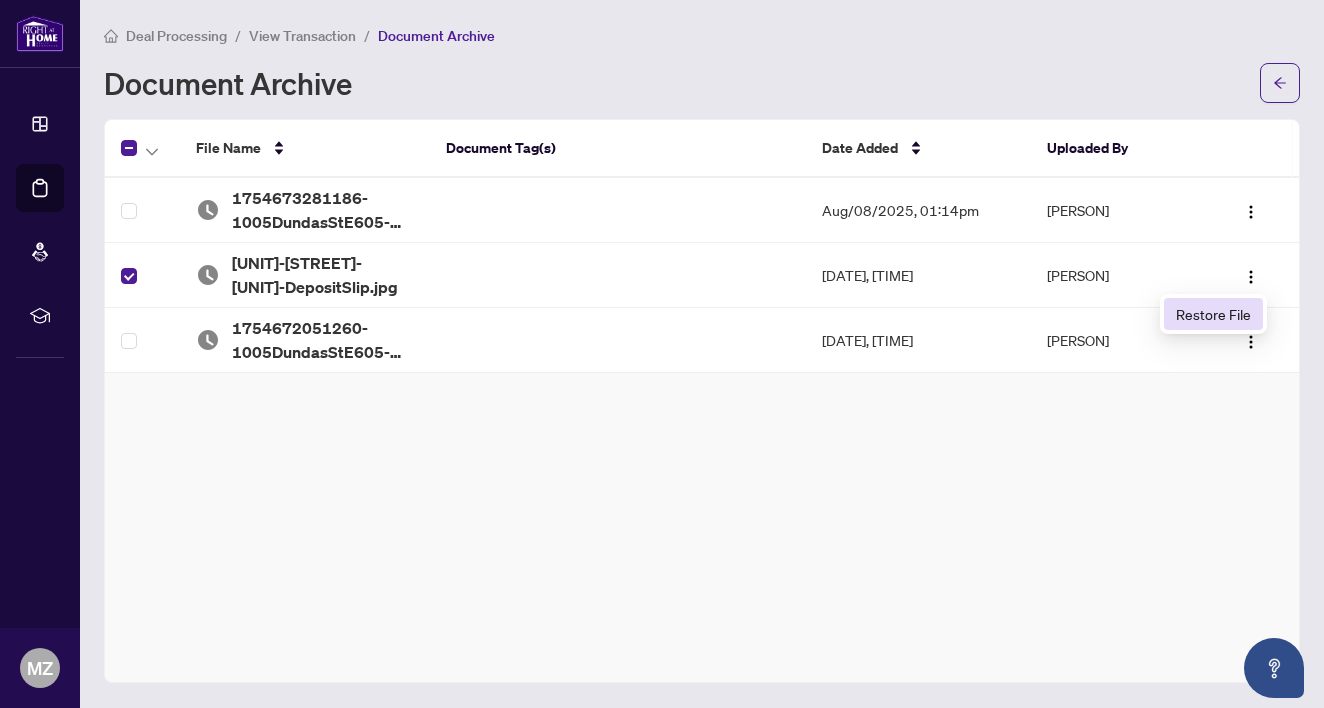 click on "Restore File" at bounding box center [1213, 314] 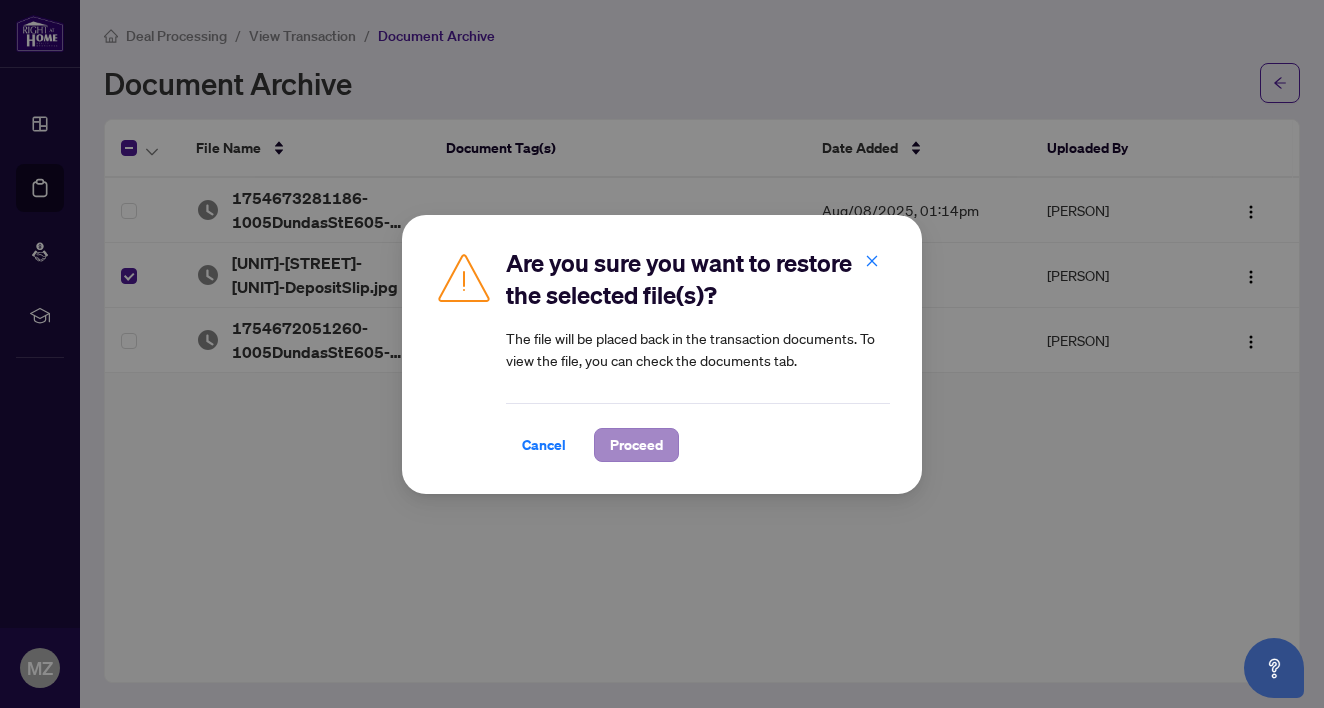 click on "Proceed" at bounding box center [636, 445] 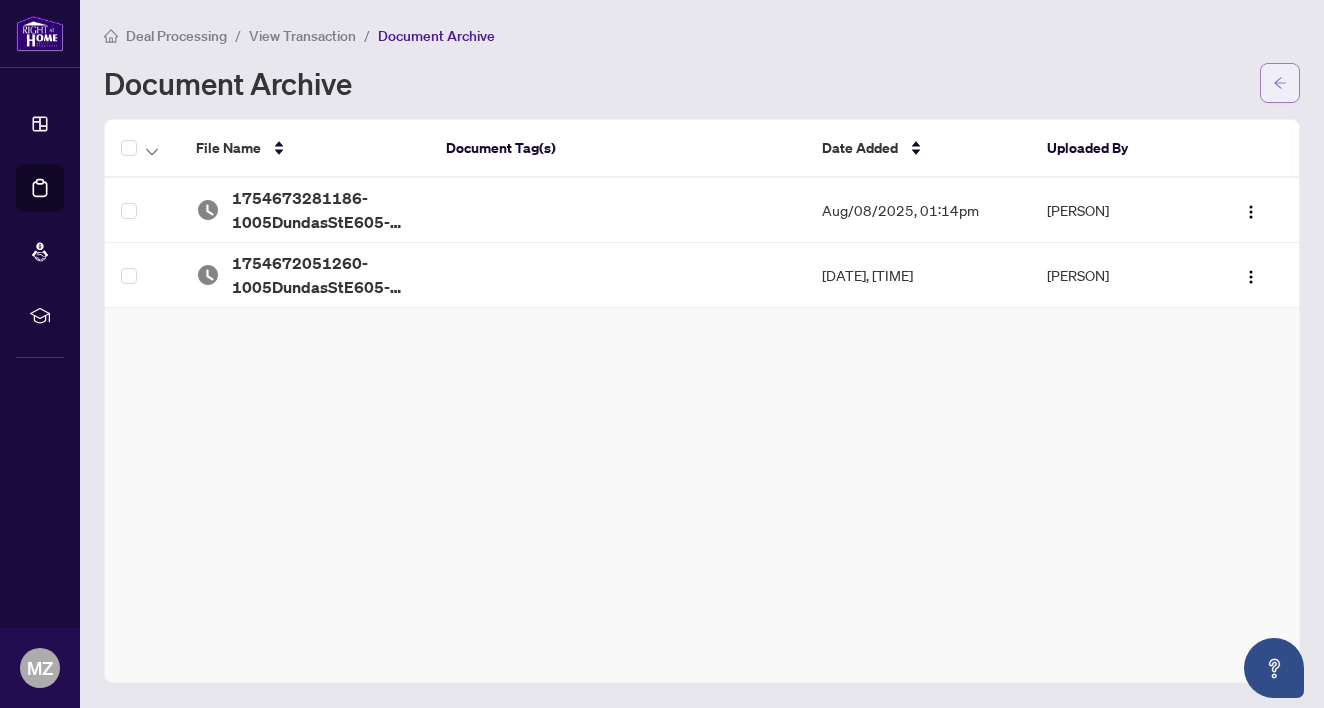 click at bounding box center (1280, 83) 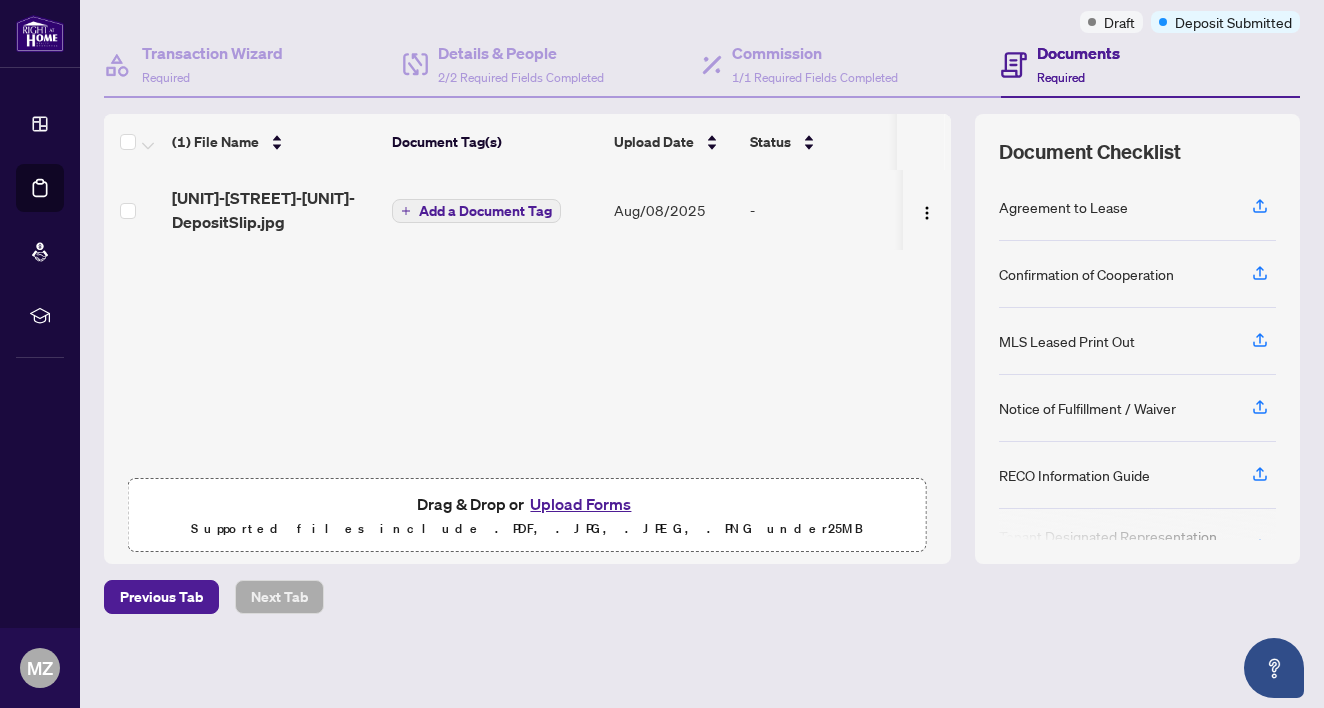 scroll, scrollTop: 159, scrollLeft: 0, axis: vertical 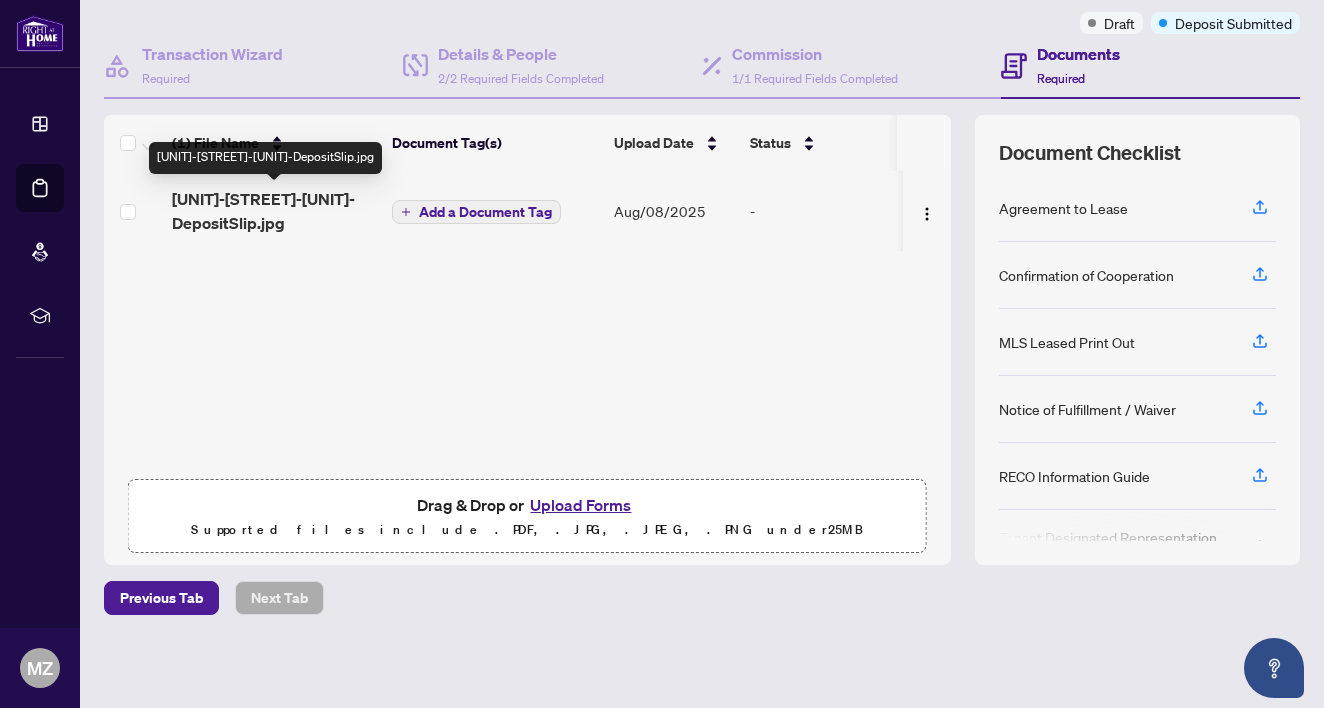 click on "[UNIT]-[STREET]-[UNIT]-DepositSlip.jpg" at bounding box center [274, 211] 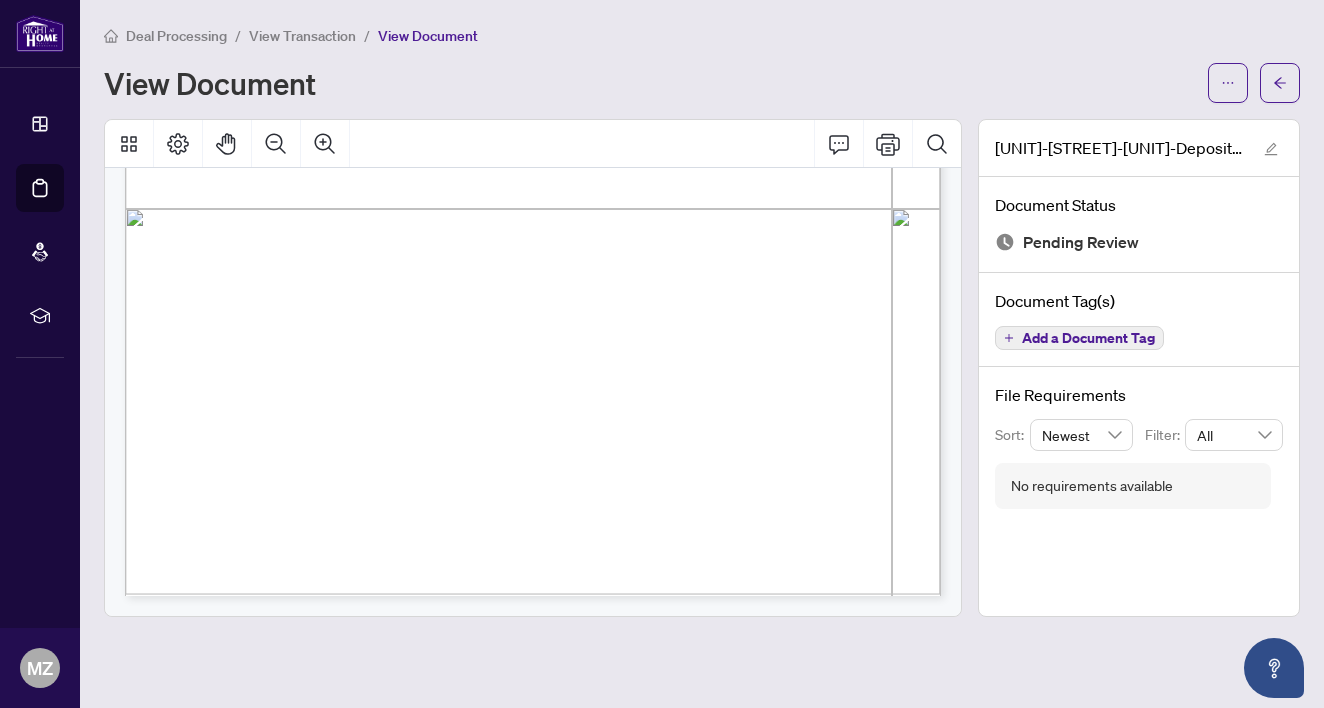 scroll, scrollTop: 748, scrollLeft: 0, axis: vertical 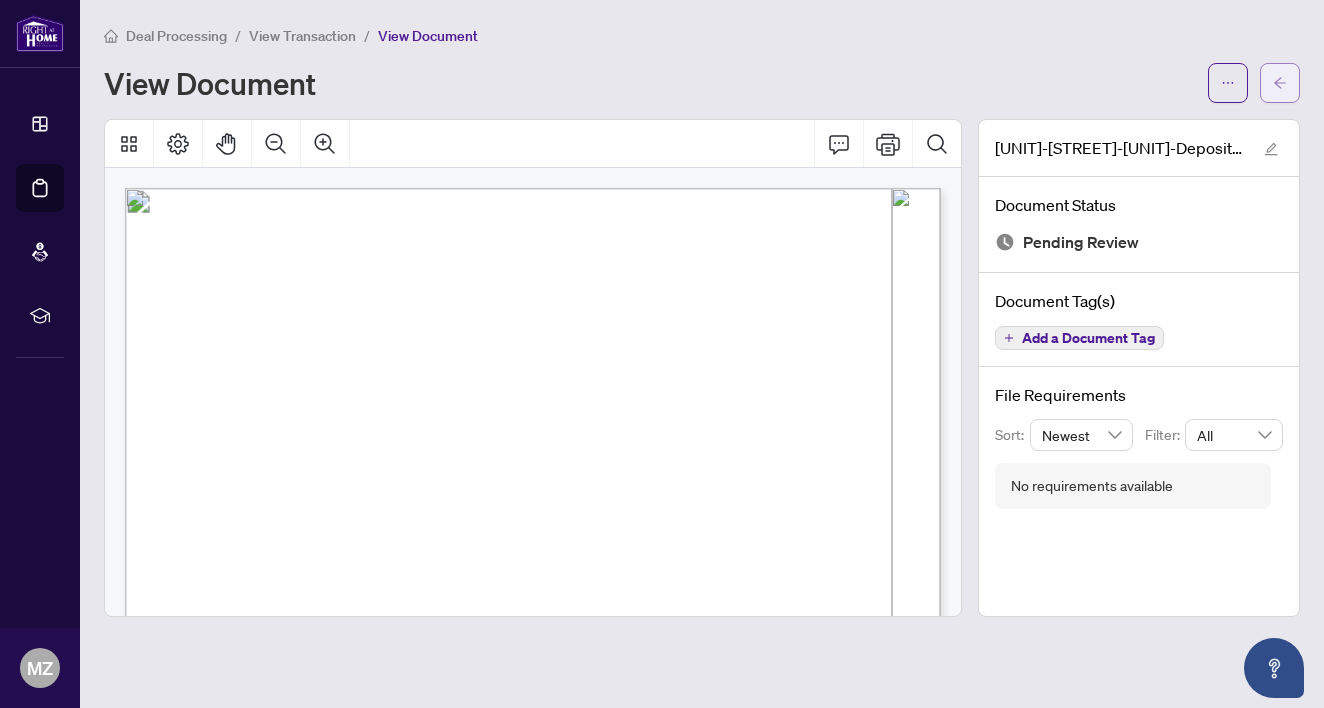 click at bounding box center [1280, 83] 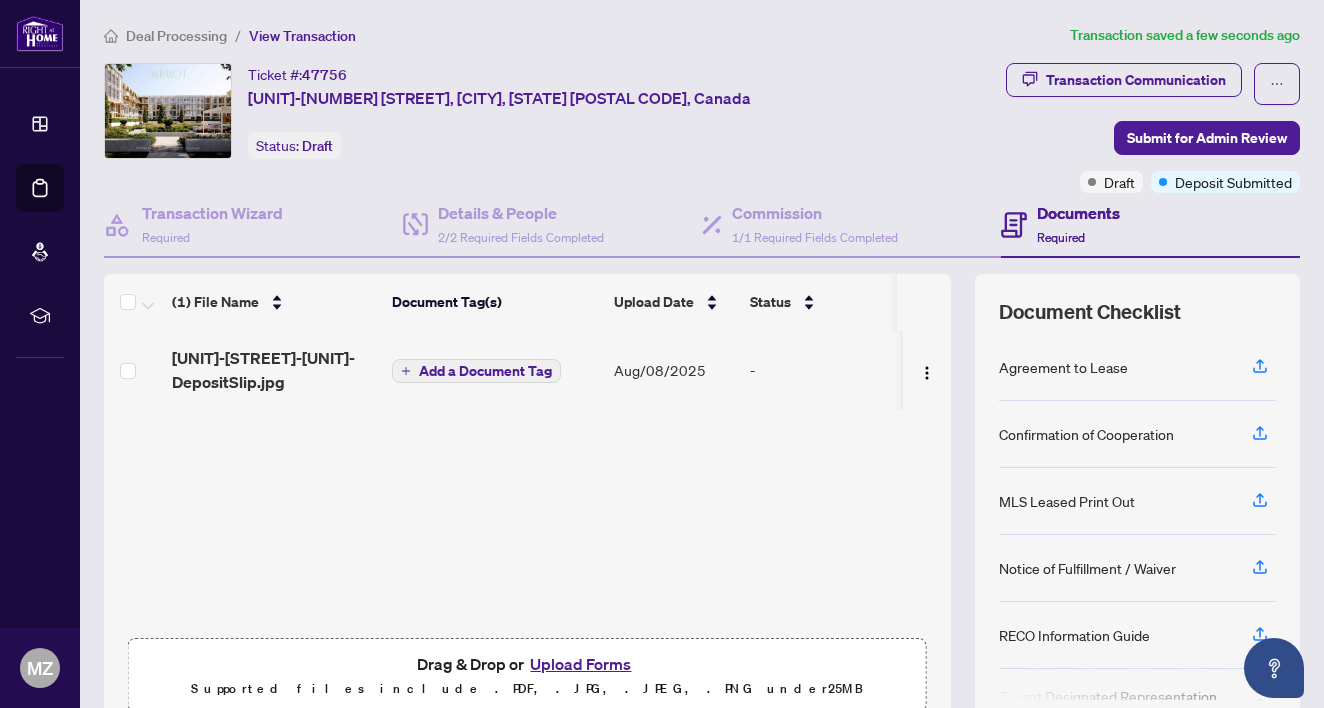 scroll, scrollTop: 0, scrollLeft: 0, axis: both 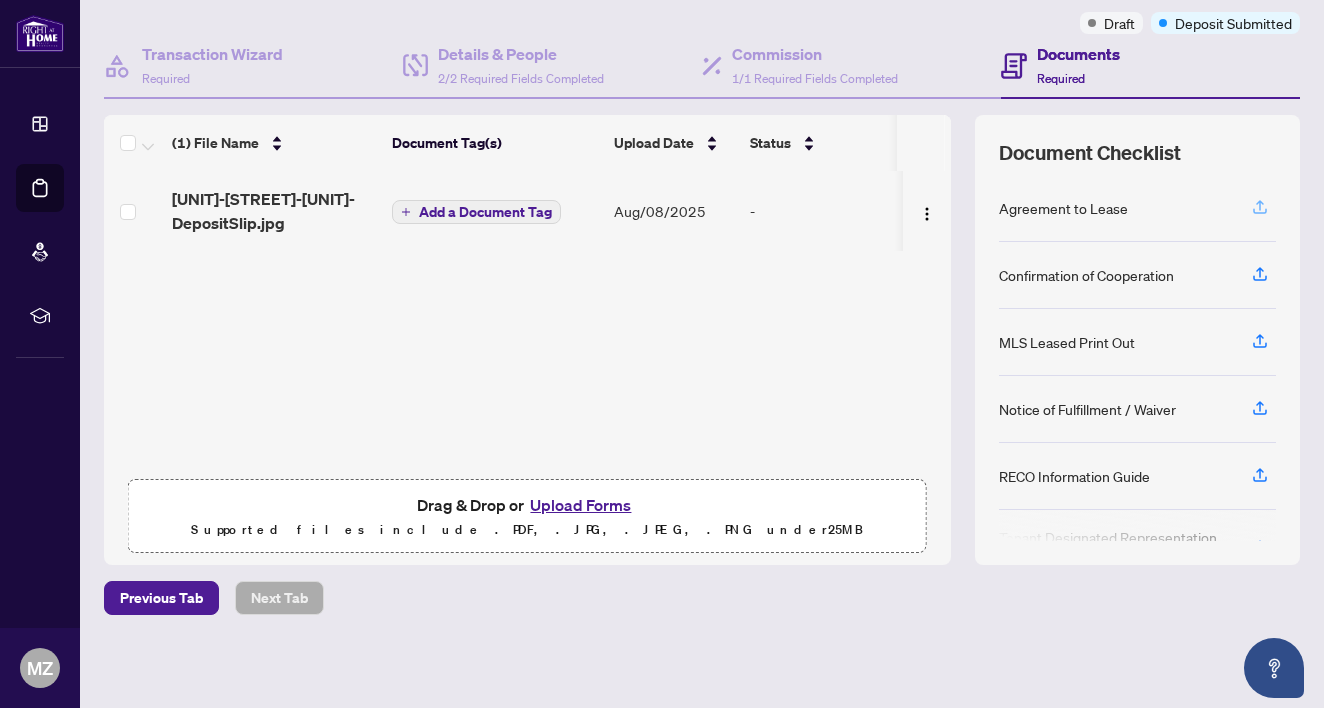 click 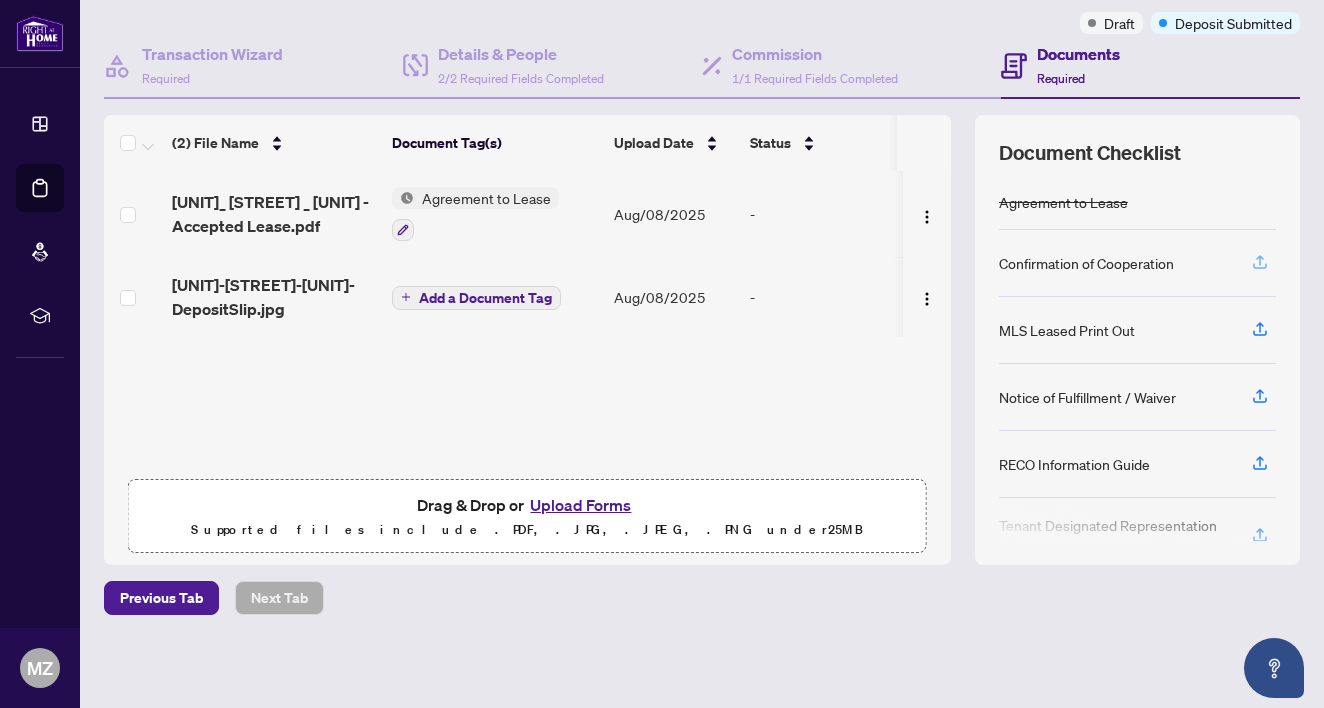 click 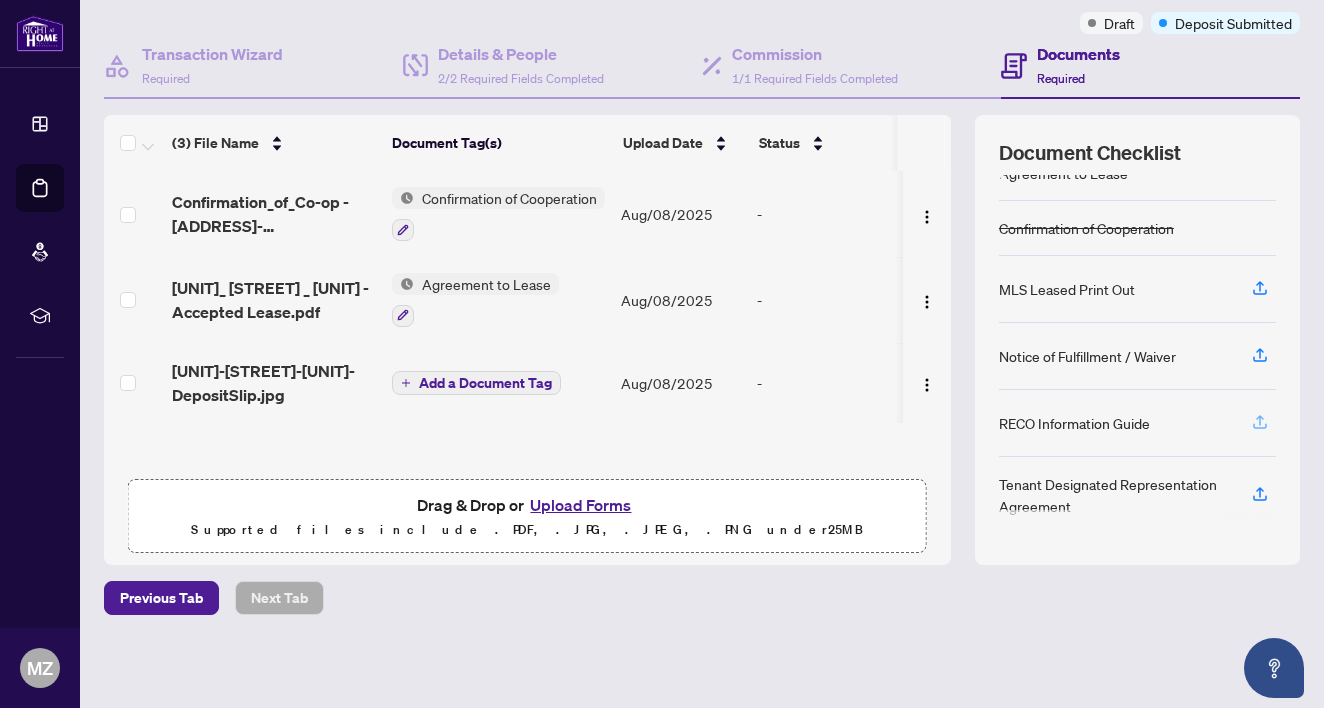 scroll, scrollTop: 29, scrollLeft: 0, axis: vertical 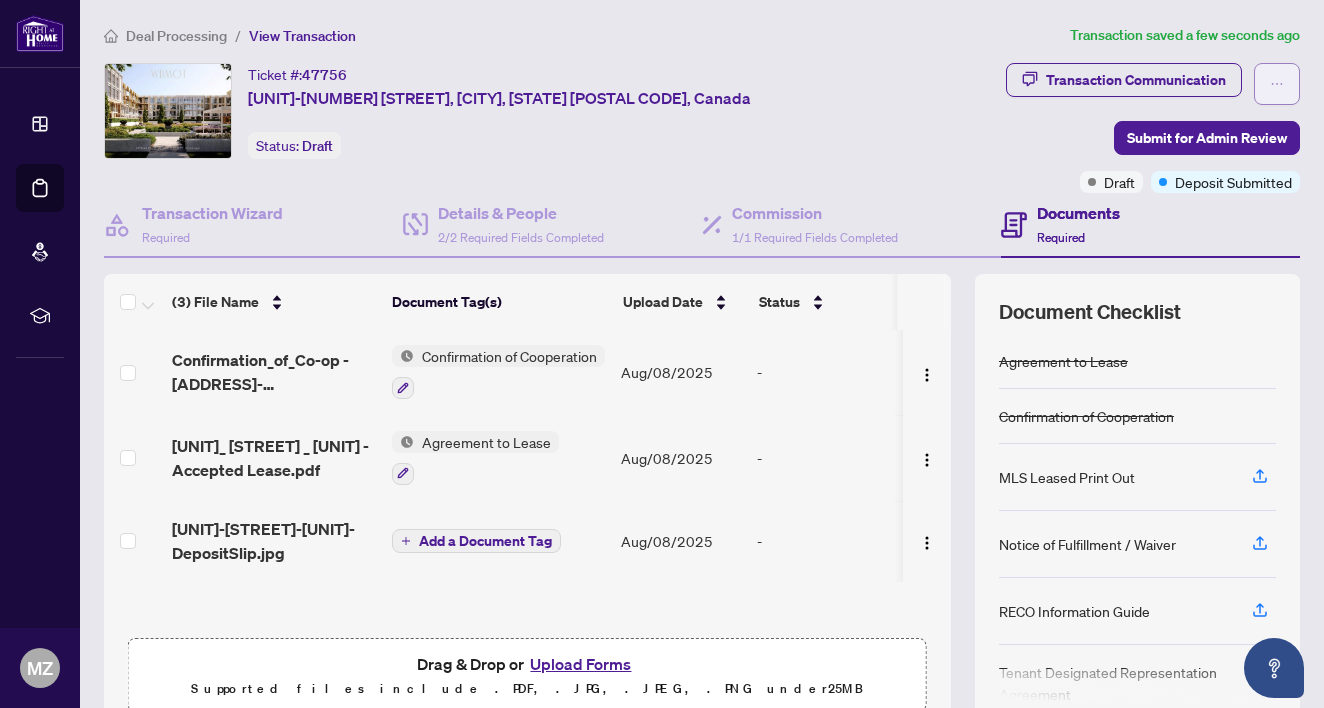 click at bounding box center [1277, 84] 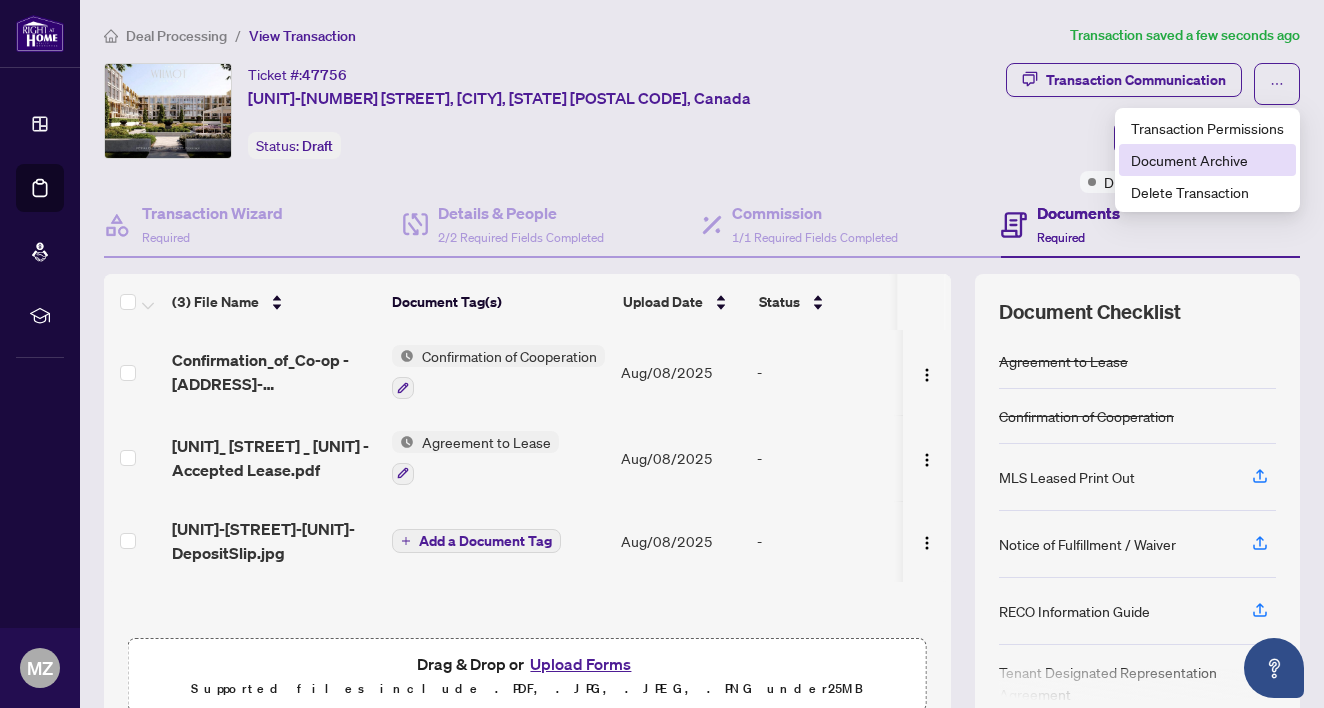 click on "Document Archive" at bounding box center (1207, 160) 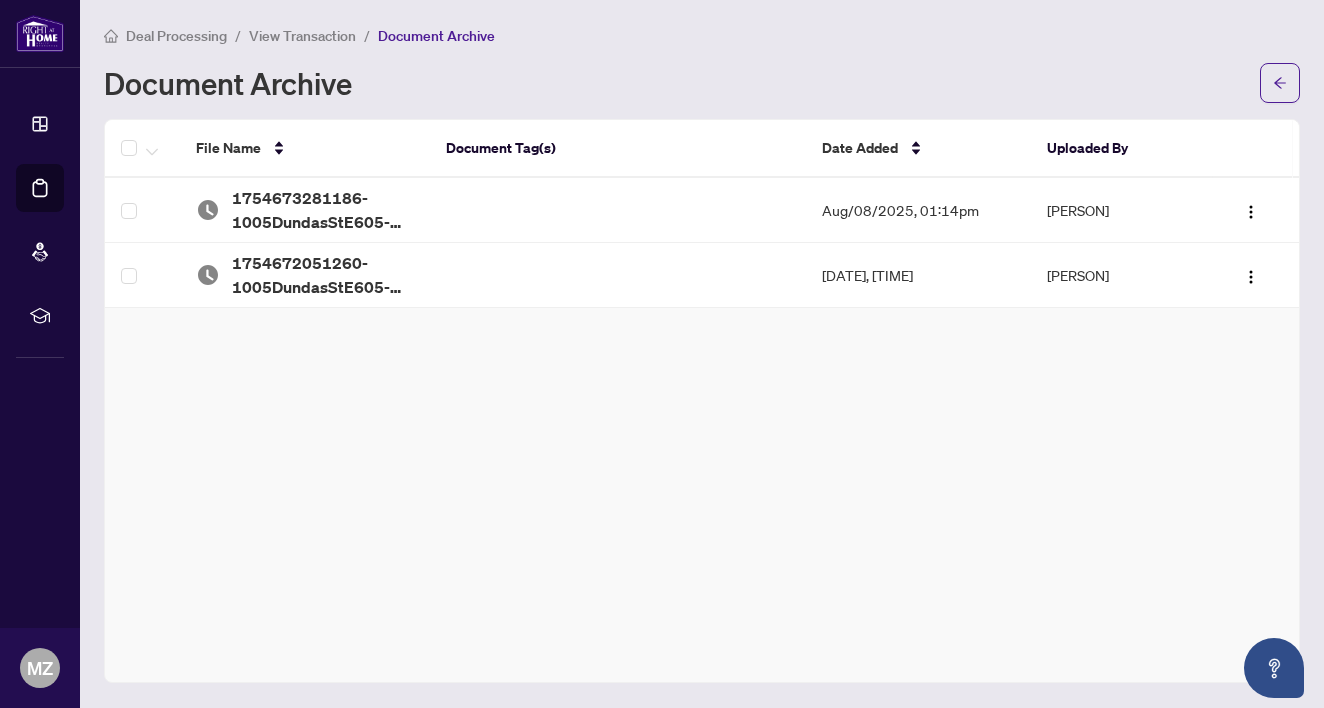 click on "File Name Document Tag(s) Date Added Uploaded By             1754673281186-1005DundasStE605-DepositSlip.jpg Aug/08/2025, 01:14pm [PERSON] 1754672051260-1005DundasStE605-BankDraft.jpg Aug/08/2025, 12:54pm [PERSON]" at bounding box center (702, 401) 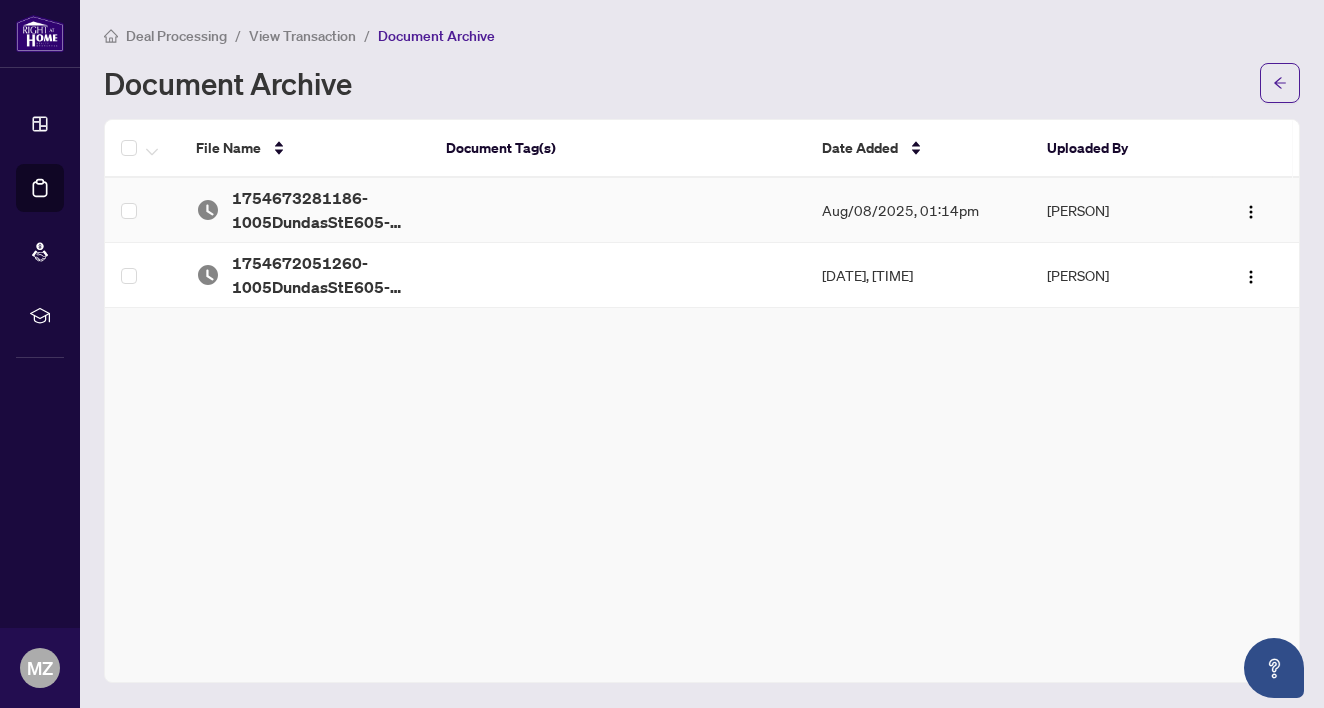 click on "1754673281186-1005DundasStE605-DepositSlip.jpg" at bounding box center [323, 210] 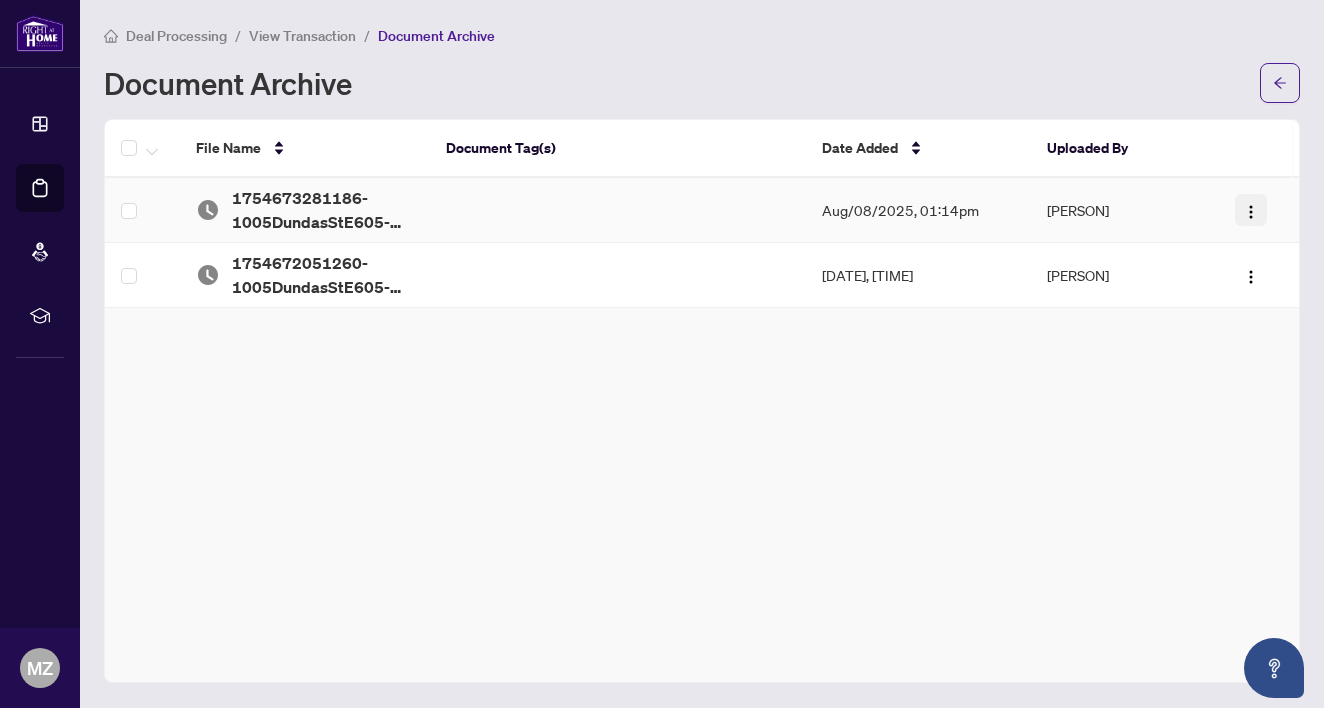 click at bounding box center [1251, 212] 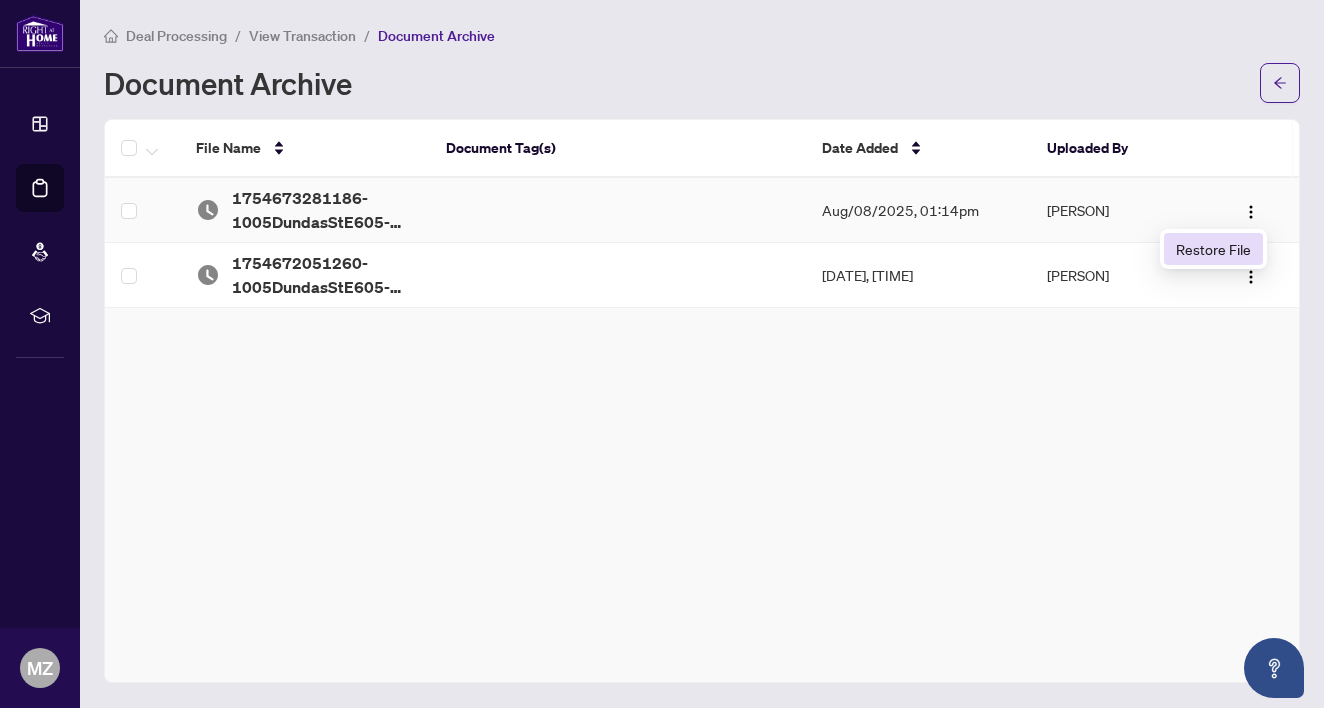 click on "Restore File" at bounding box center [1213, 249] 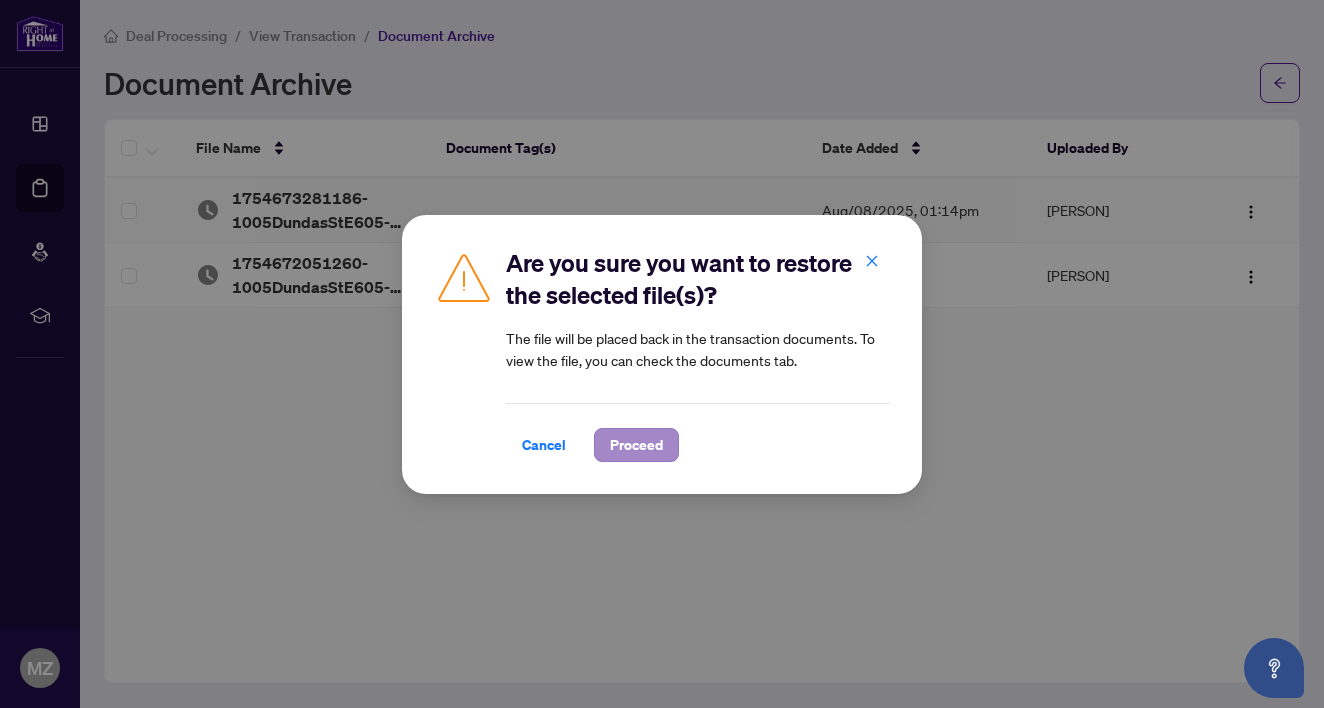 click on "Proceed" at bounding box center (636, 445) 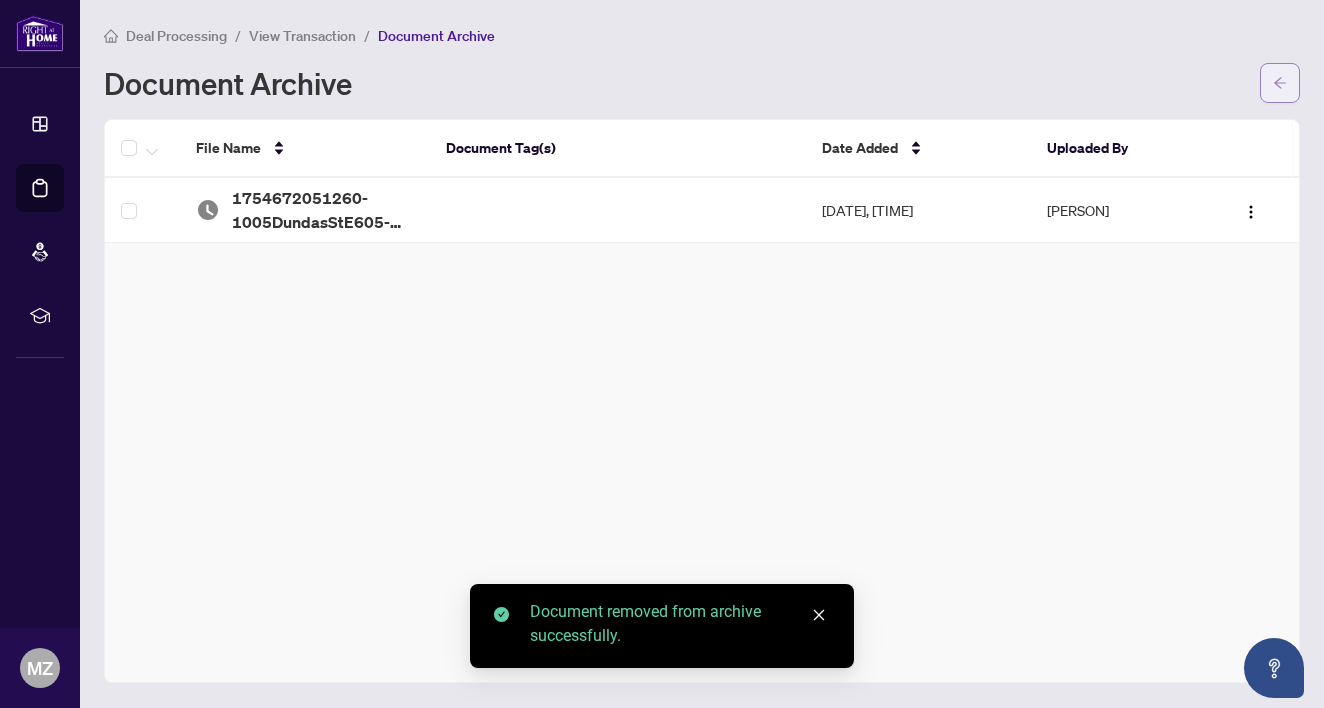 click at bounding box center [1280, 83] 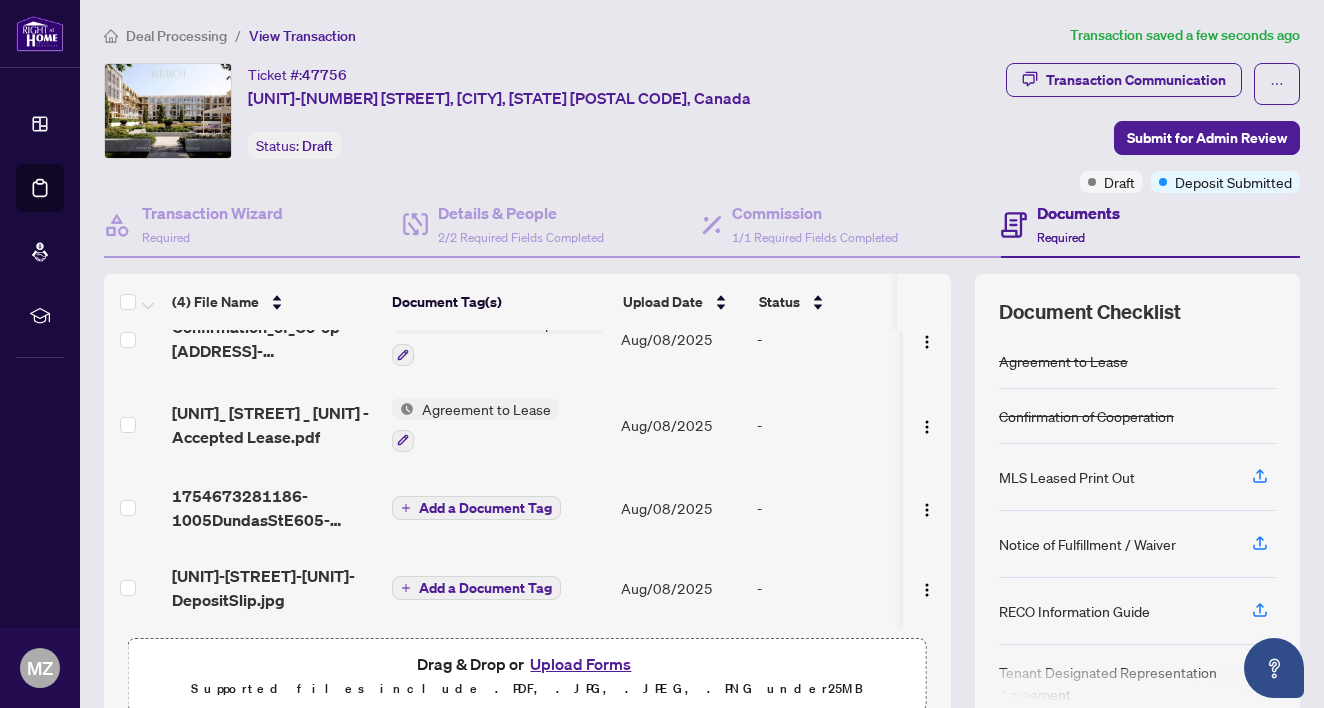 scroll, scrollTop: 39, scrollLeft: 0, axis: vertical 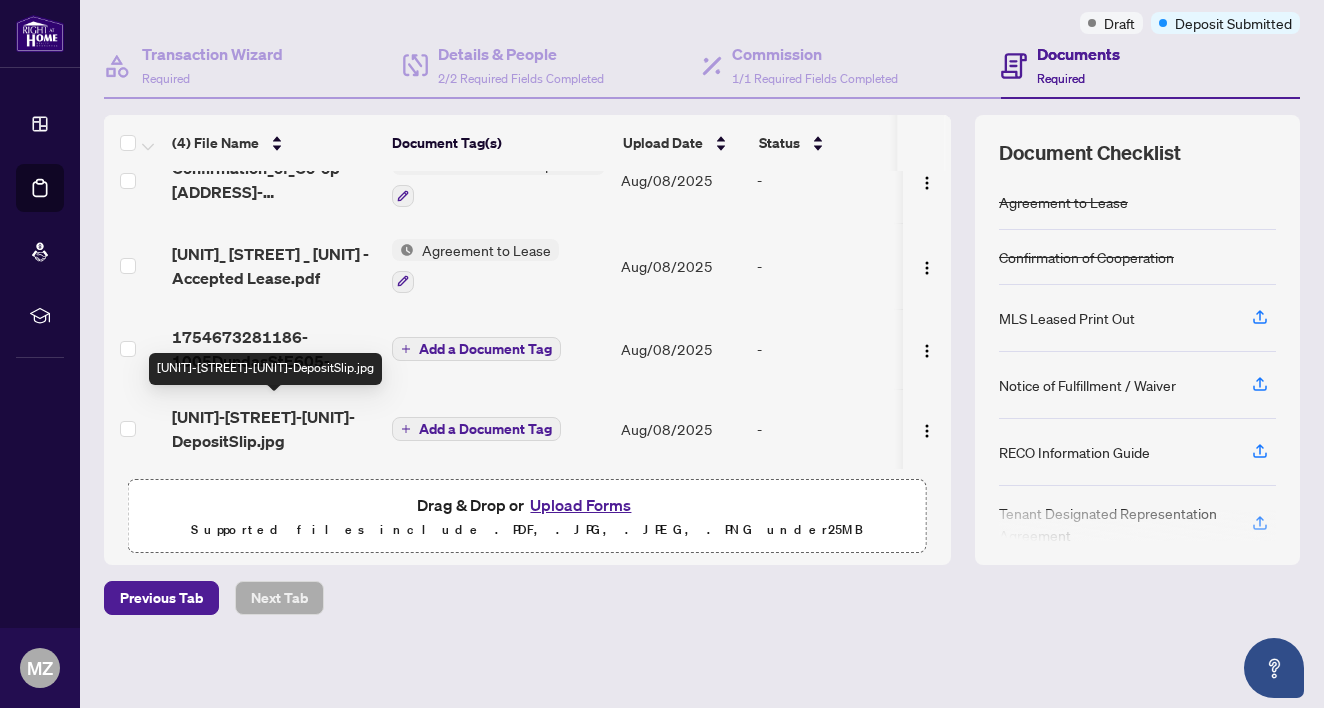 click on "[UNIT]-[STREET]-[UNIT]-DepositSlip.jpg" at bounding box center (274, 429) 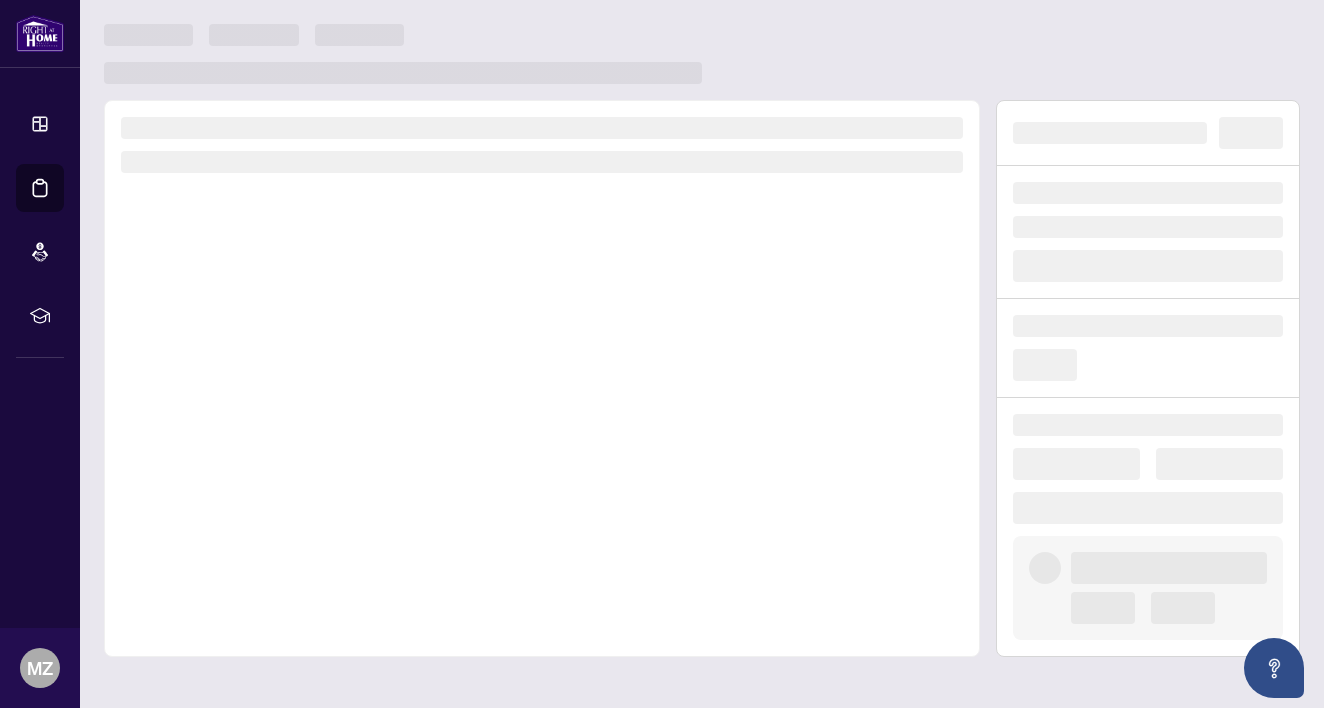 scroll, scrollTop: 0, scrollLeft: 0, axis: both 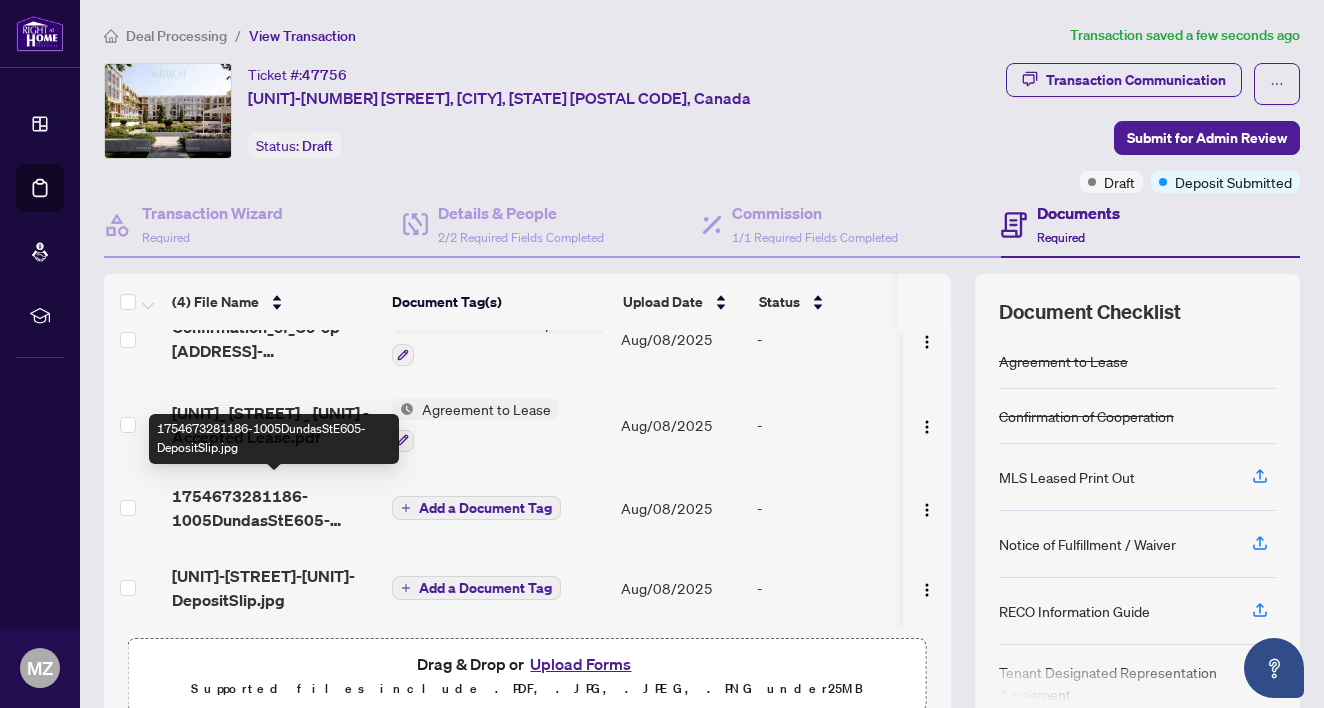 click on "1754673281186-1005DundasStE605-DepositSlip.jpg" at bounding box center (274, 508) 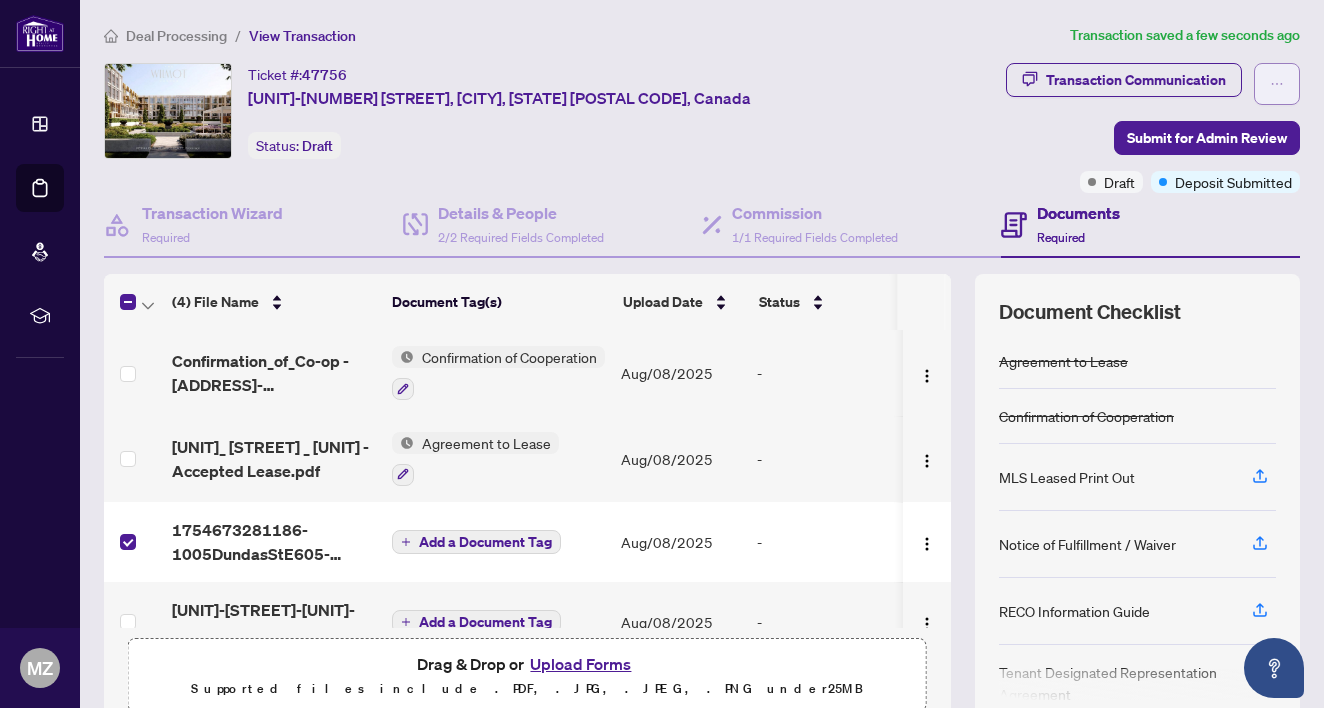 click at bounding box center [1277, 84] 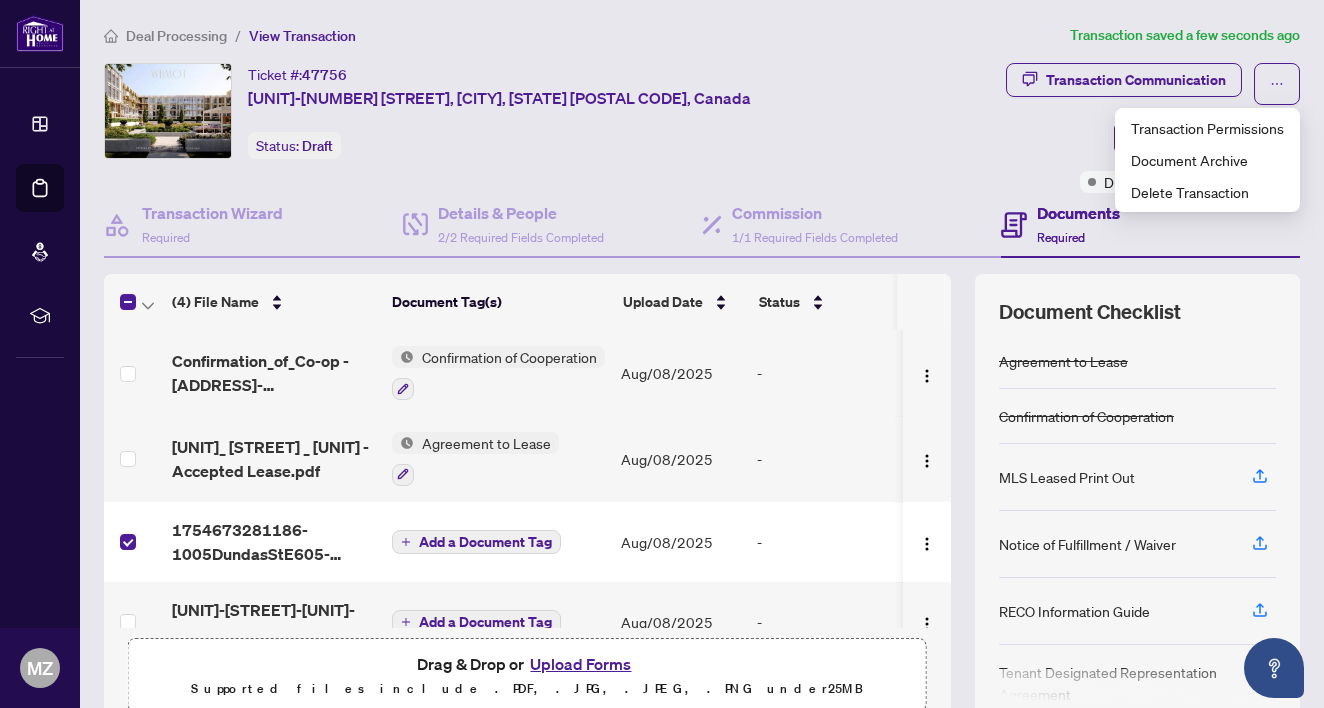 click on "-" at bounding box center [834, 542] 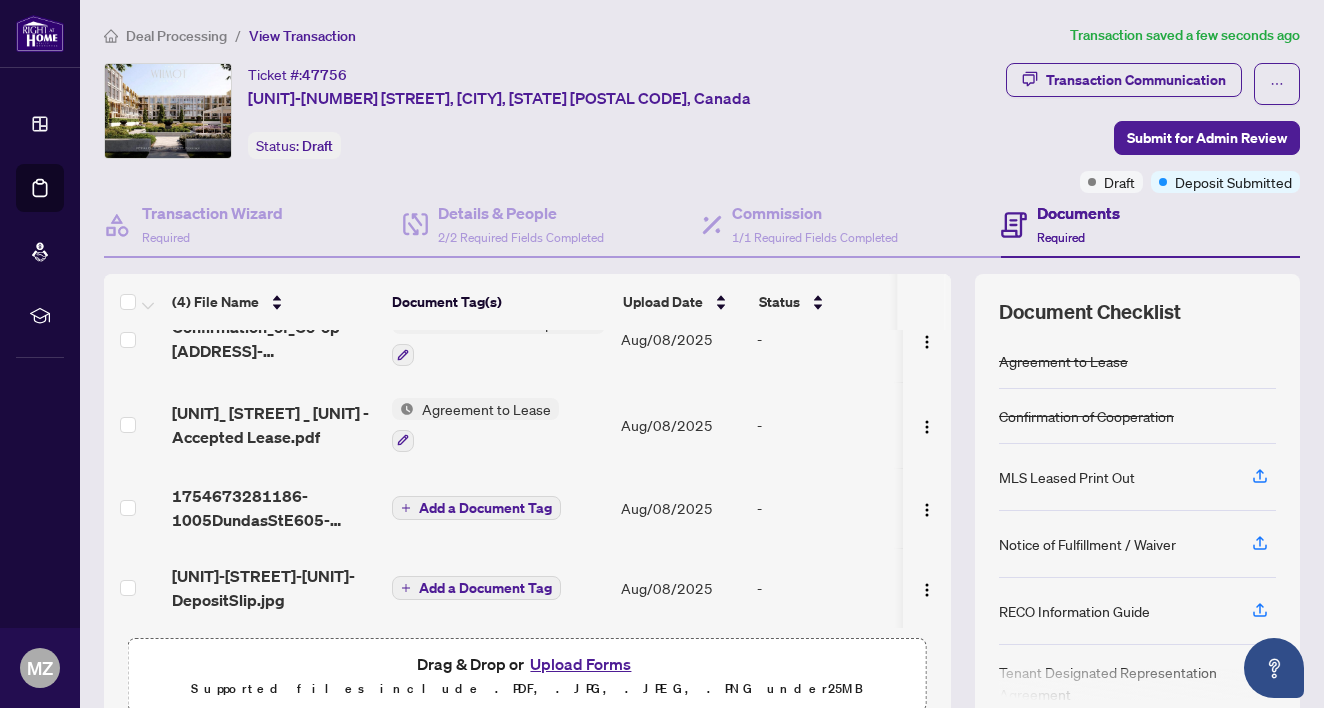 scroll, scrollTop: 39, scrollLeft: 0, axis: vertical 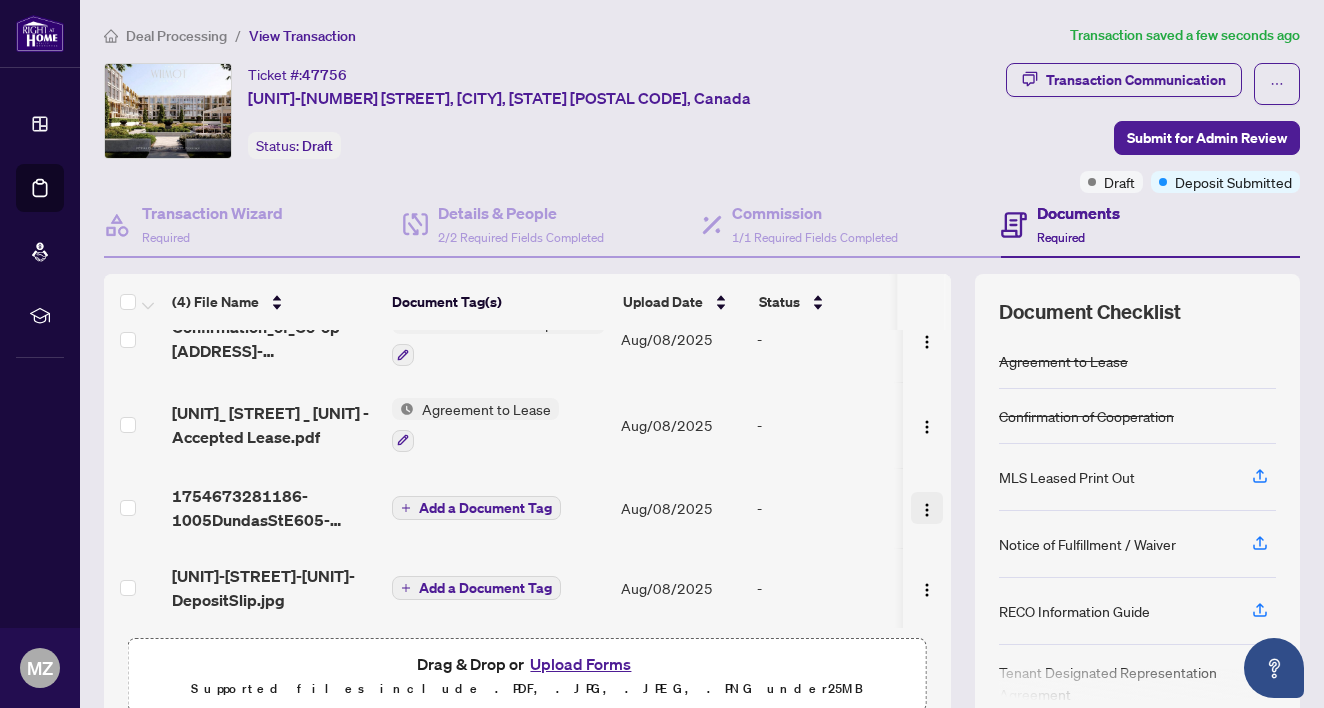 click at bounding box center (927, 508) 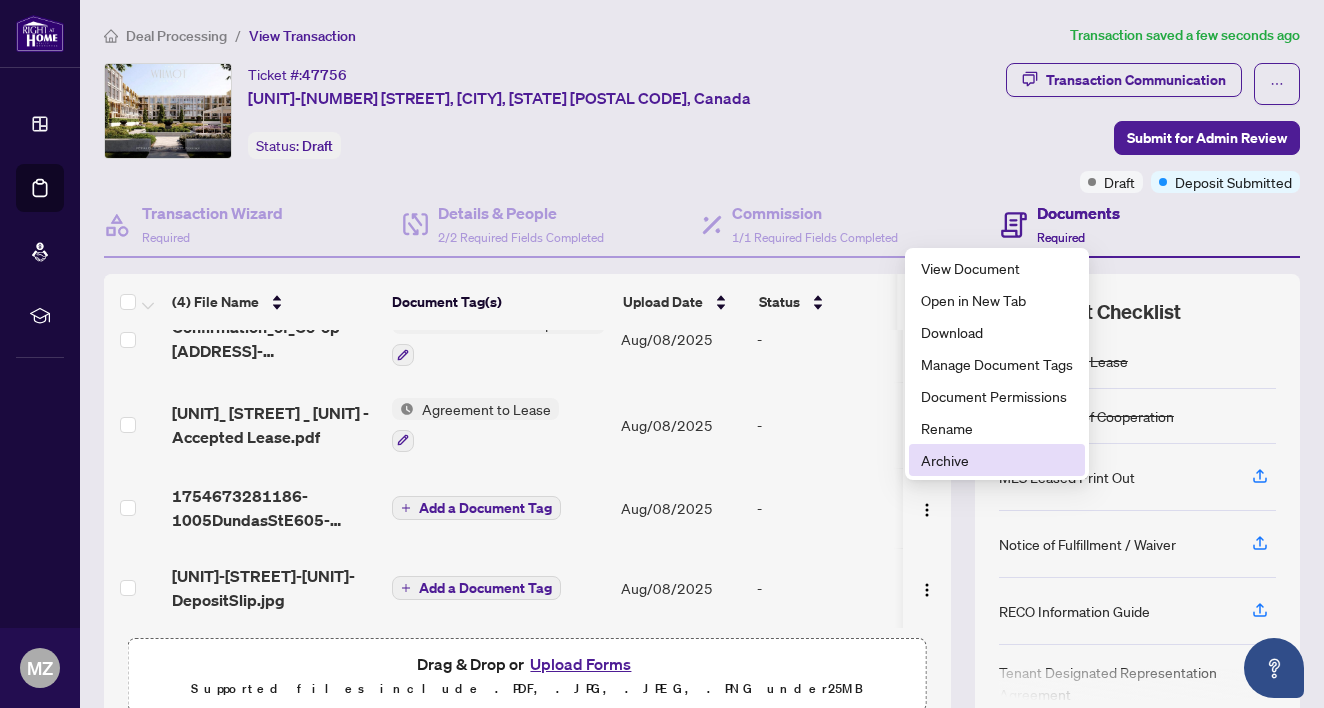 click on "Archive" at bounding box center [997, 460] 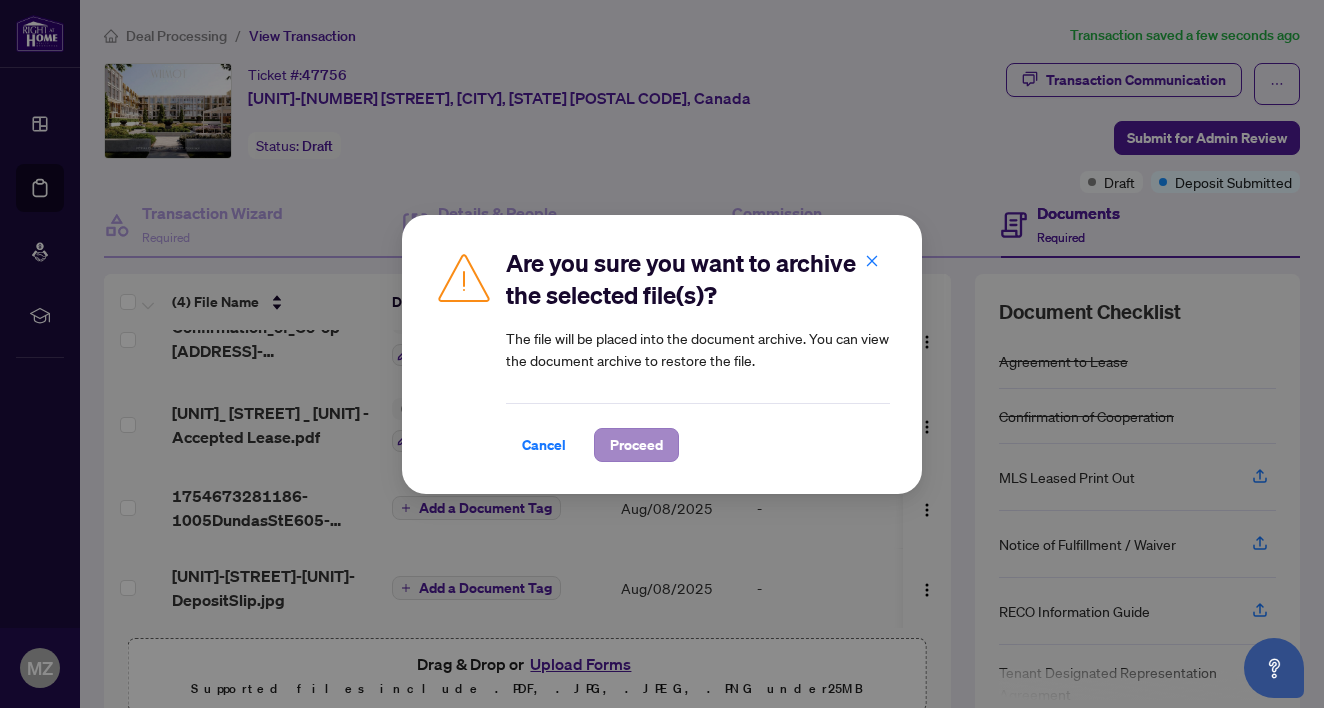 click on "Proceed" at bounding box center (636, 445) 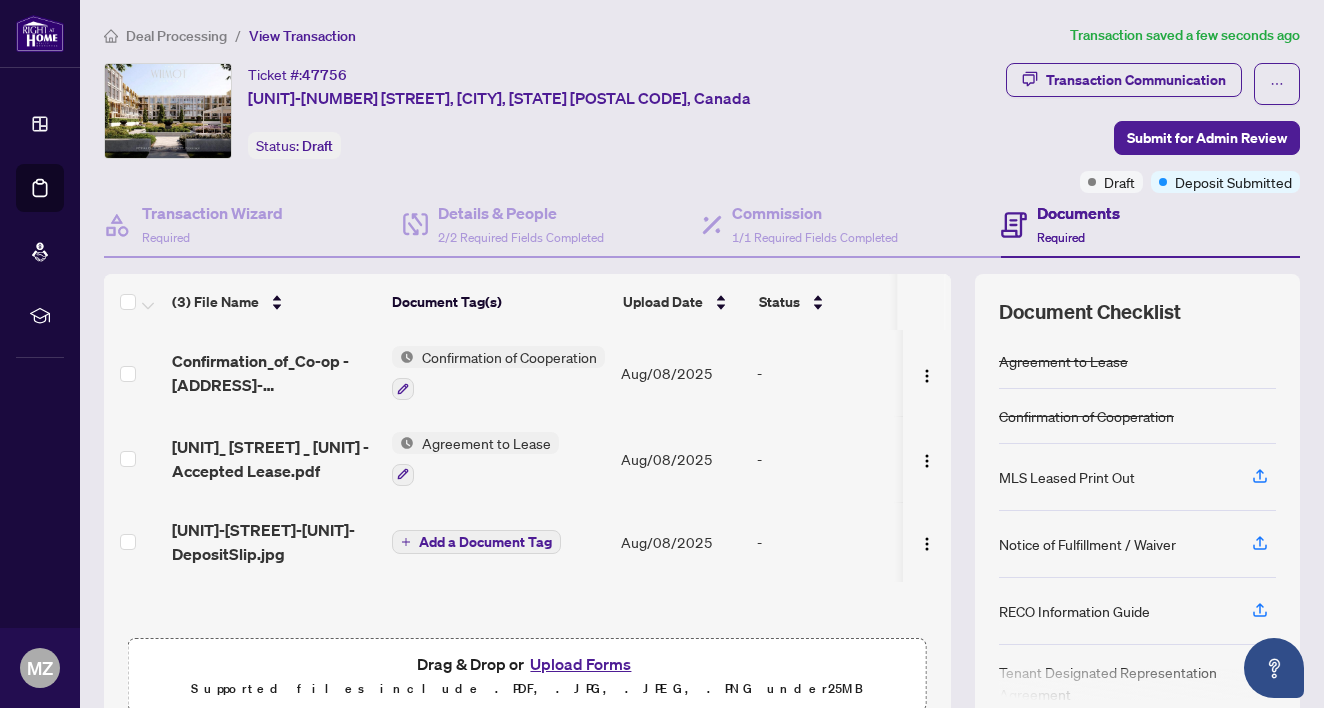 scroll, scrollTop: 0, scrollLeft: 0, axis: both 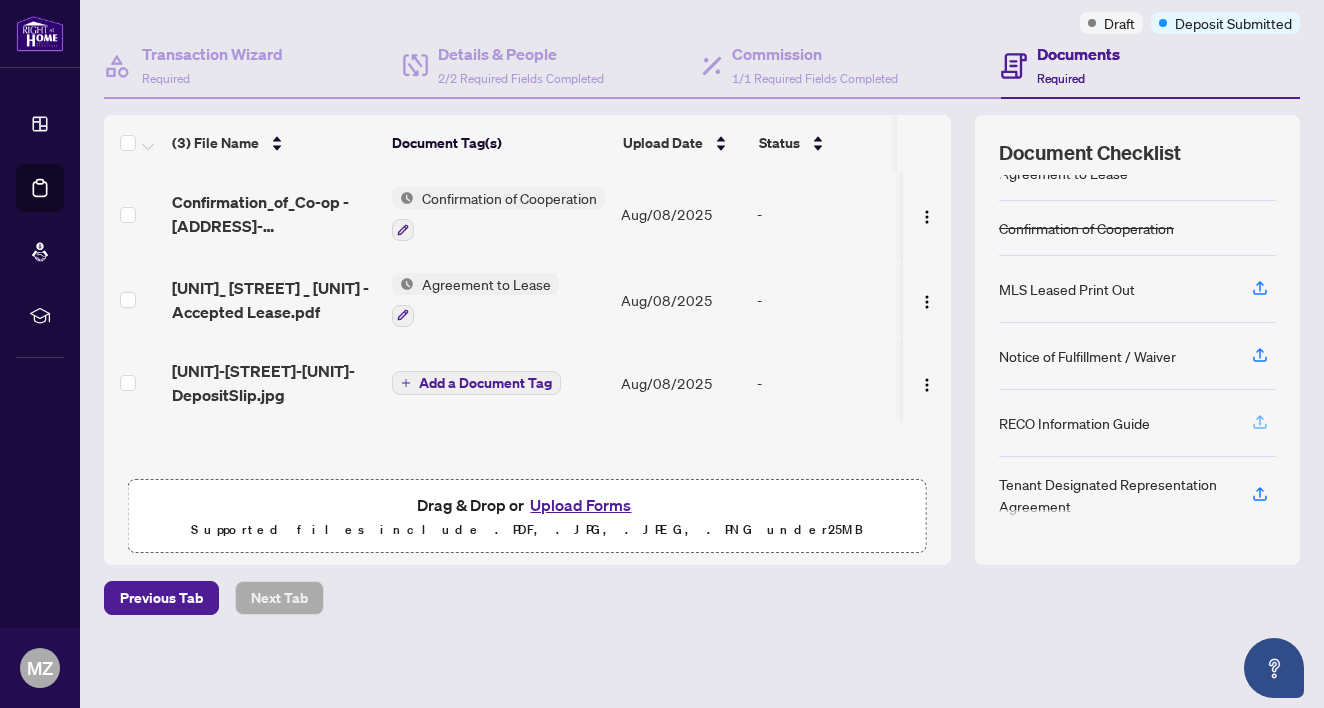 click 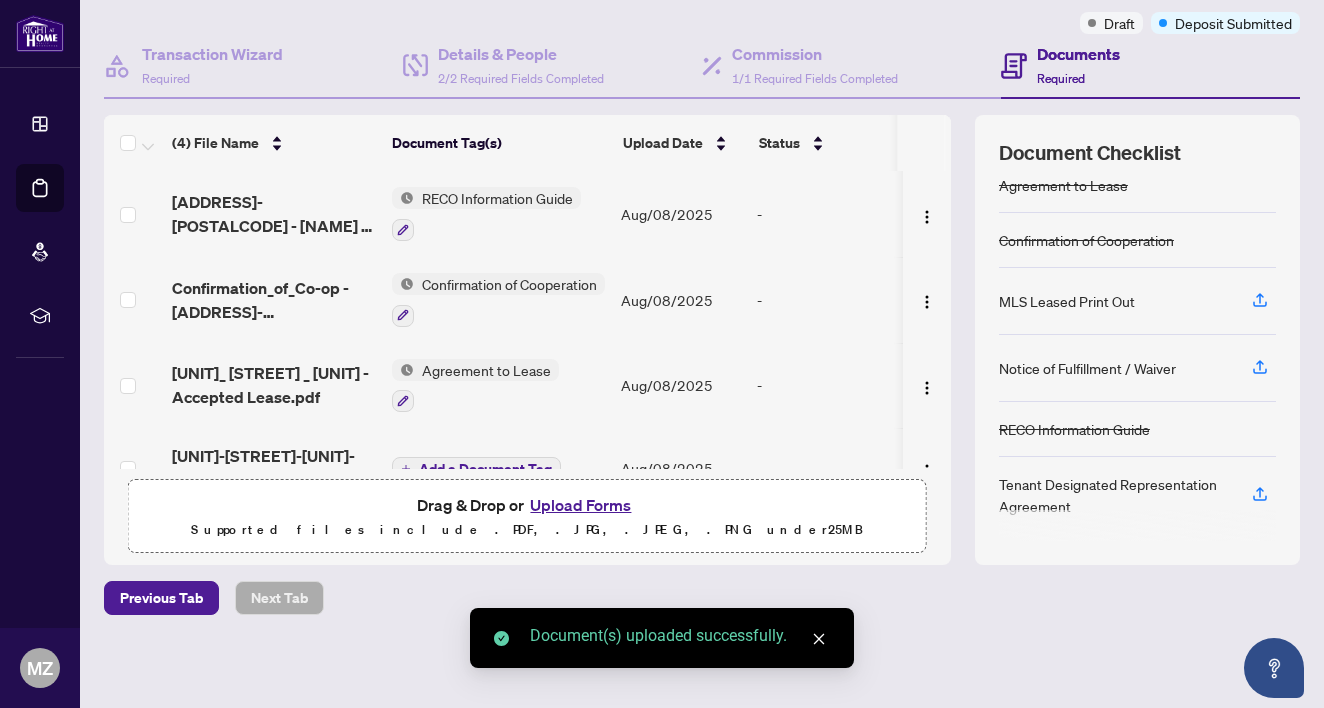 scroll, scrollTop: 17, scrollLeft: 0, axis: vertical 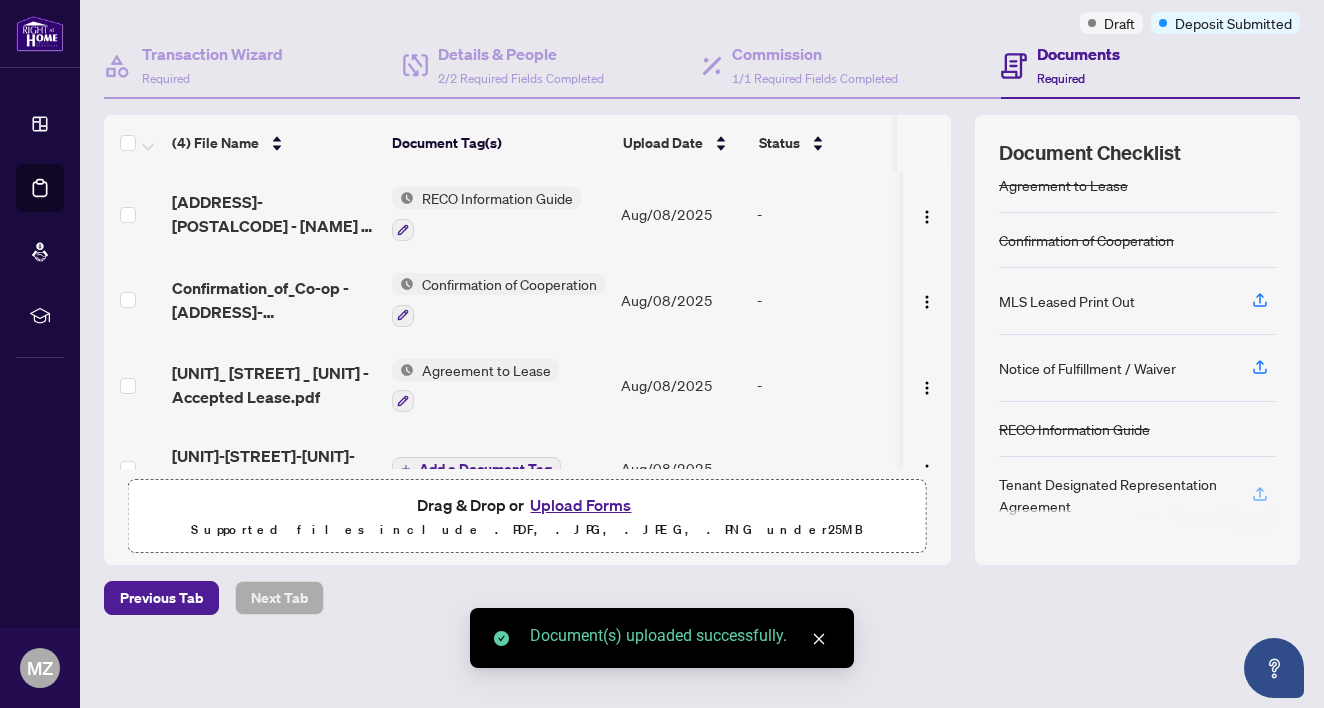 click 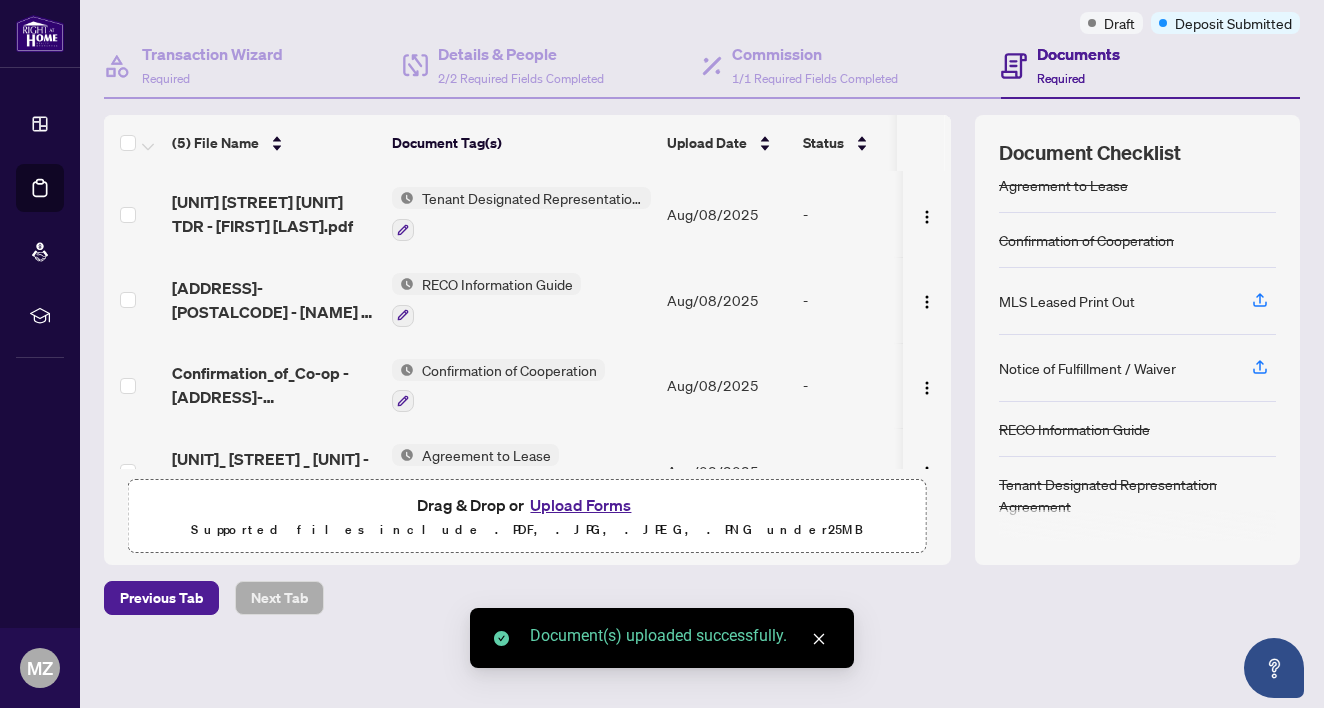 scroll, scrollTop: 17, scrollLeft: 0, axis: vertical 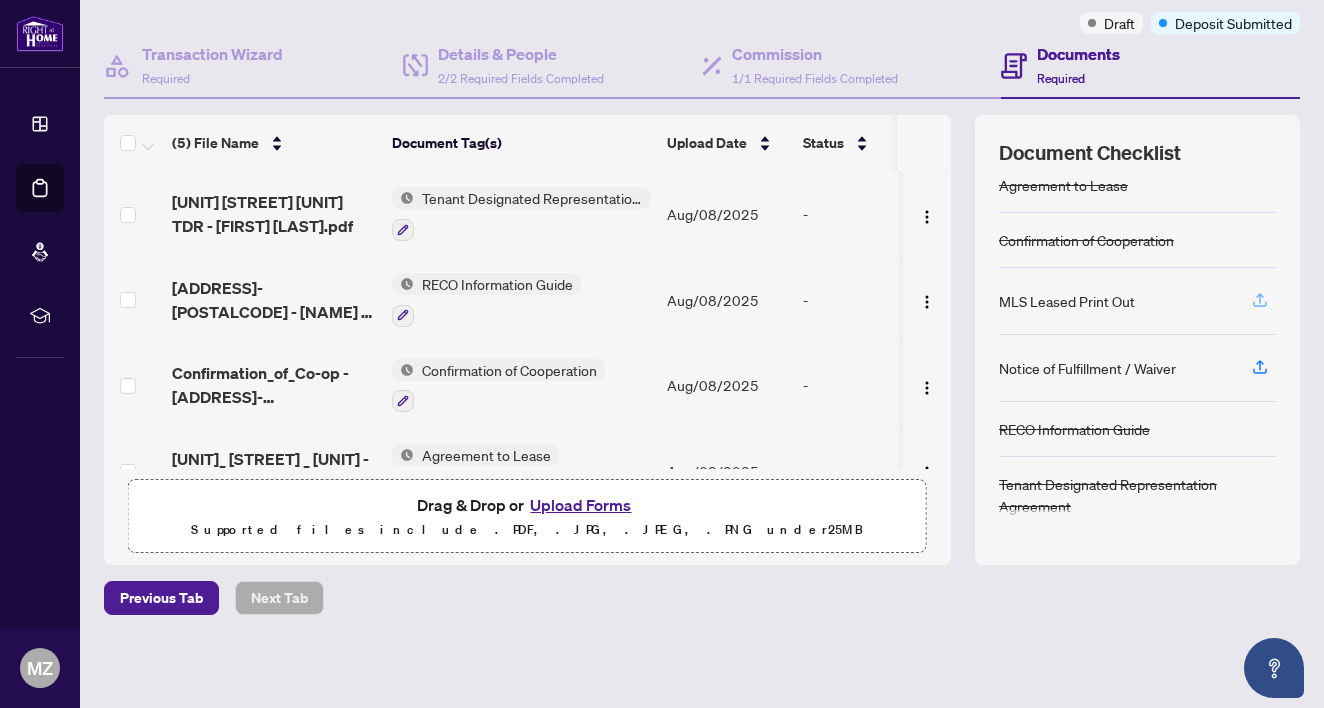 click 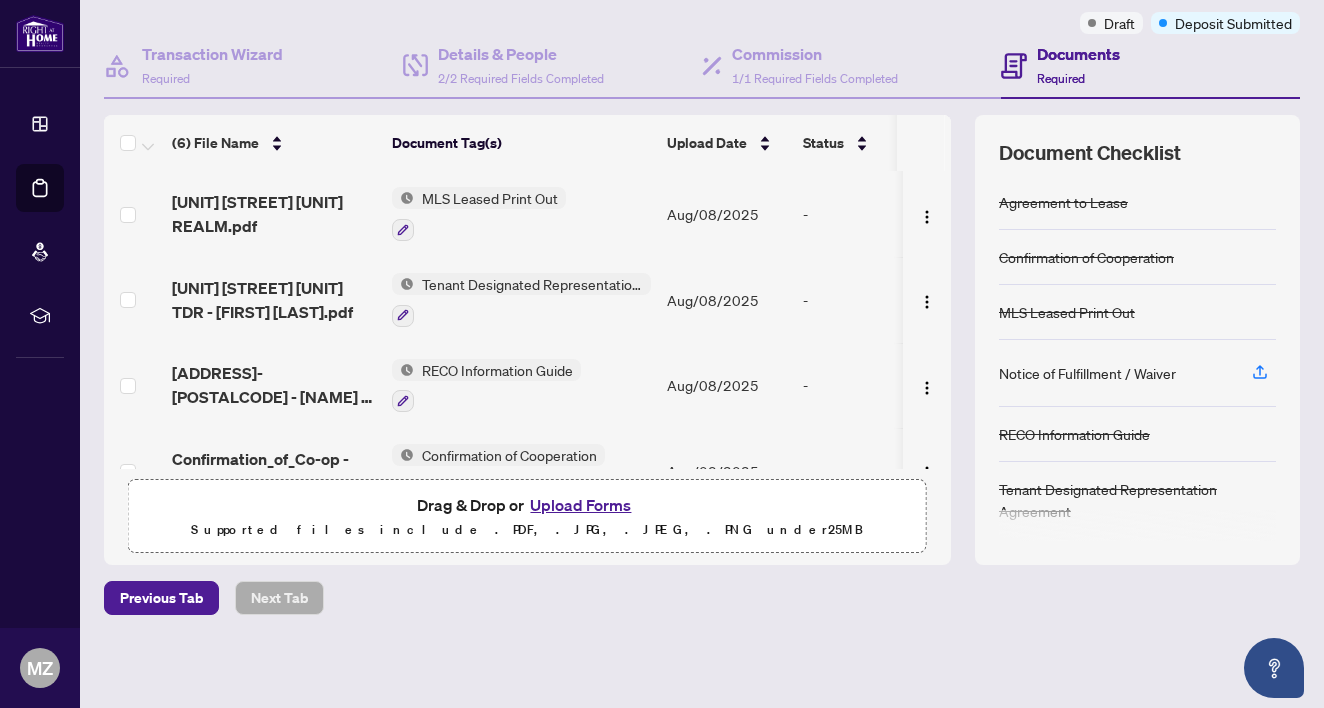 scroll, scrollTop: 0, scrollLeft: 0, axis: both 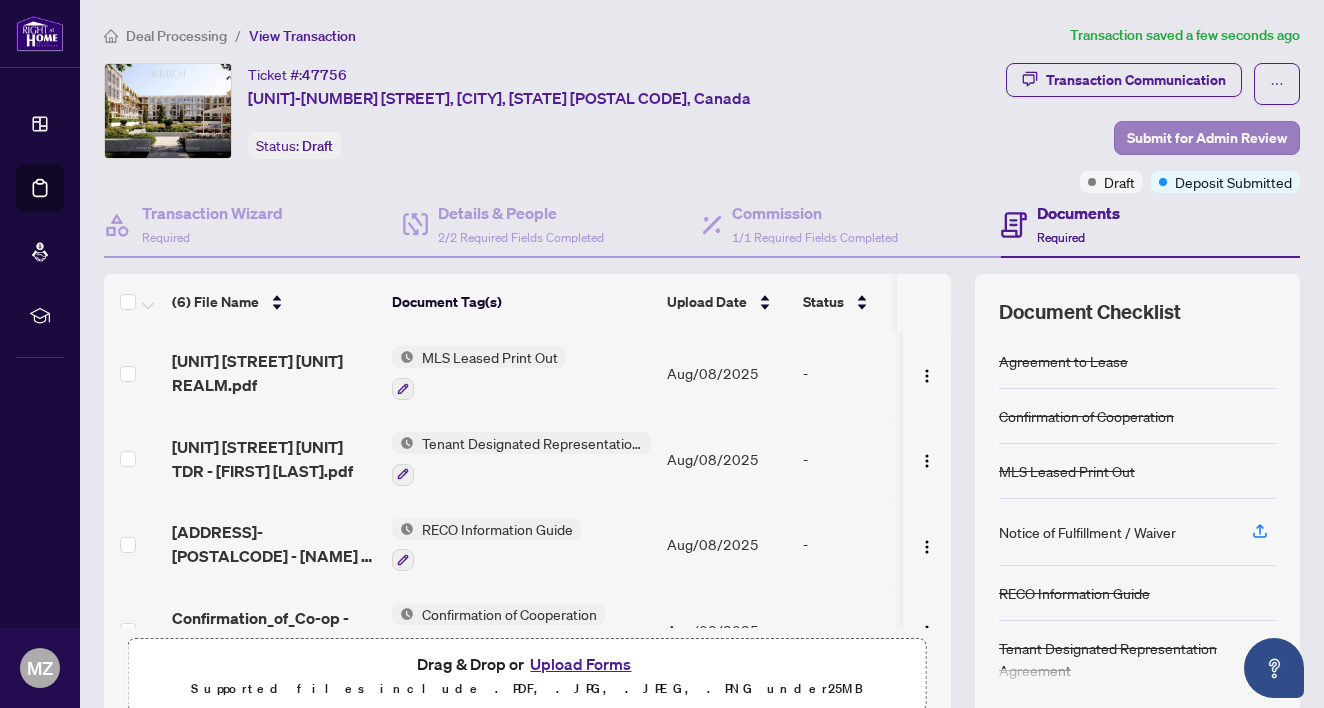 click on "Submit for Admin Review" at bounding box center (1207, 138) 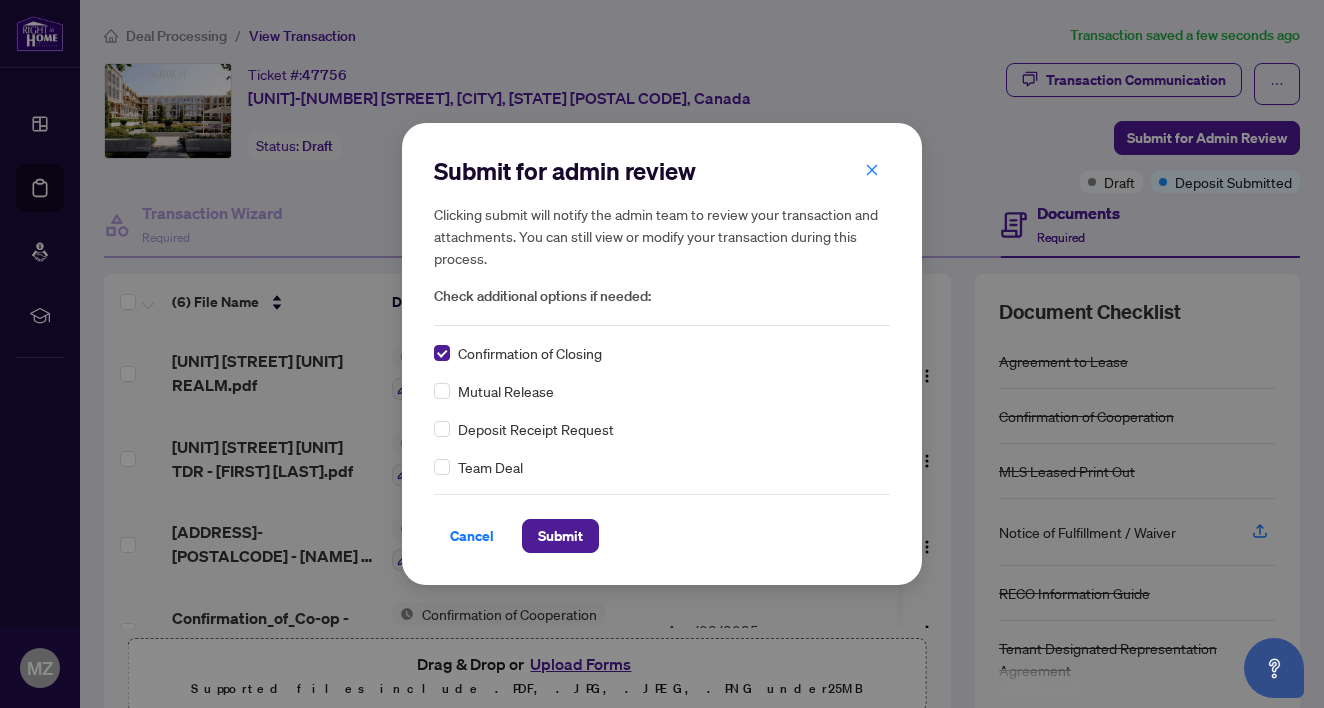 scroll, scrollTop: 0, scrollLeft: 0, axis: both 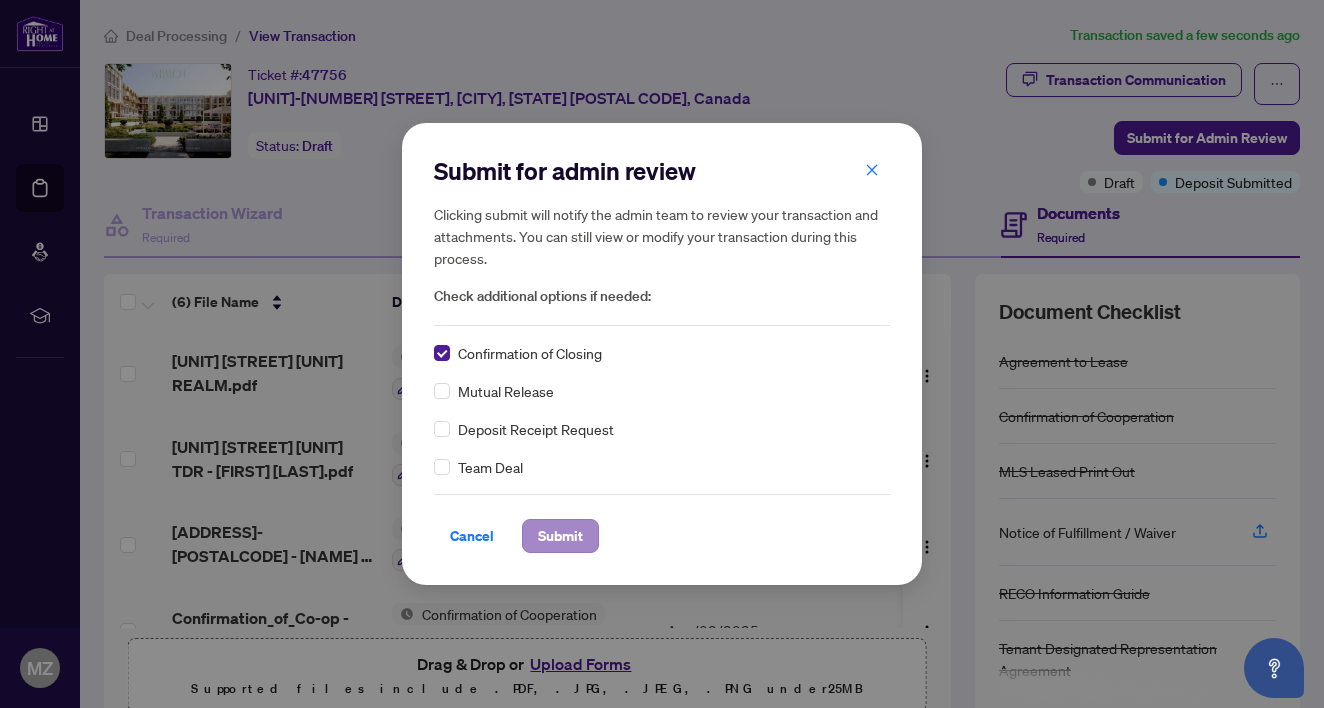 click on "Submit" at bounding box center [560, 536] 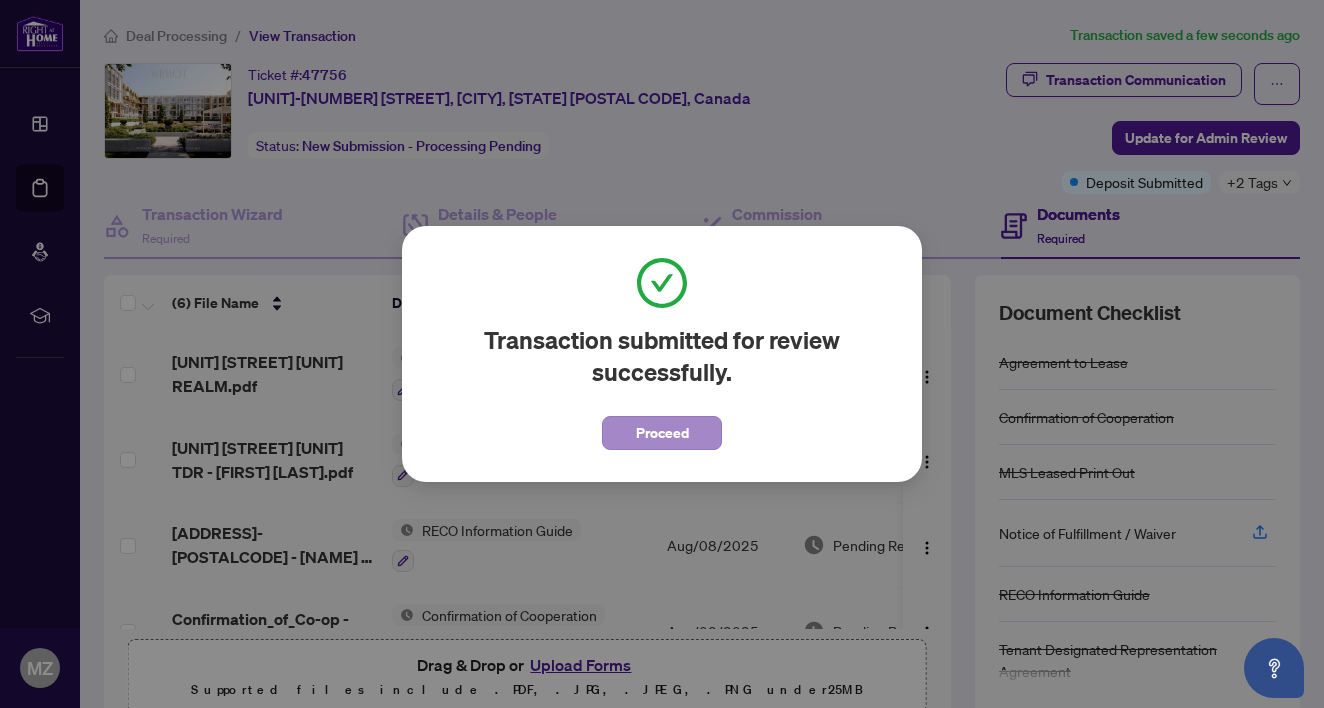 click on "Proceed" at bounding box center (662, 433) 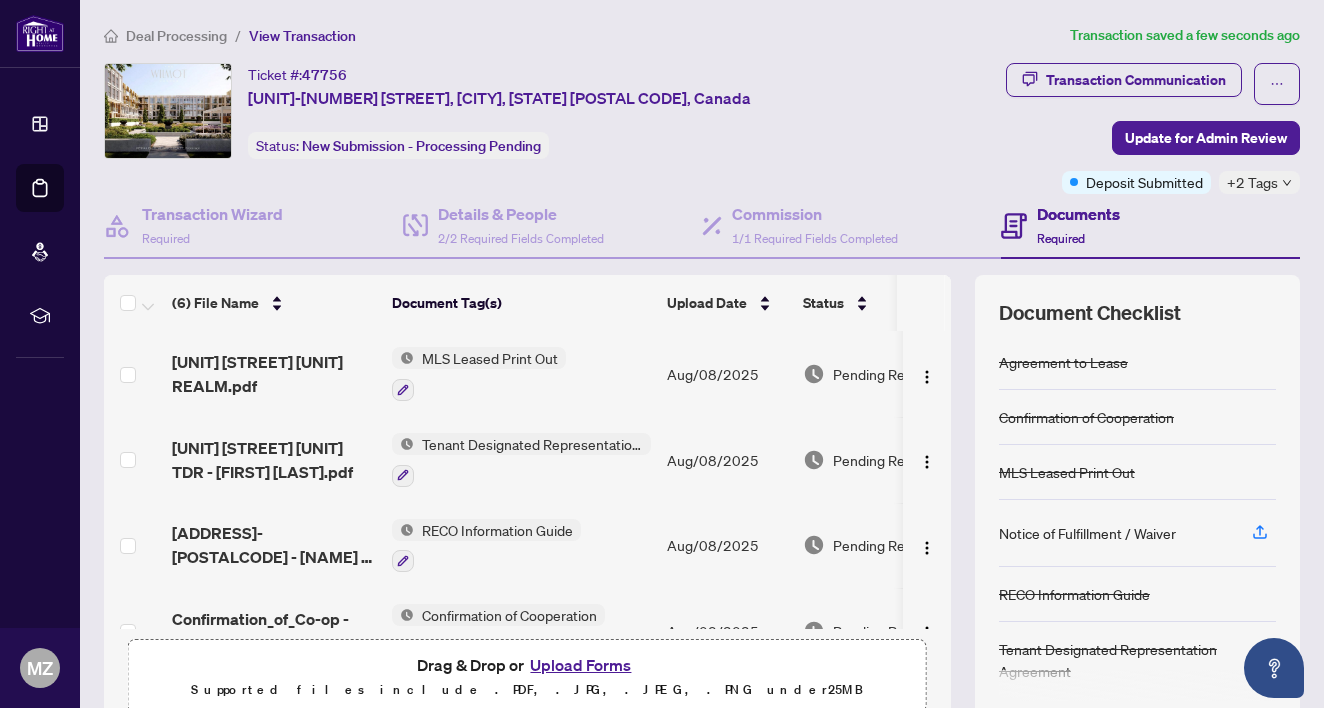 scroll, scrollTop: 0, scrollLeft: 0, axis: both 